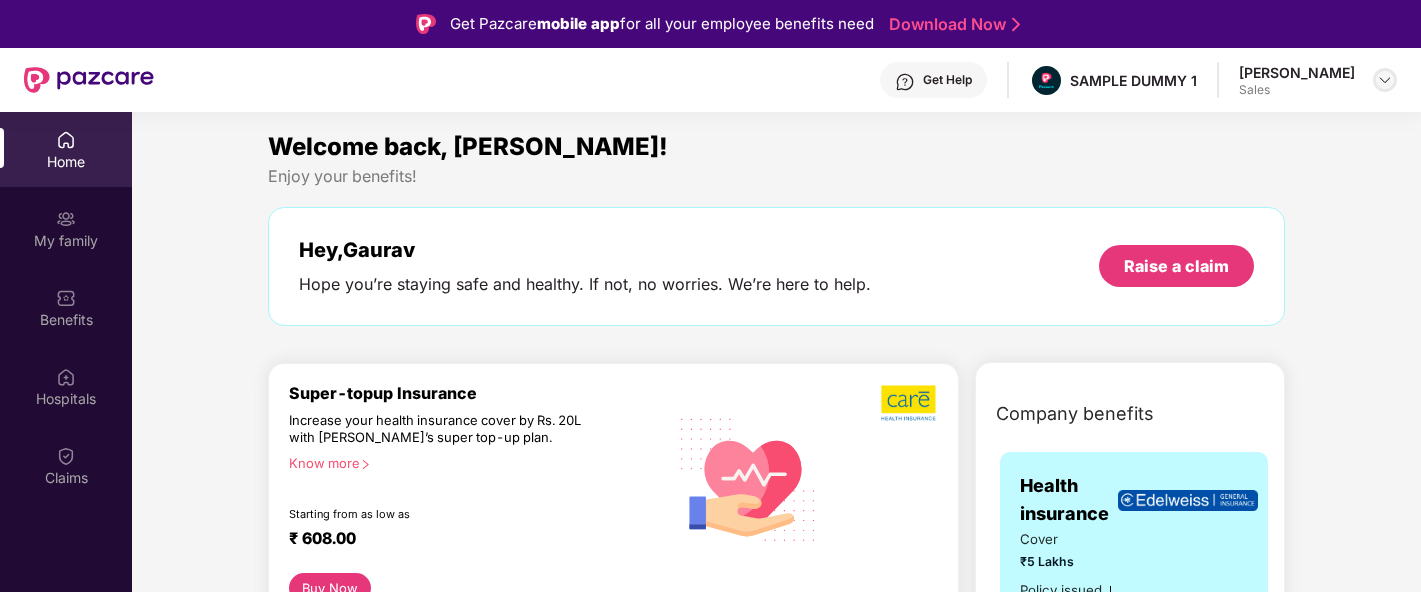 scroll, scrollTop: 0, scrollLeft: 0, axis: both 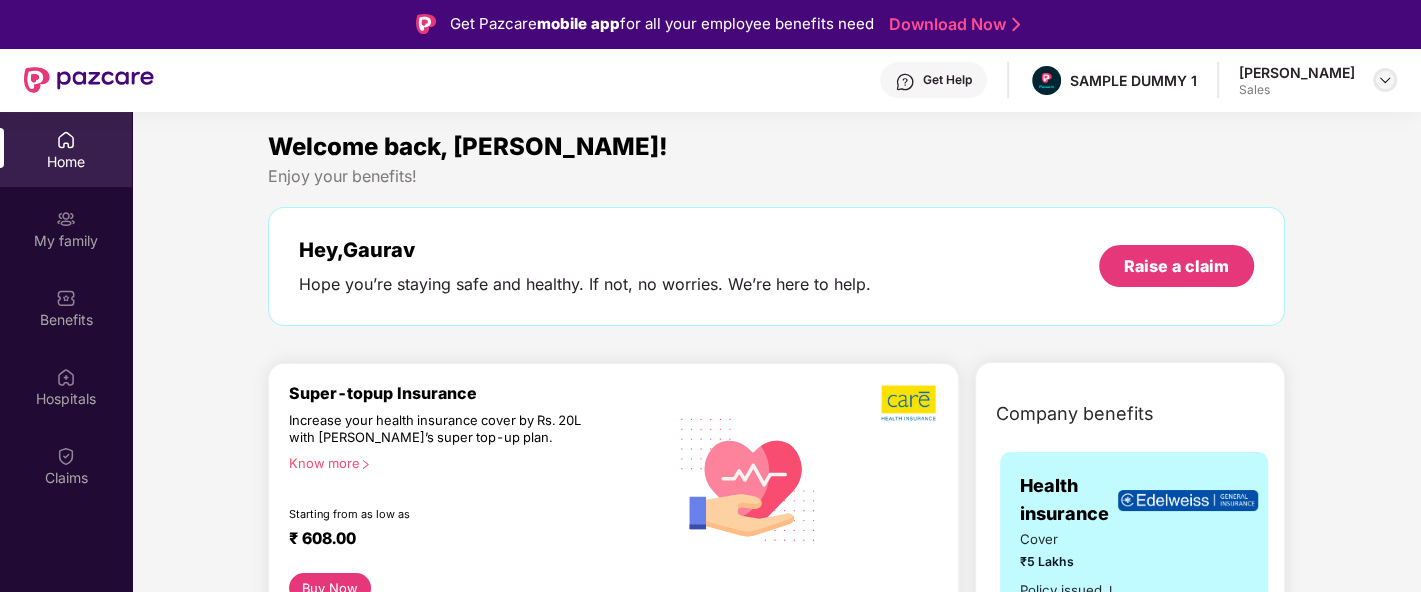 click at bounding box center [1385, 80] 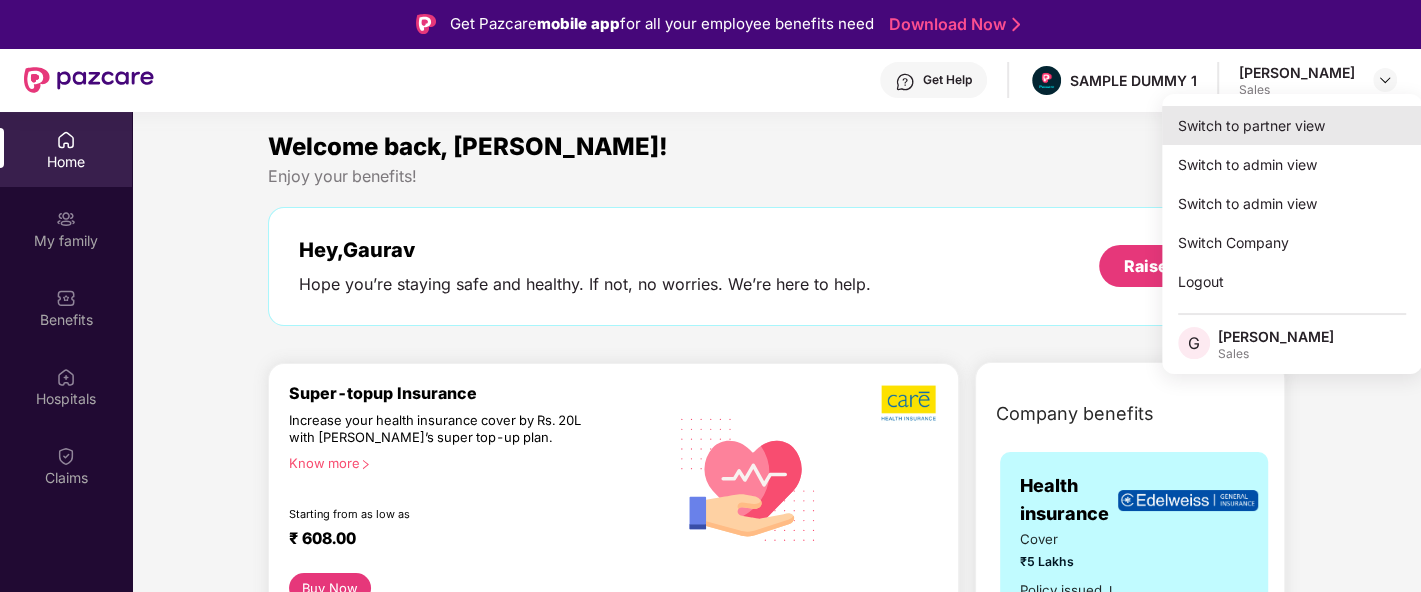 click on "Switch to partner view" at bounding box center [1292, 125] 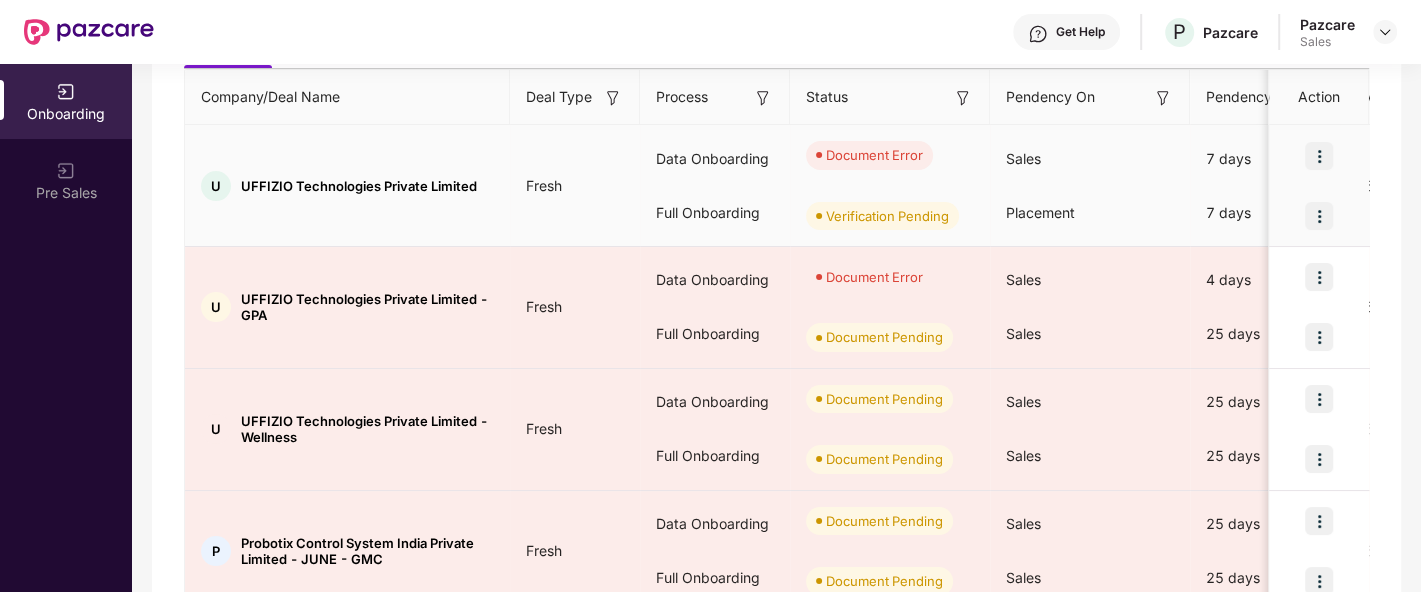 scroll, scrollTop: 262, scrollLeft: 0, axis: vertical 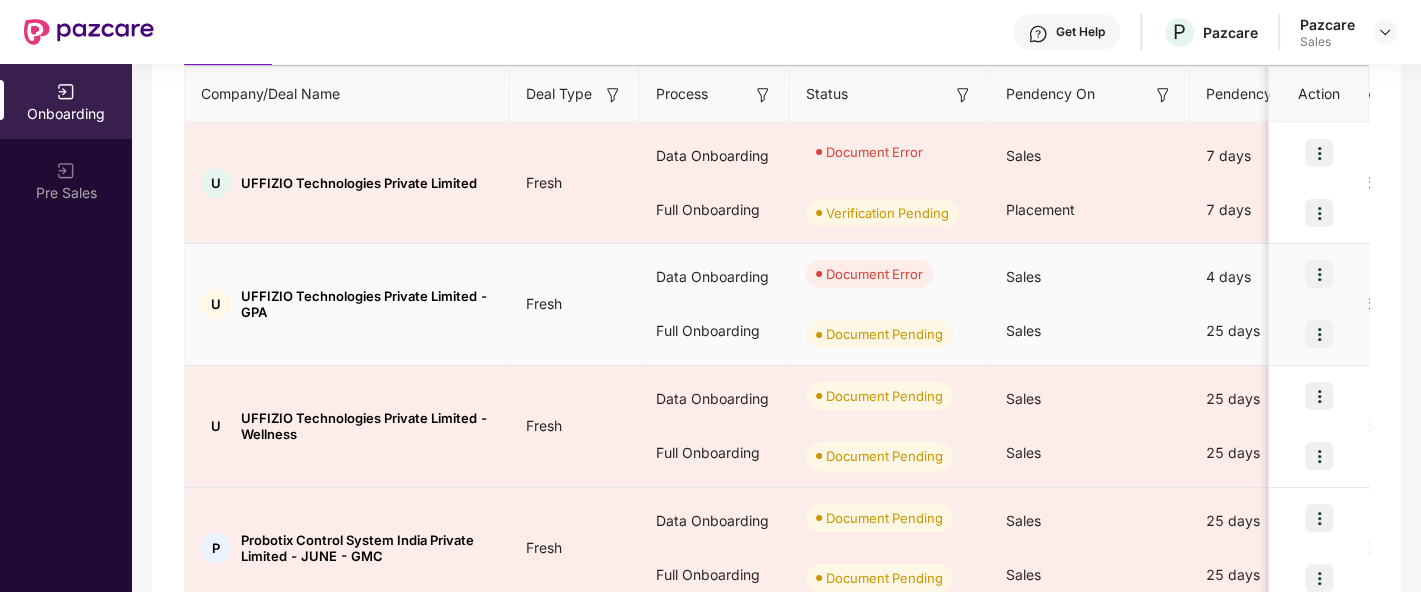 click at bounding box center (1319, 274) 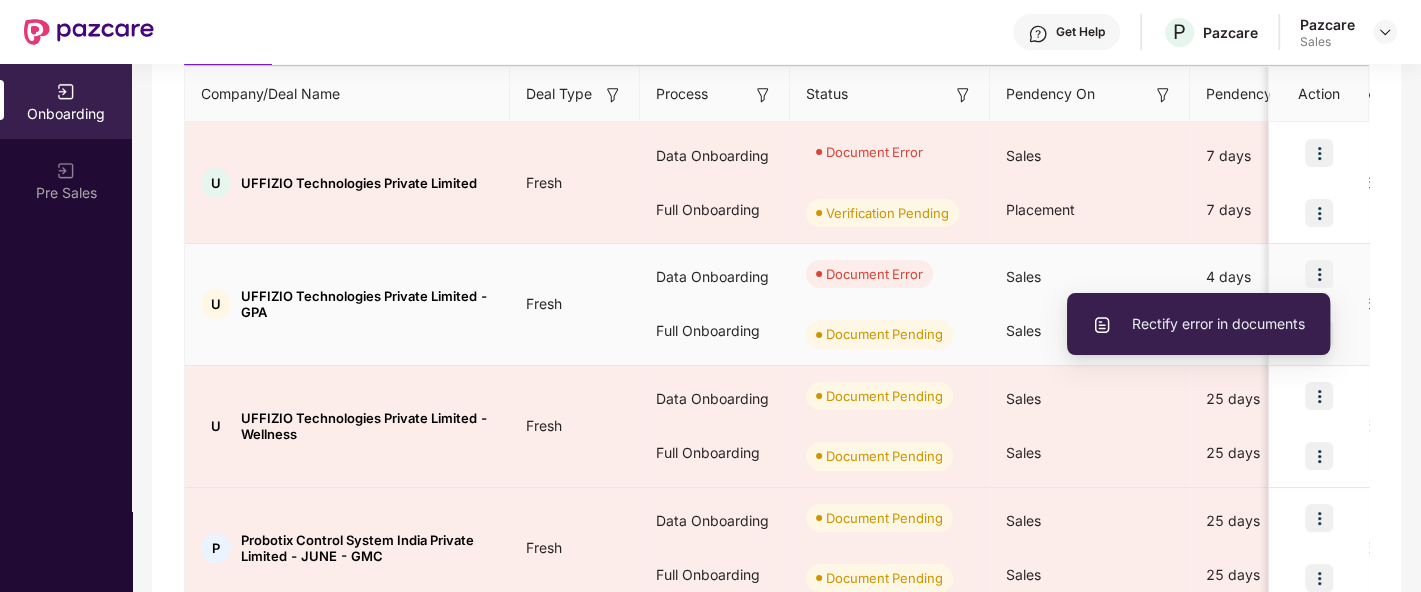 click on "Rectify error in documents" at bounding box center [1198, 324] 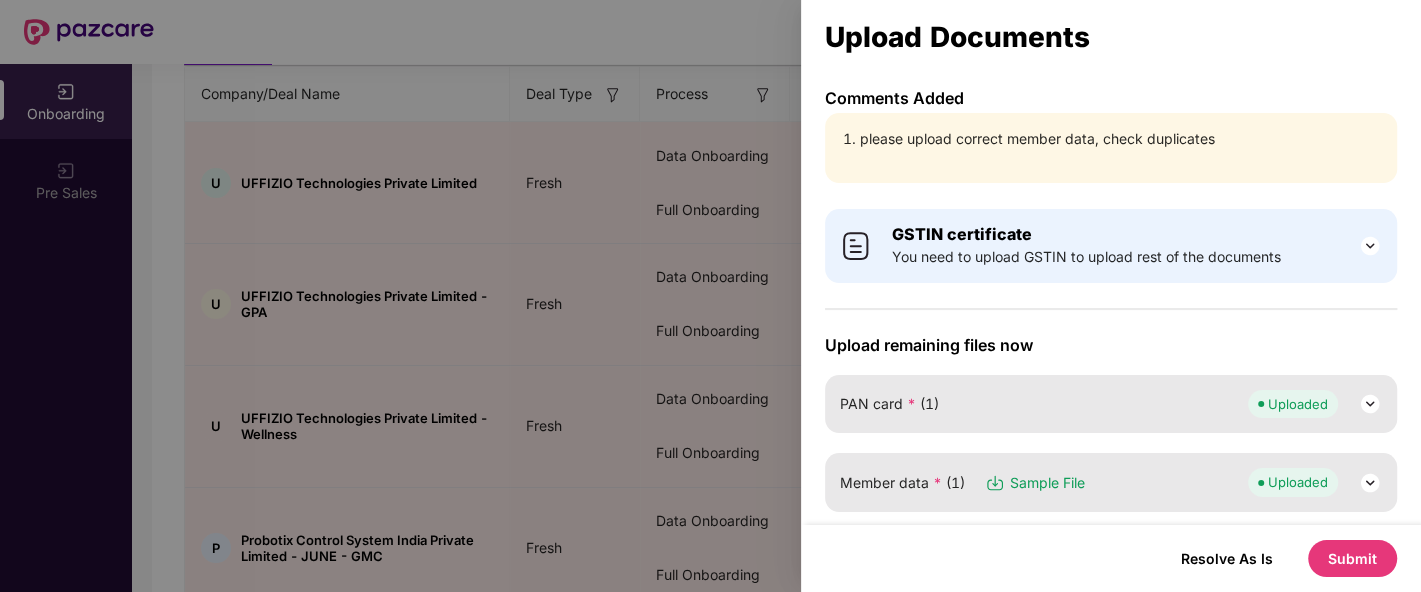 click at bounding box center [710, 296] 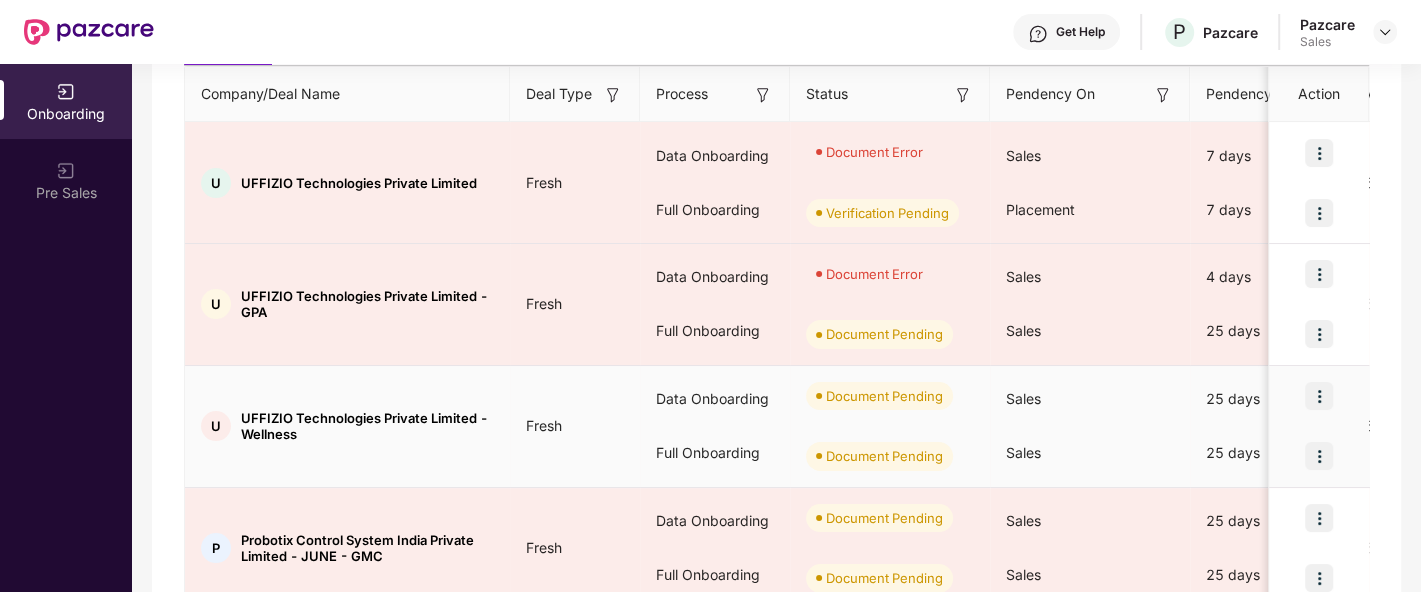 click at bounding box center [1319, 396] 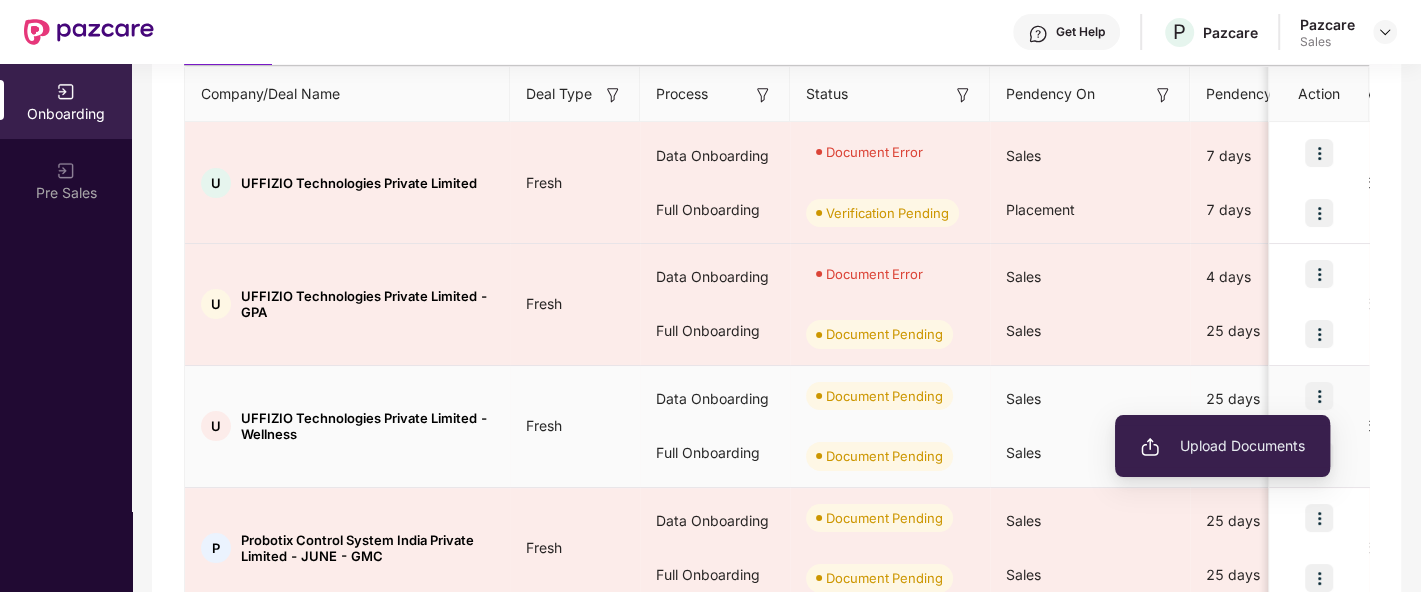 click on "Upload Documents" at bounding box center [1222, 446] 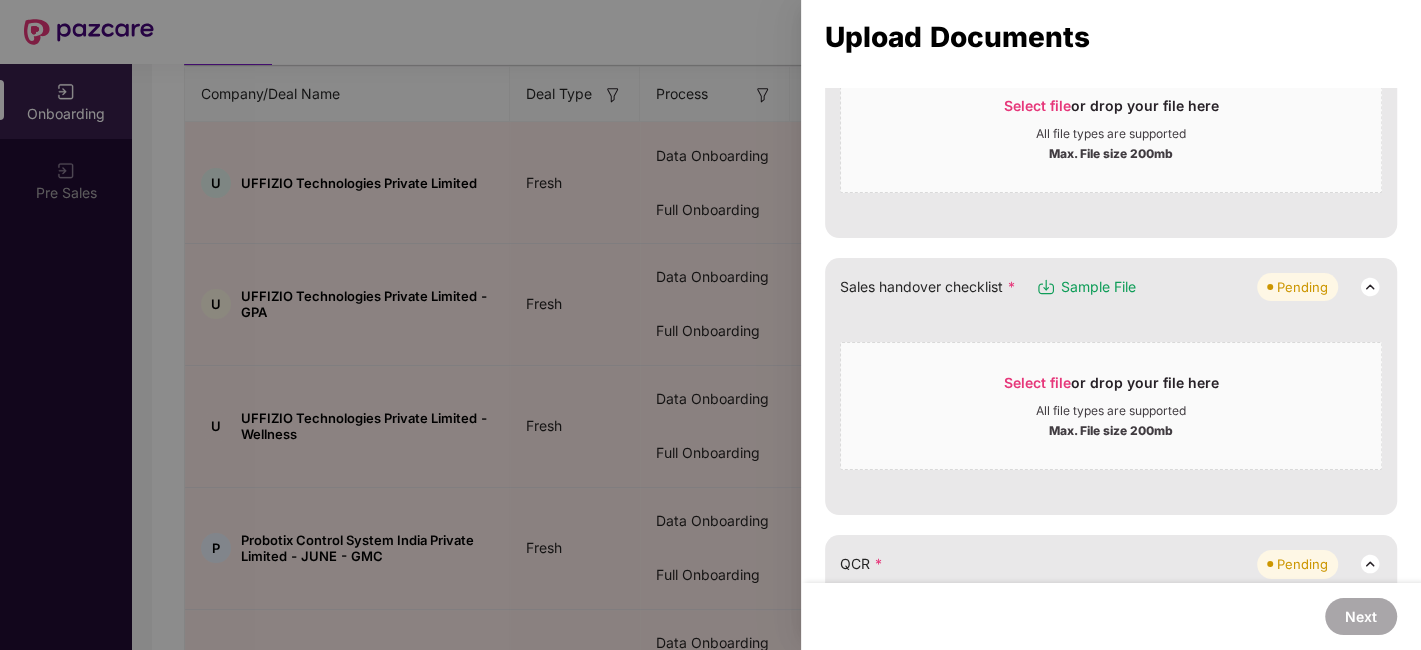 scroll, scrollTop: 0, scrollLeft: 0, axis: both 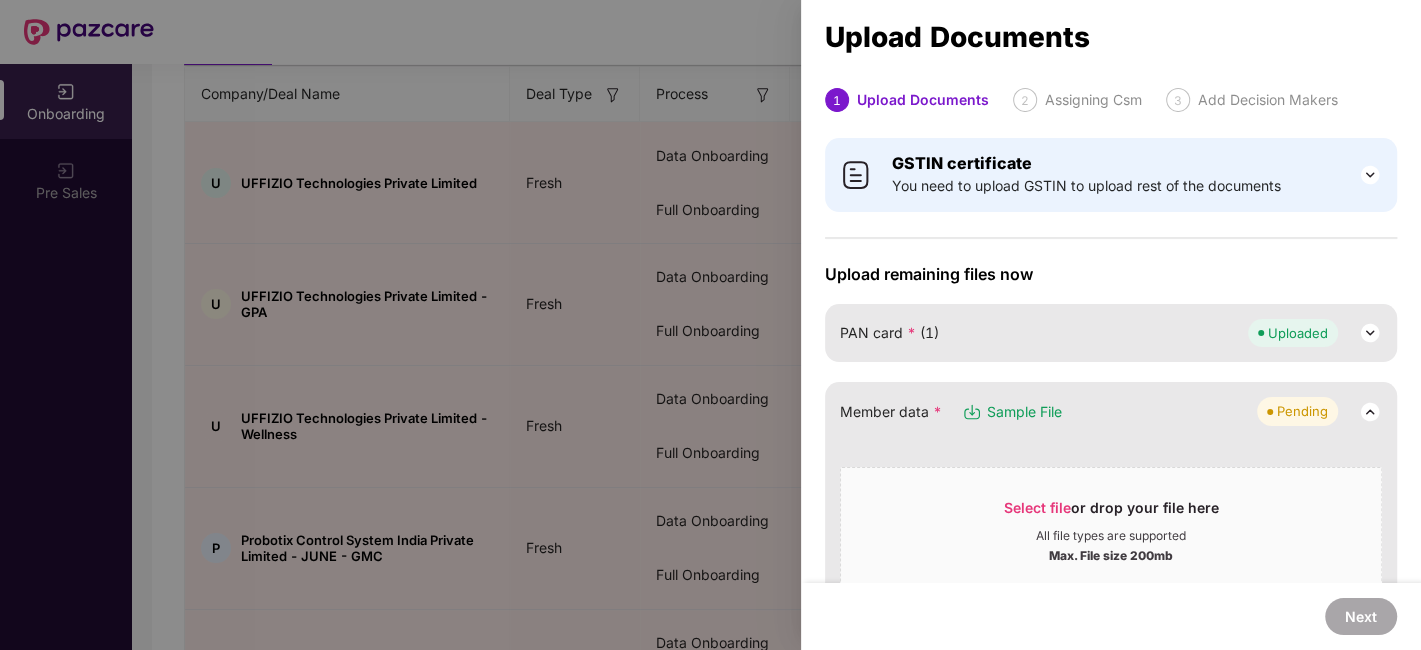 click at bounding box center (710, 325) 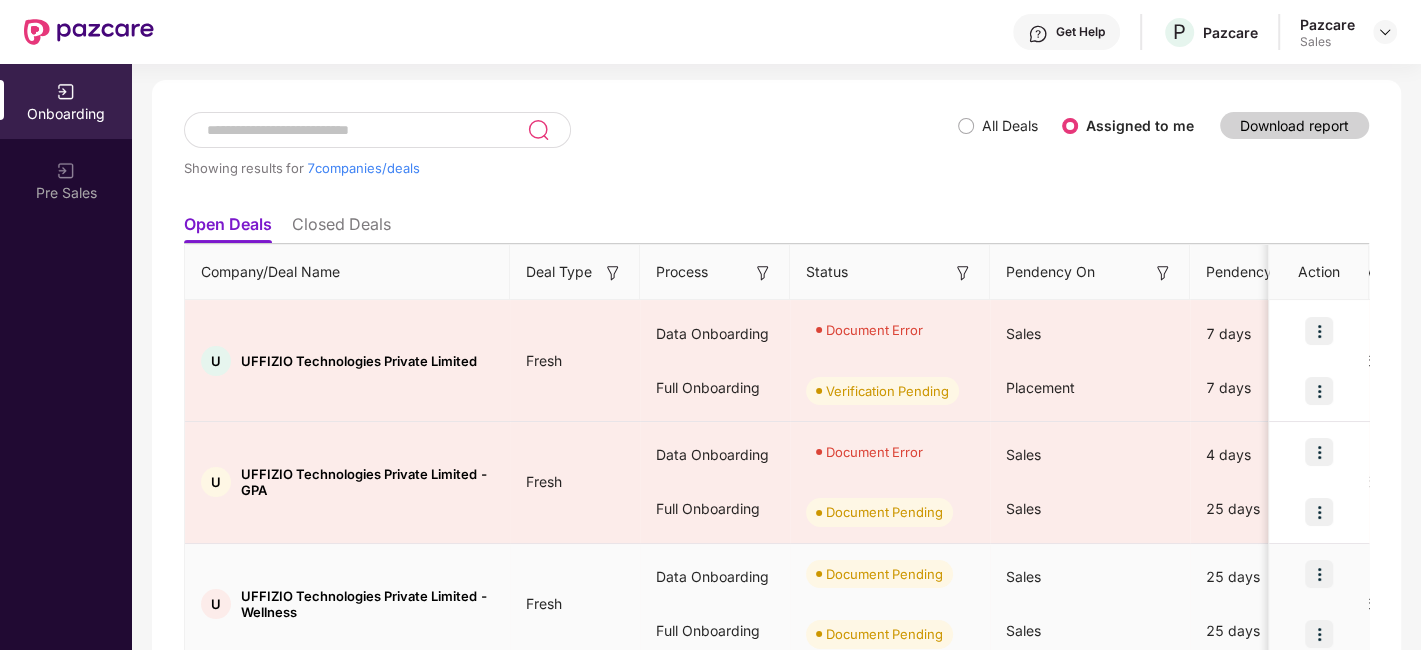scroll, scrollTop: 0, scrollLeft: 0, axis: both 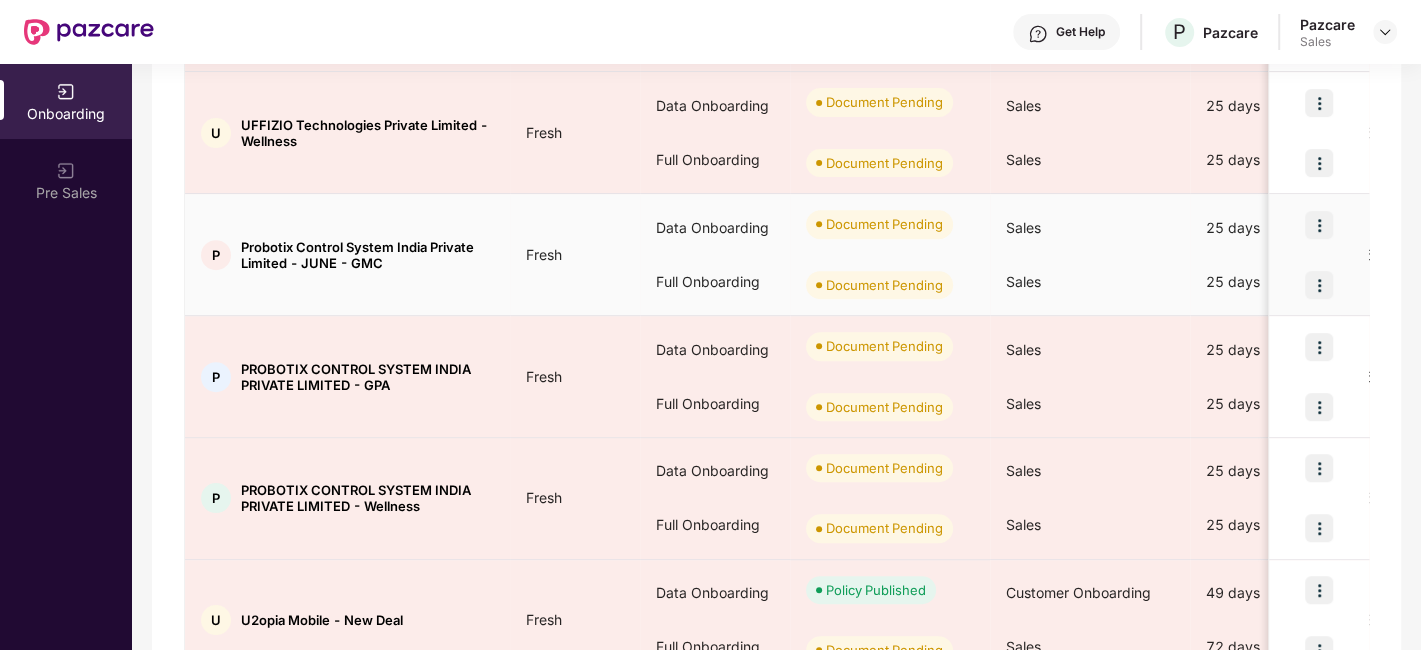 click at bounding box center [1319, 225] 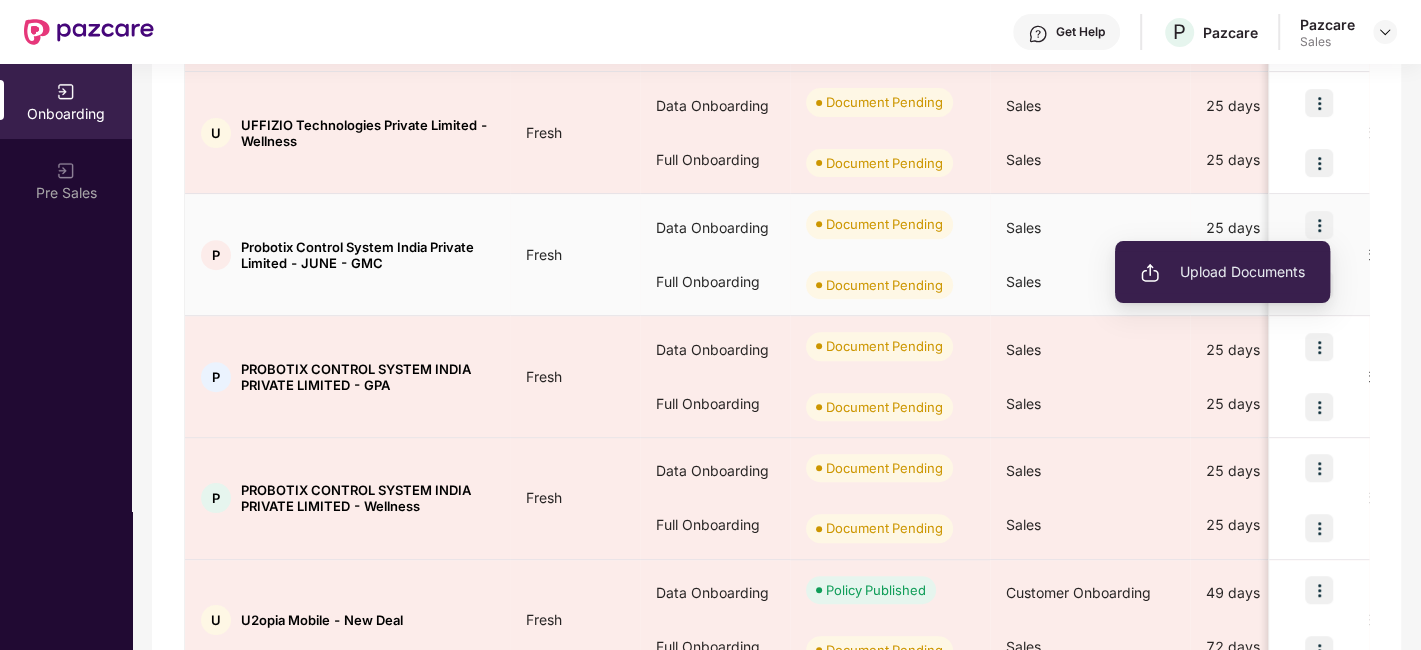 click on "Upload Documents" at bounding box center [1222, 272] 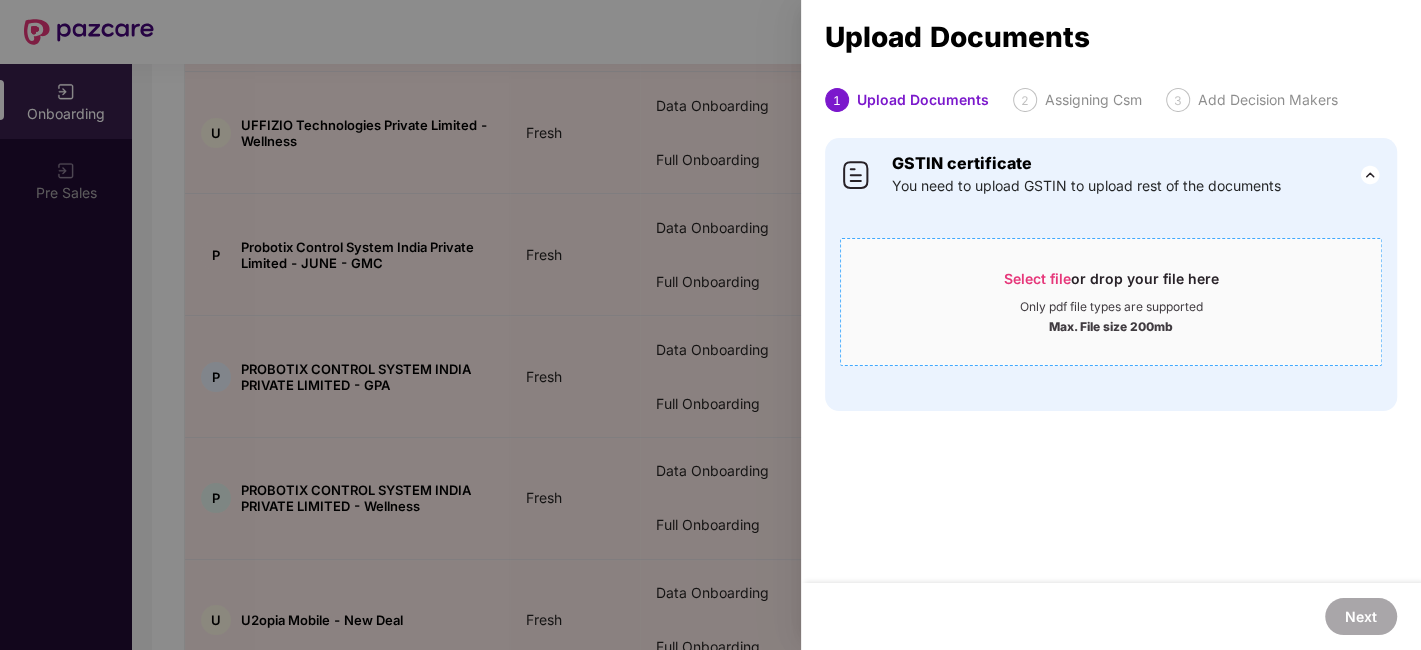 click on "Max. File size 200mb" at bounding box center [1111, 325] 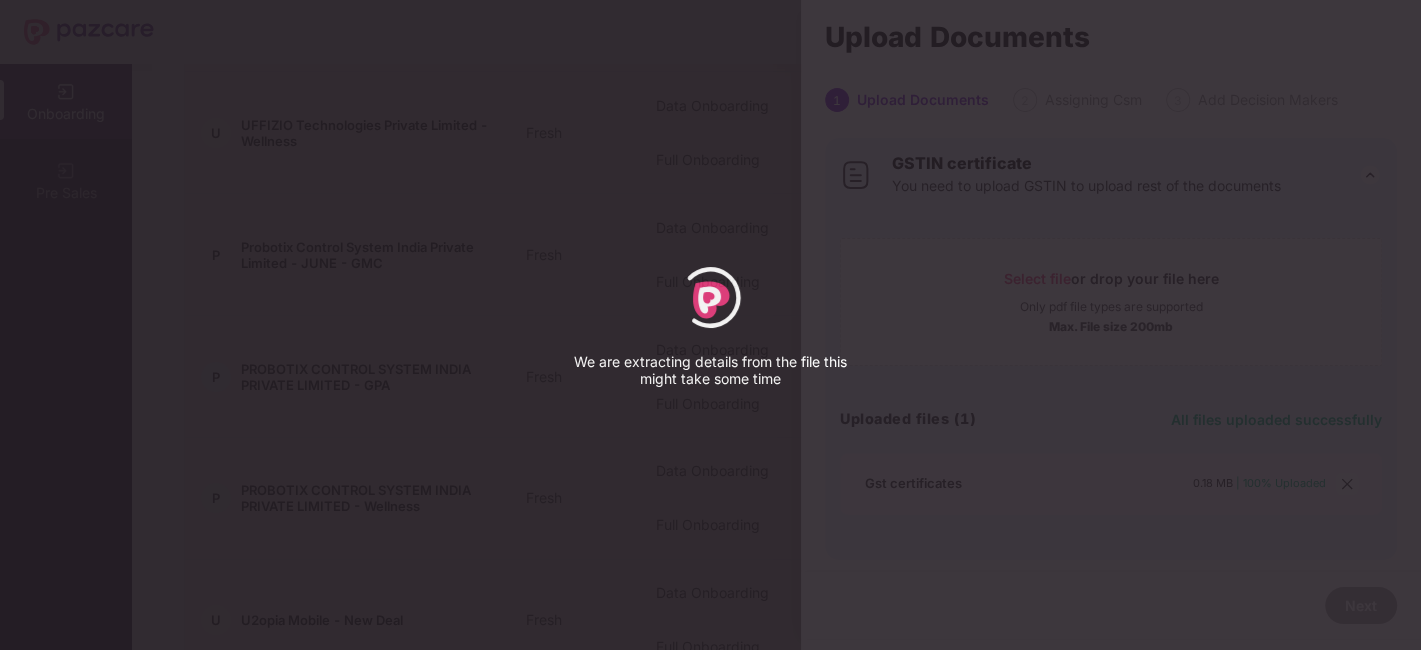 select on "****" 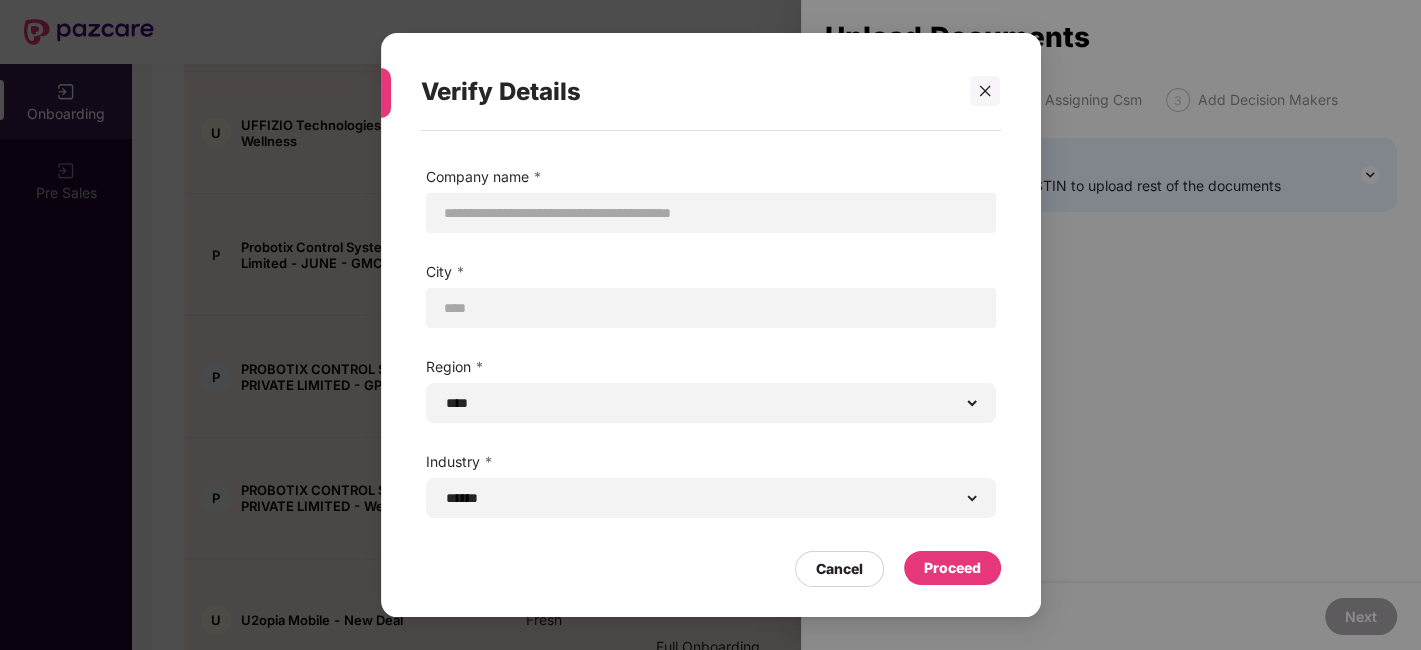 click on "Proceed" at bounding box center (952, 568) 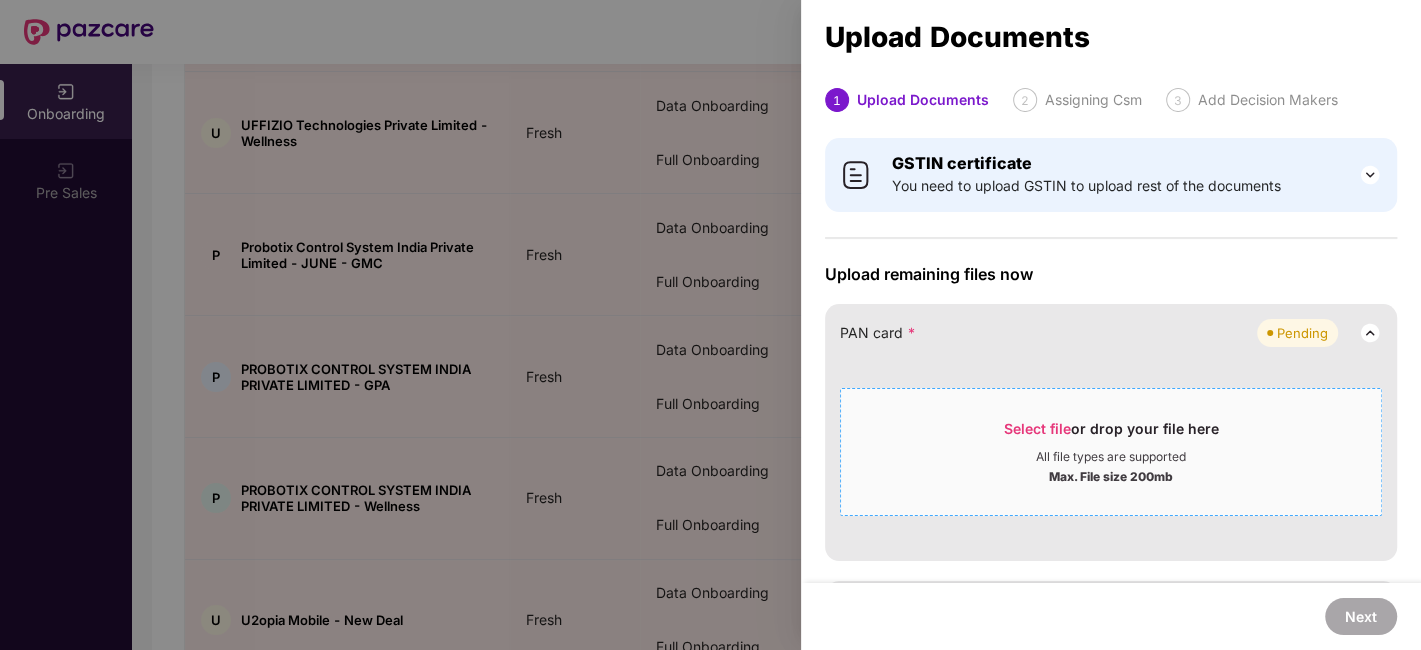 click on "All file types are supported" at bounding box center (1111, 457) 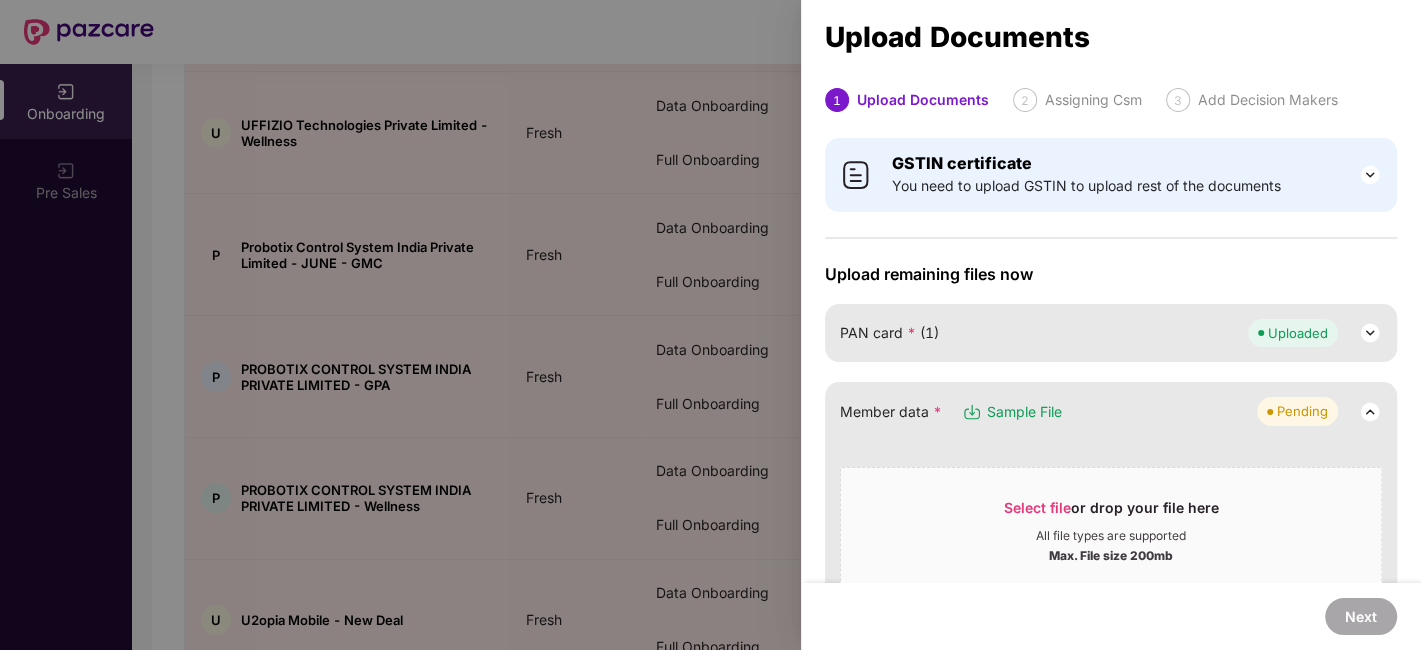 click at bounding box center (710, 325) 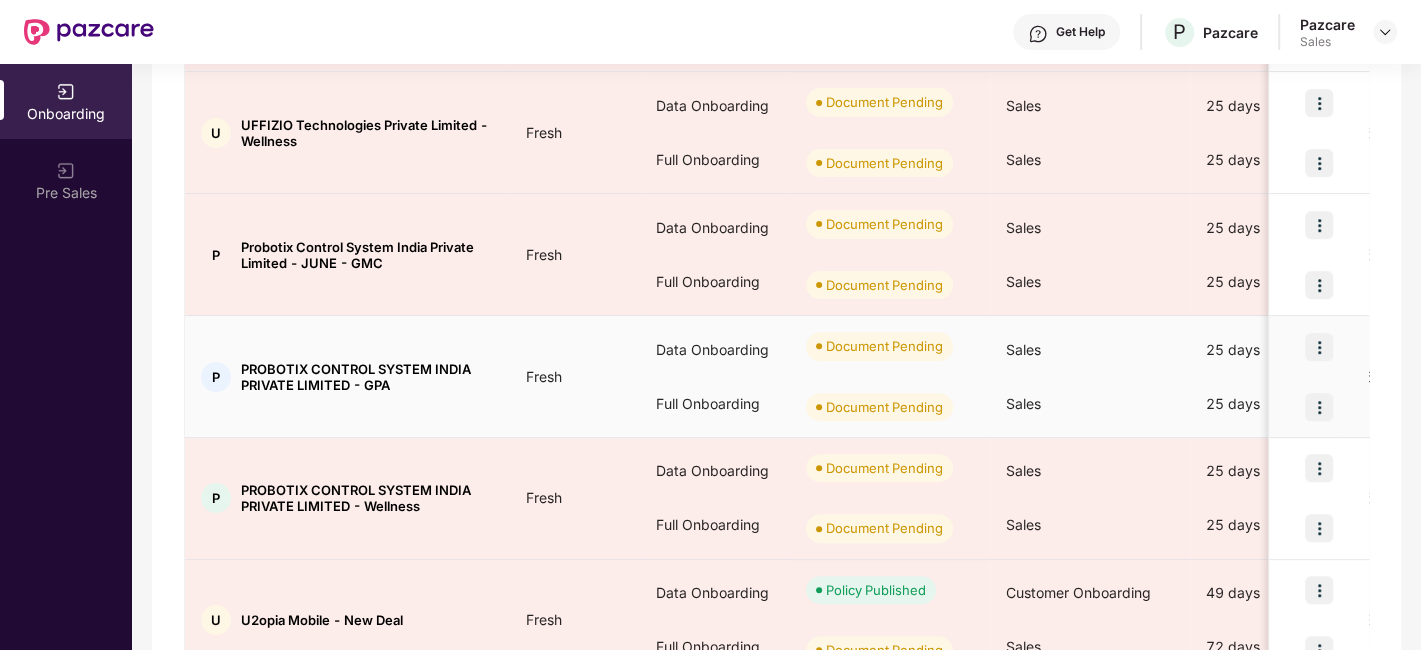 click at bounding box center (1319, 347) 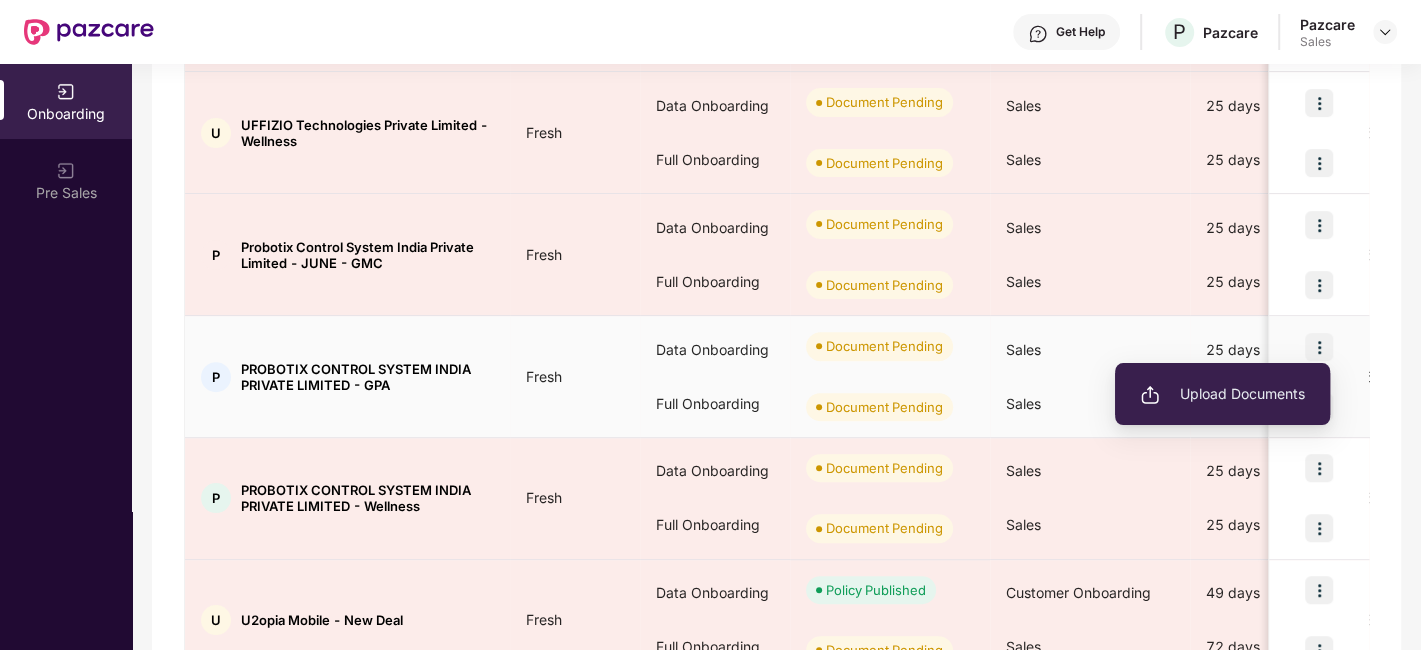 click on "Upload Documents" at bounding box center [1222, 394] 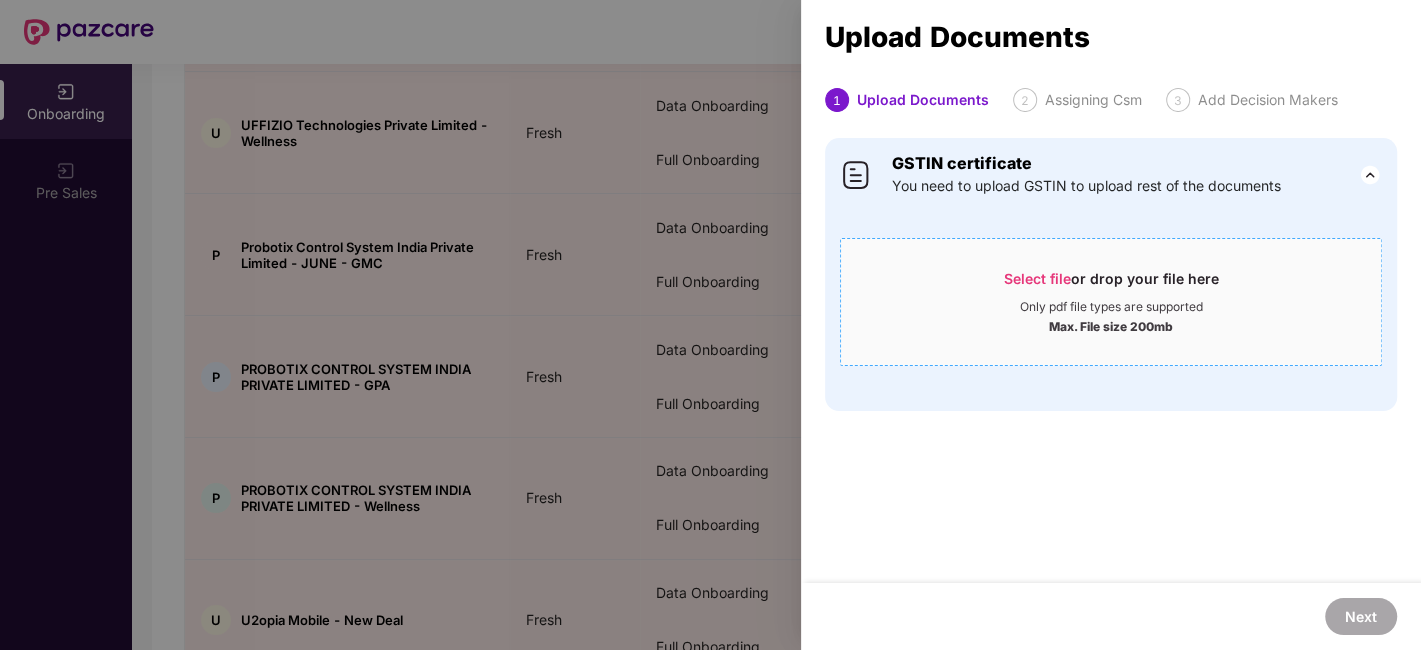 click on "Select file  or drop your file here" at bounding box center [1111, 284] 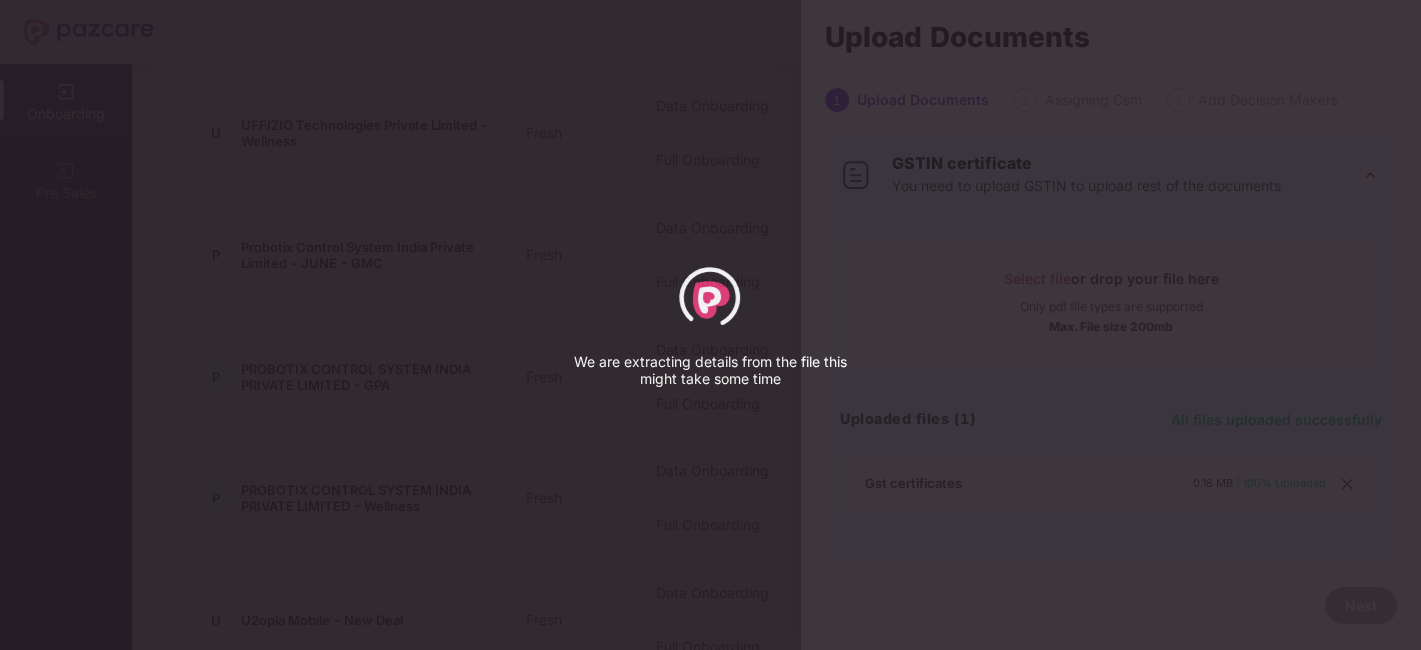 select on "****" 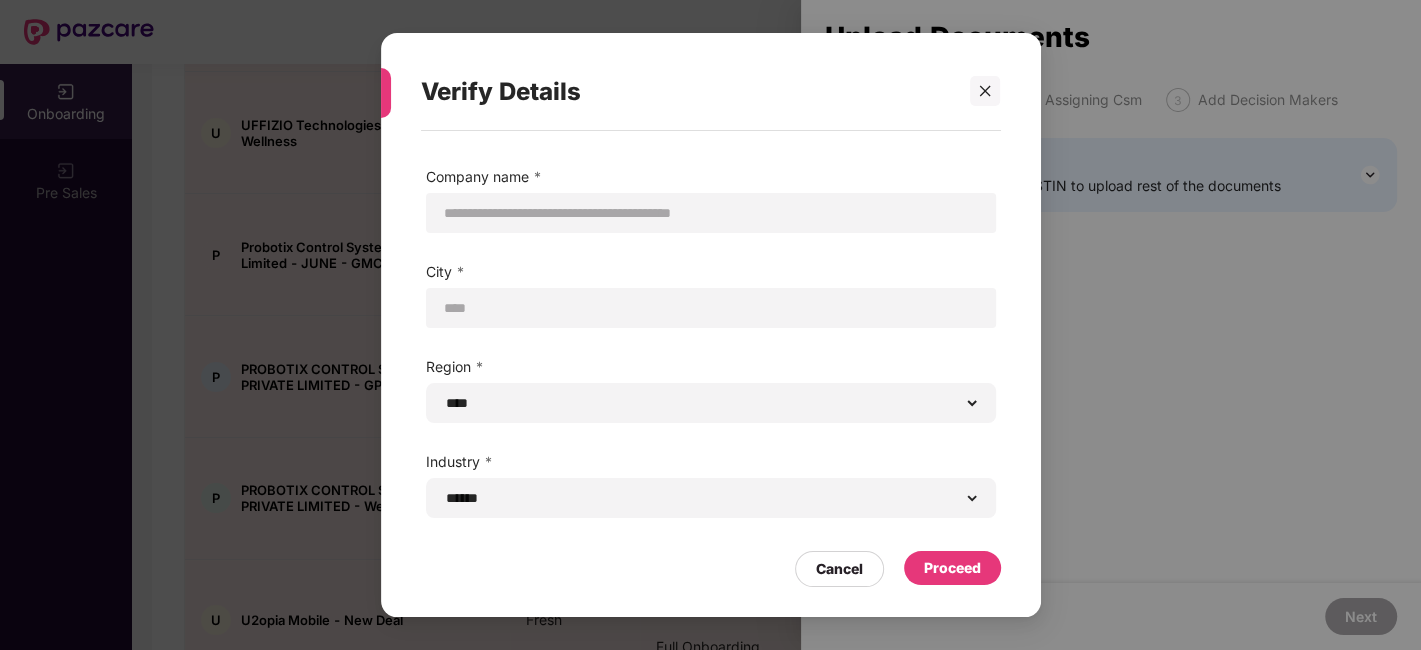 click on "Proceed" at bounding box center (952, 568) 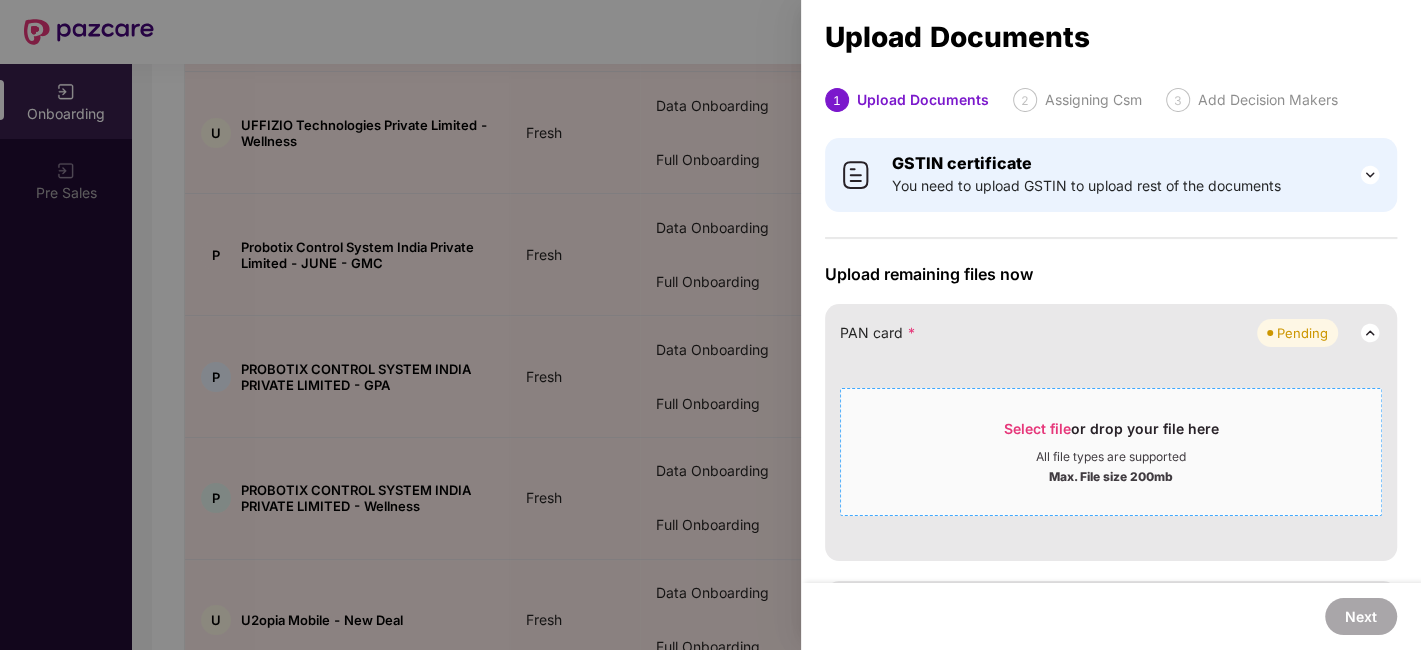 click on "Select file  or drop your file here" at bounding box center (1111, 434) 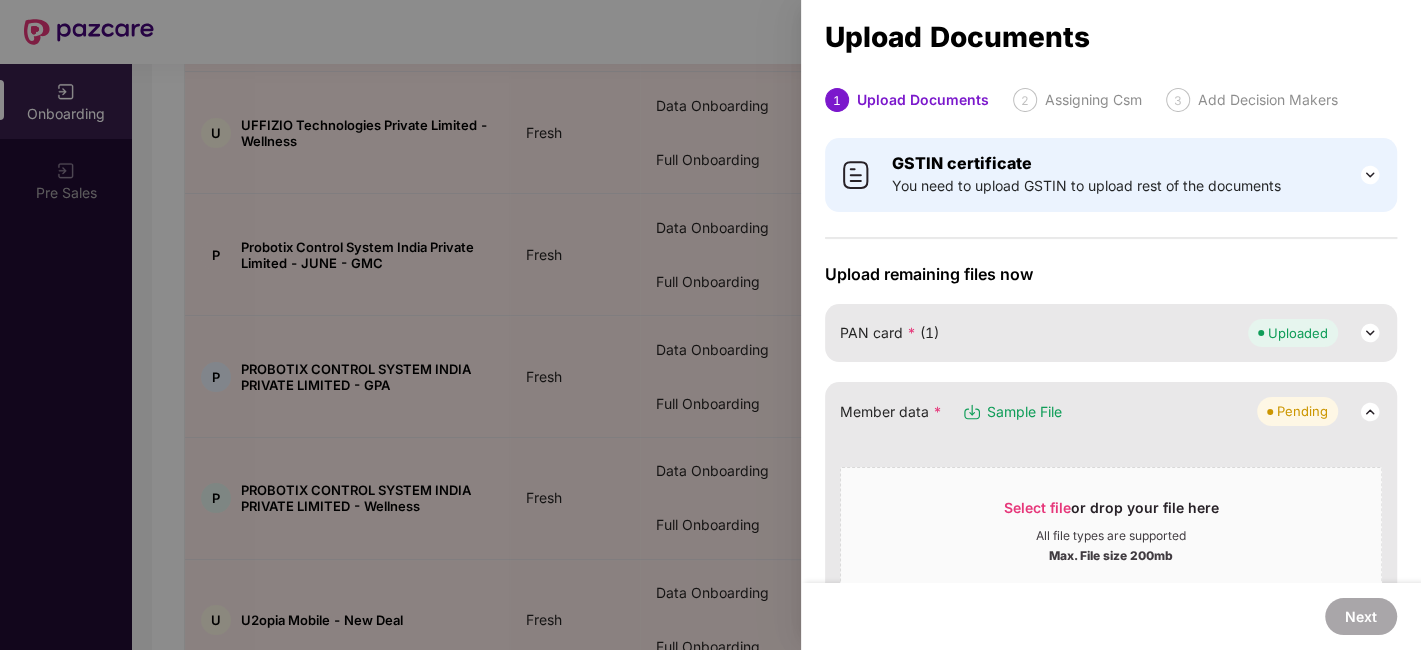 click at bounding box center [710, 325] 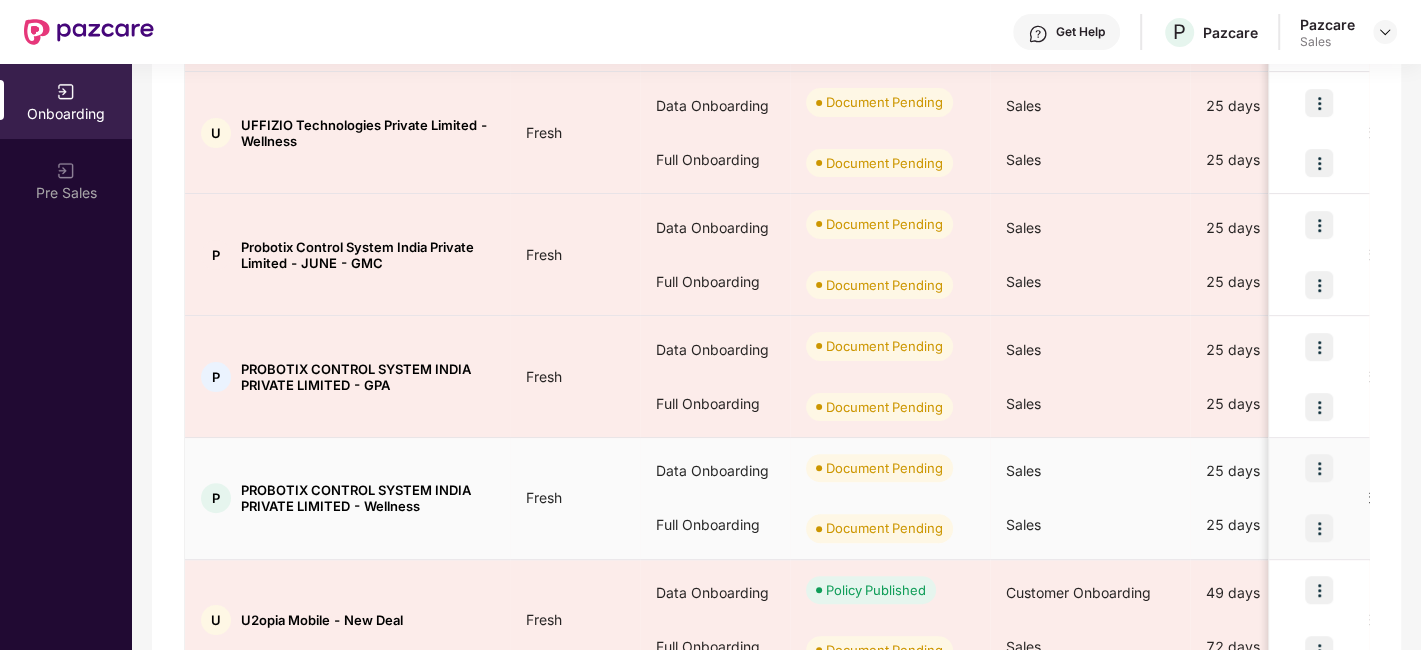 click at bounding box center [1319, 468] 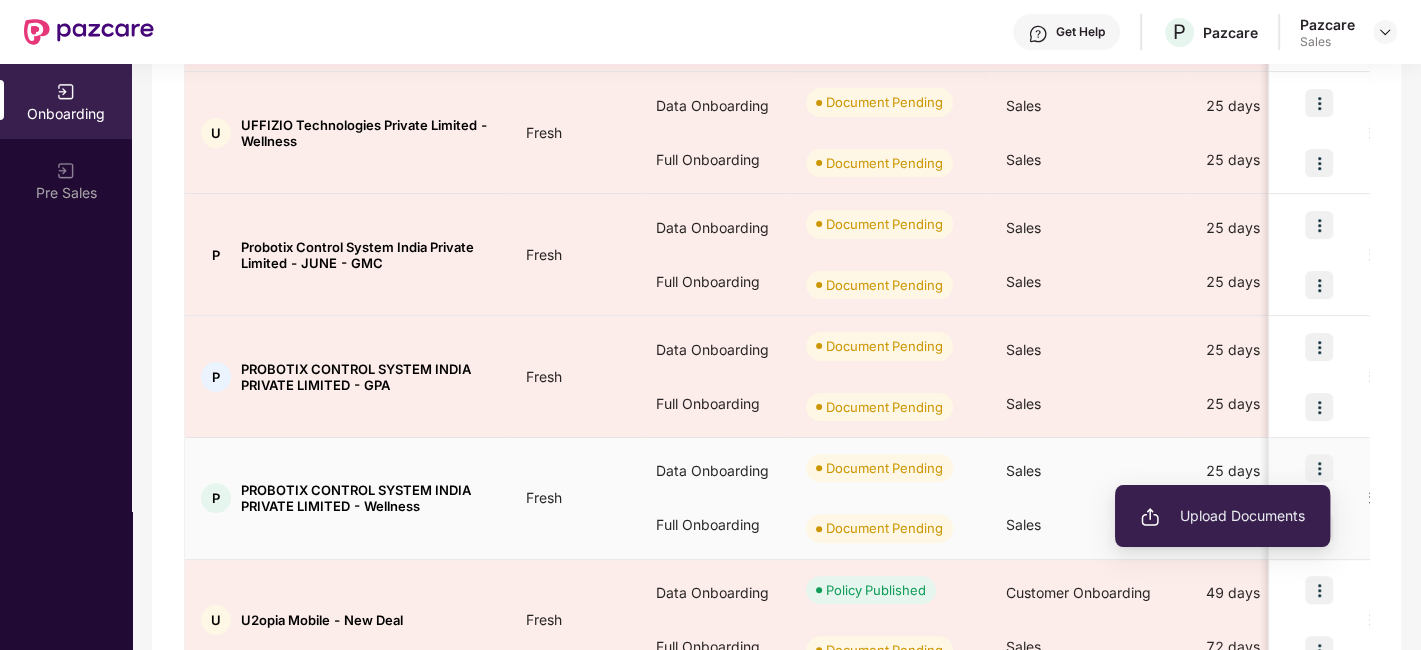 click on "Upload Documents" at bounding box center [1222, 516] 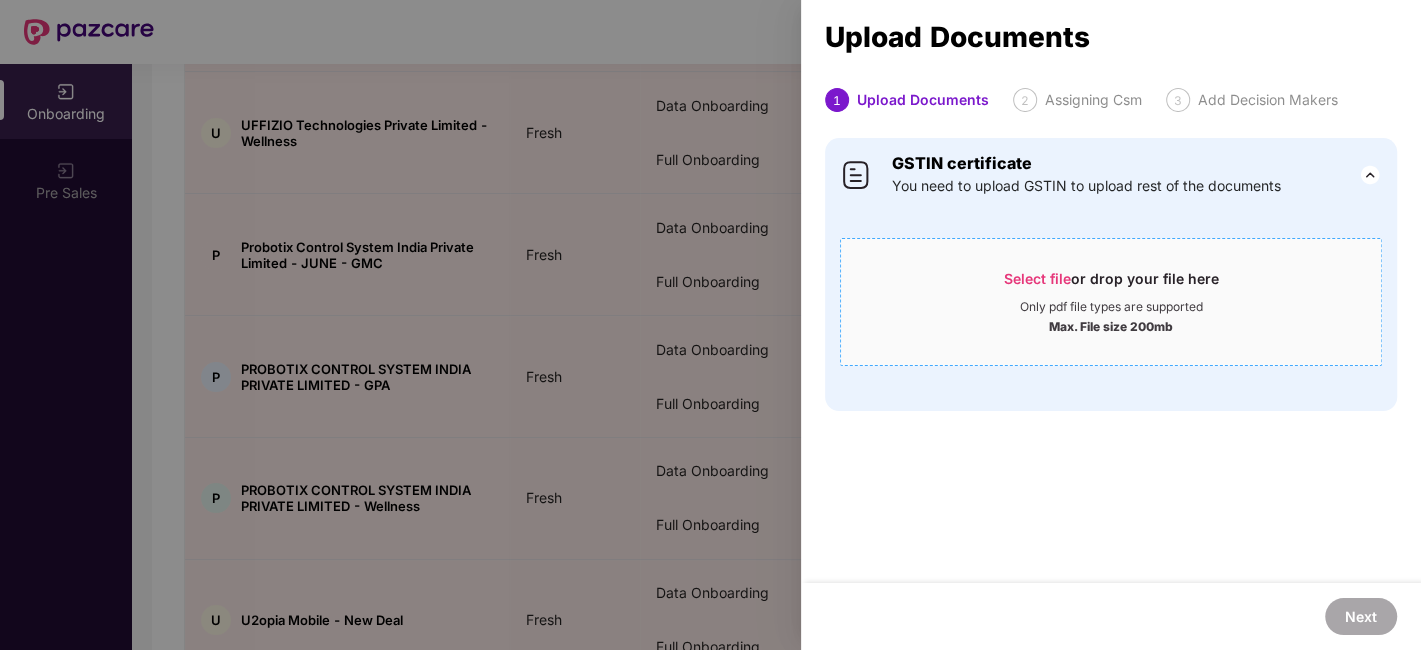click on "Select file  or drop your file here" at bounding box center (1111, 284) 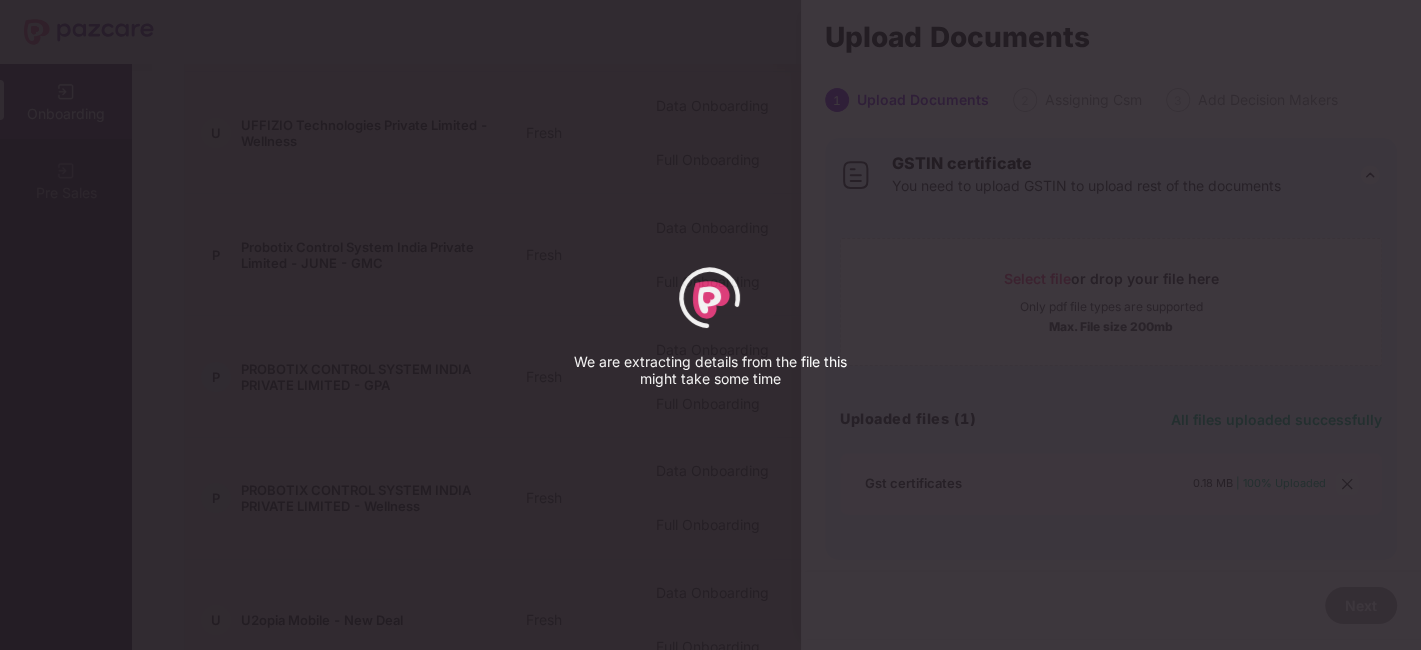 select on "****" 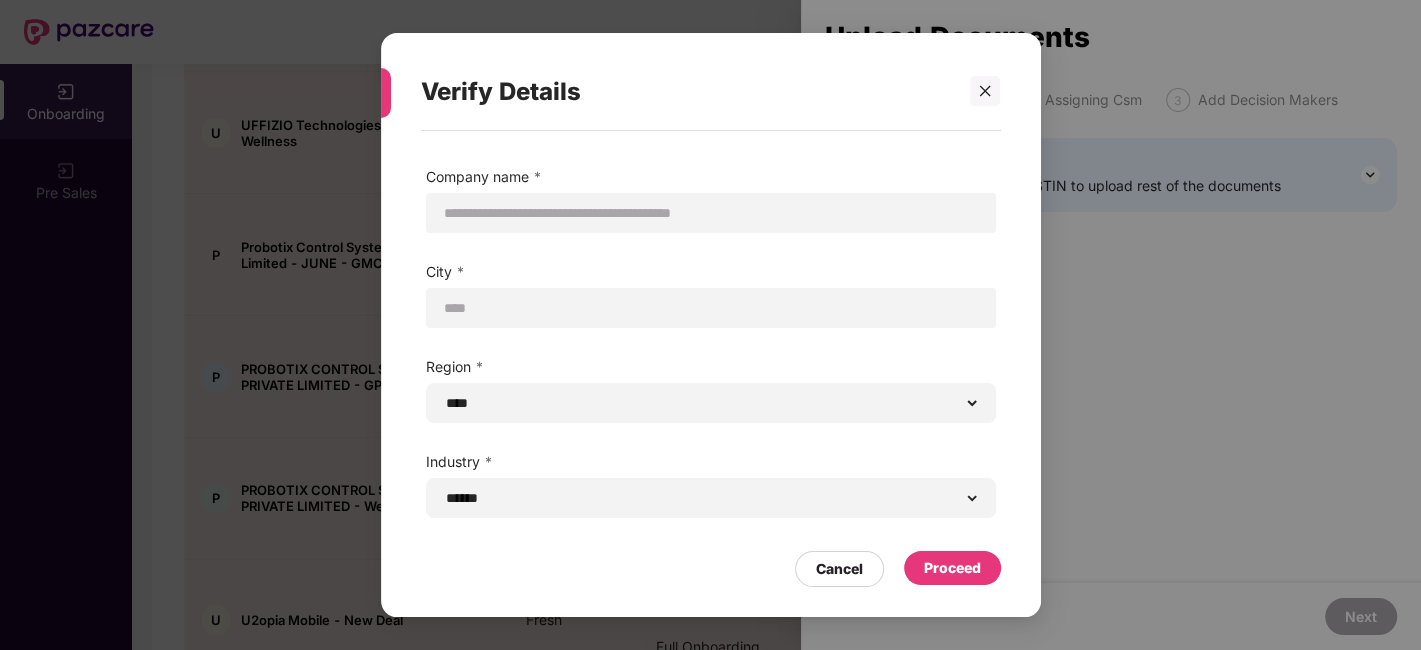 click on "Proceed" at bounding box center [952, 568] 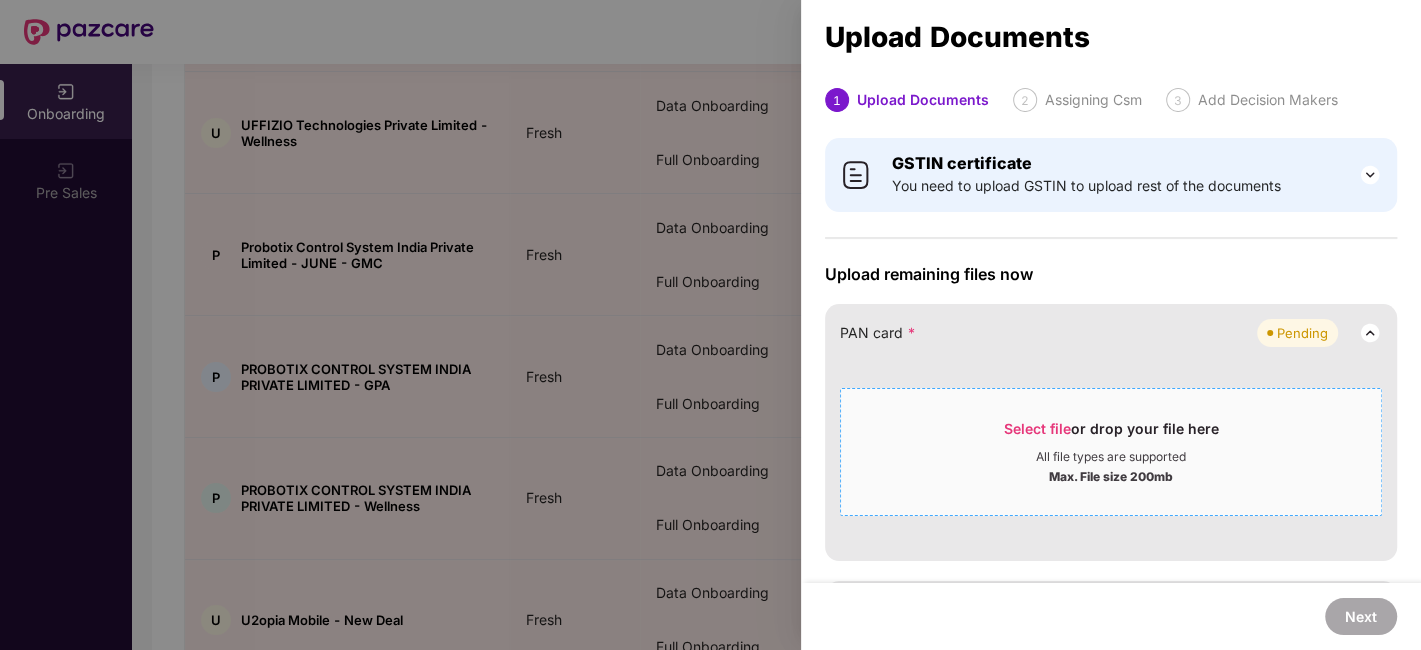 click on "All file types are supported" at bounding box center [1111, 457] 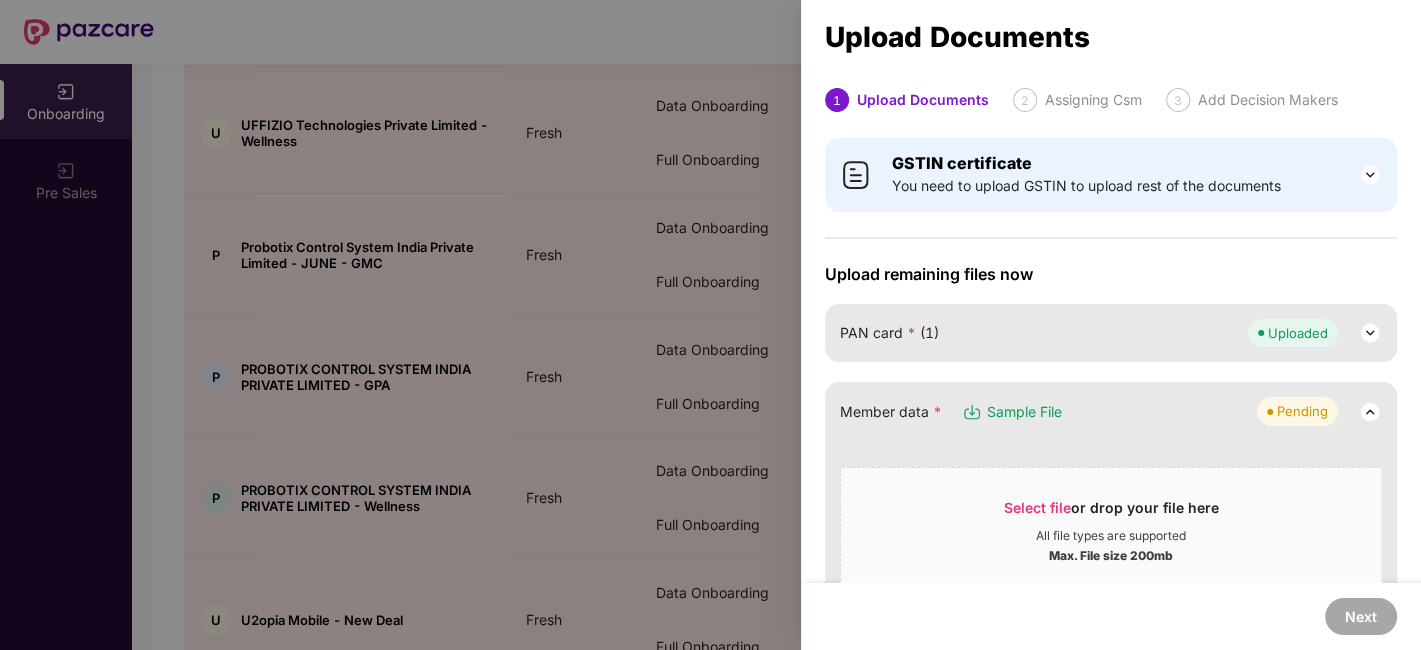 click at bounding box center [710, 325] 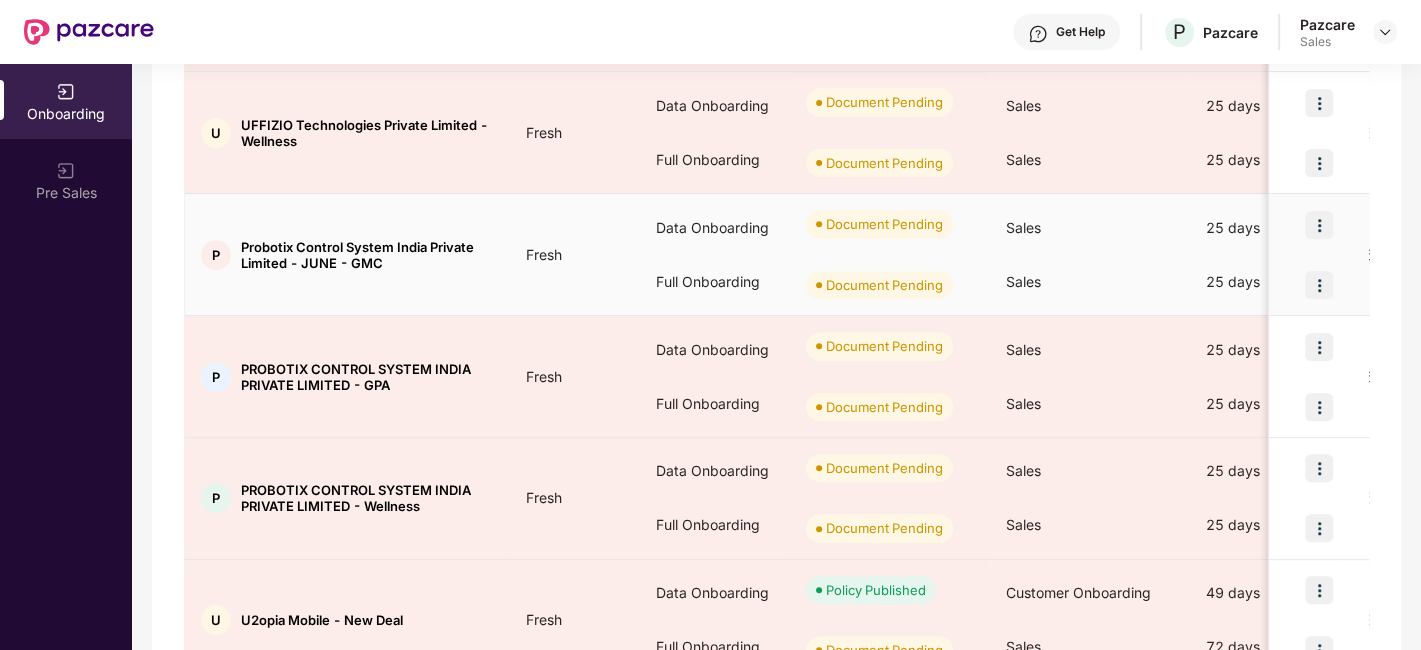 click at bounding box center [1319, 225] 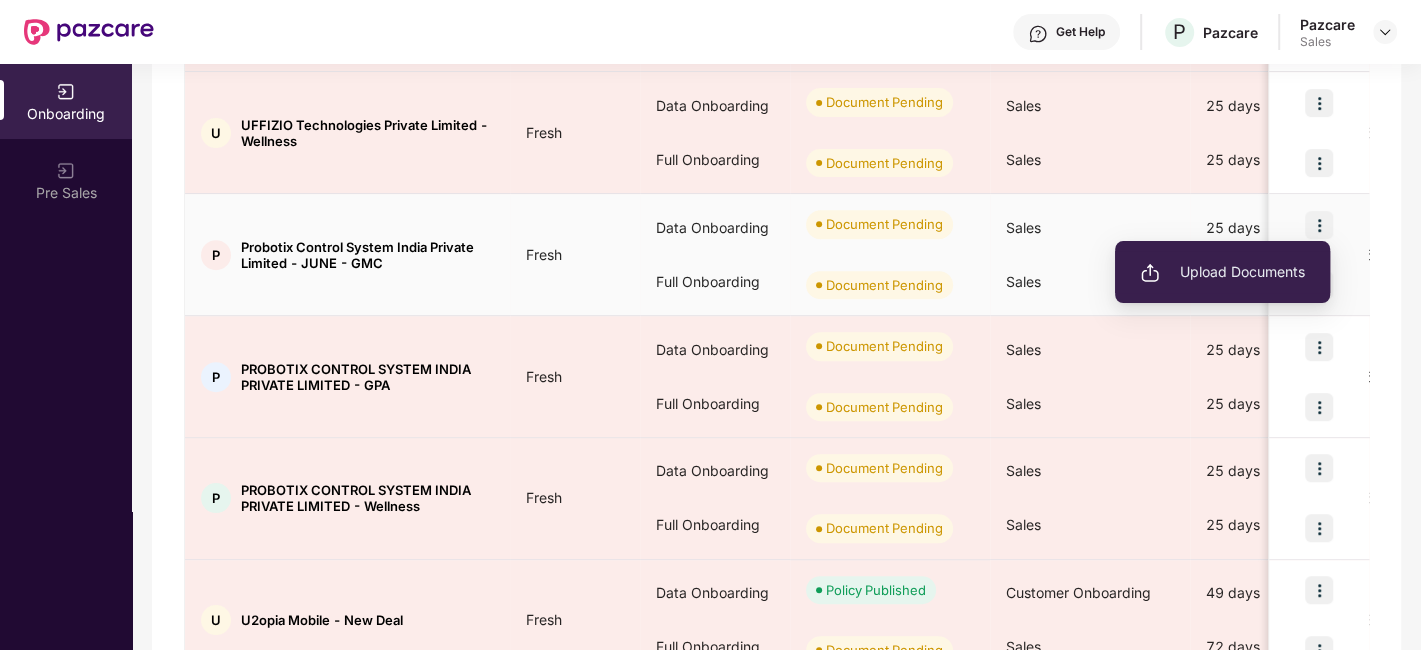 click on "Upload Documents" at bounding box center (1222, 272) 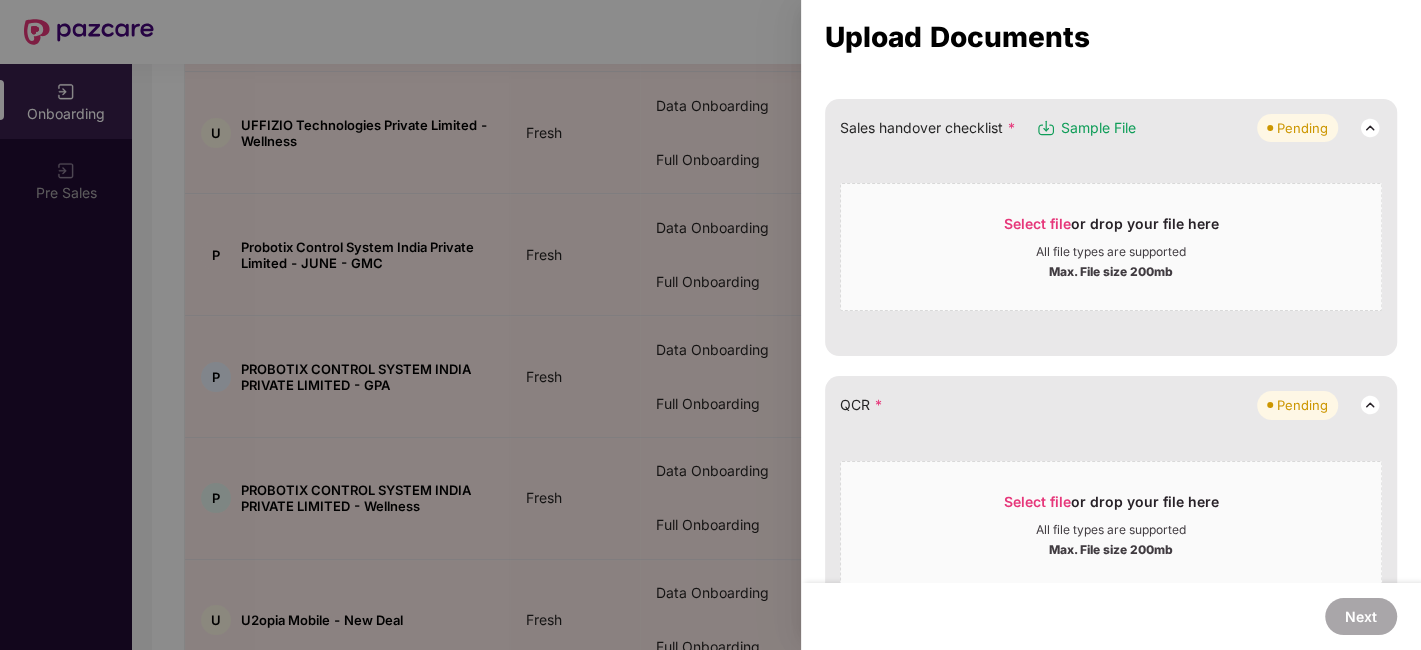 scroll, scrollTop: 562, scrollLeft: 0, axis: vertical 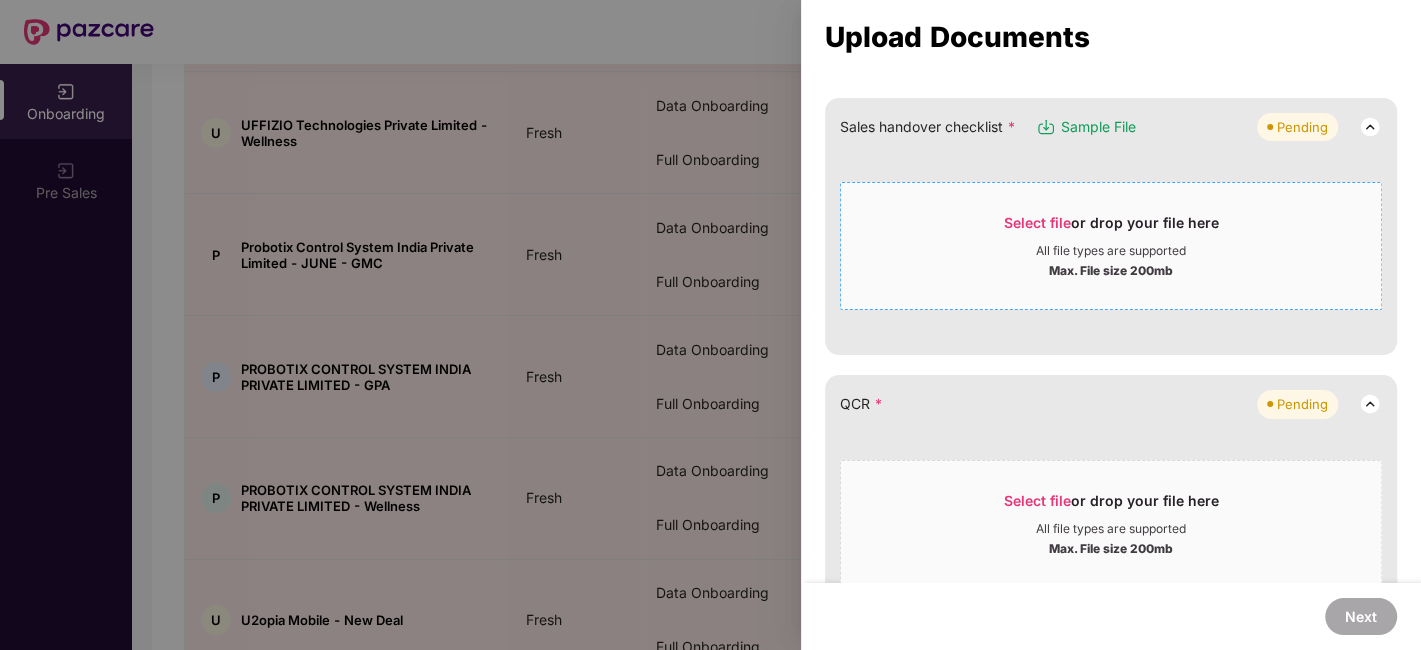 click on "Select file  or drop your file here" at bounding box center [1111, 228] 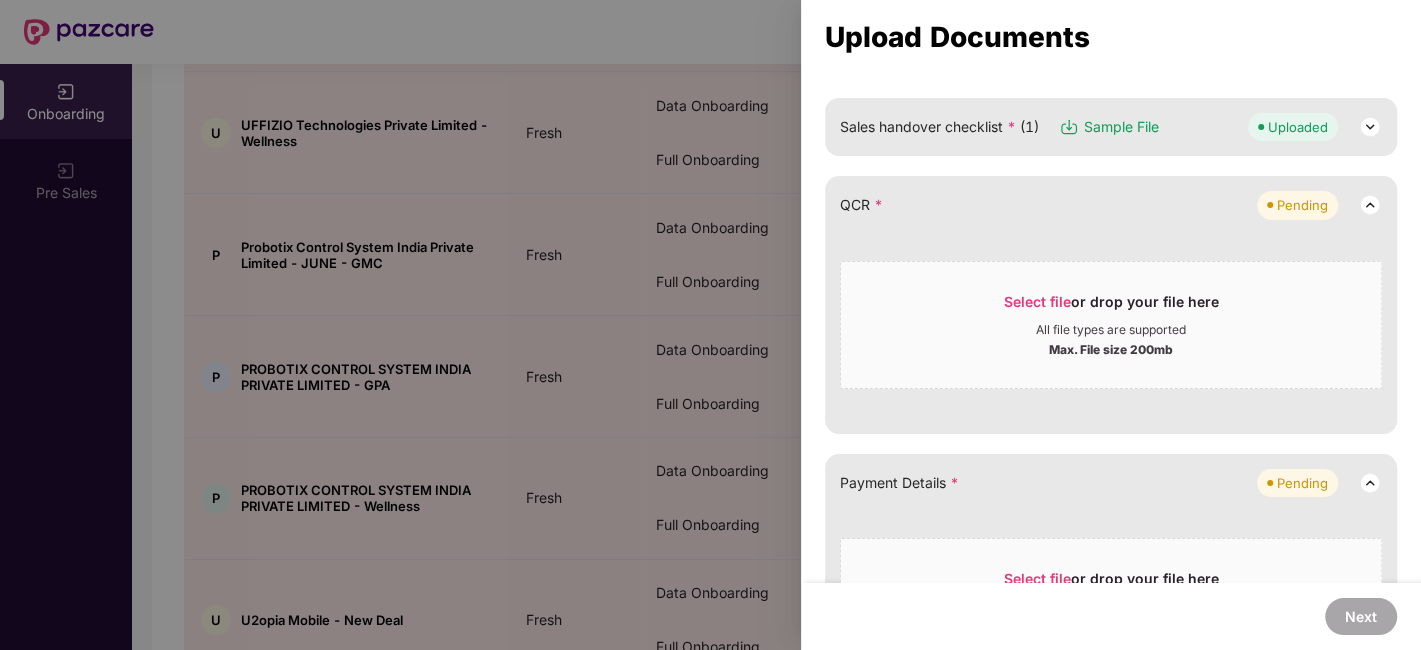 click at bounding box center [710, 325] 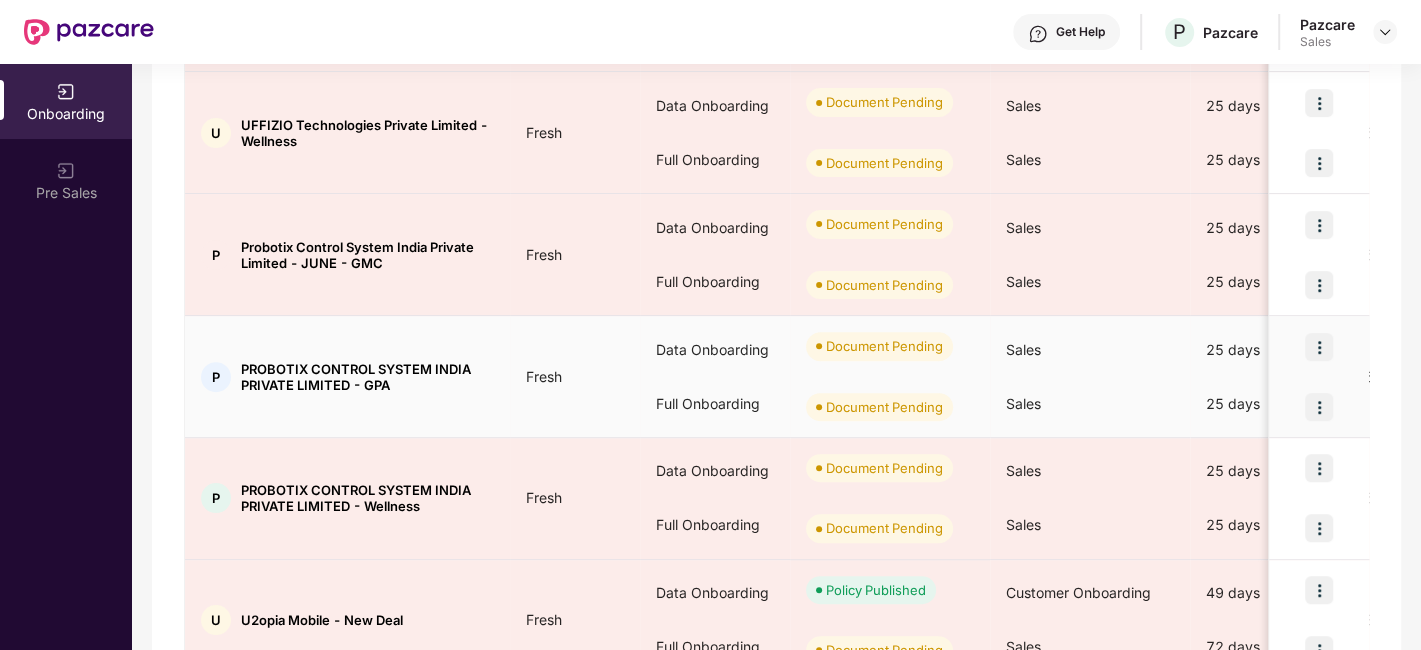 click at bounding box center (1319, 347) 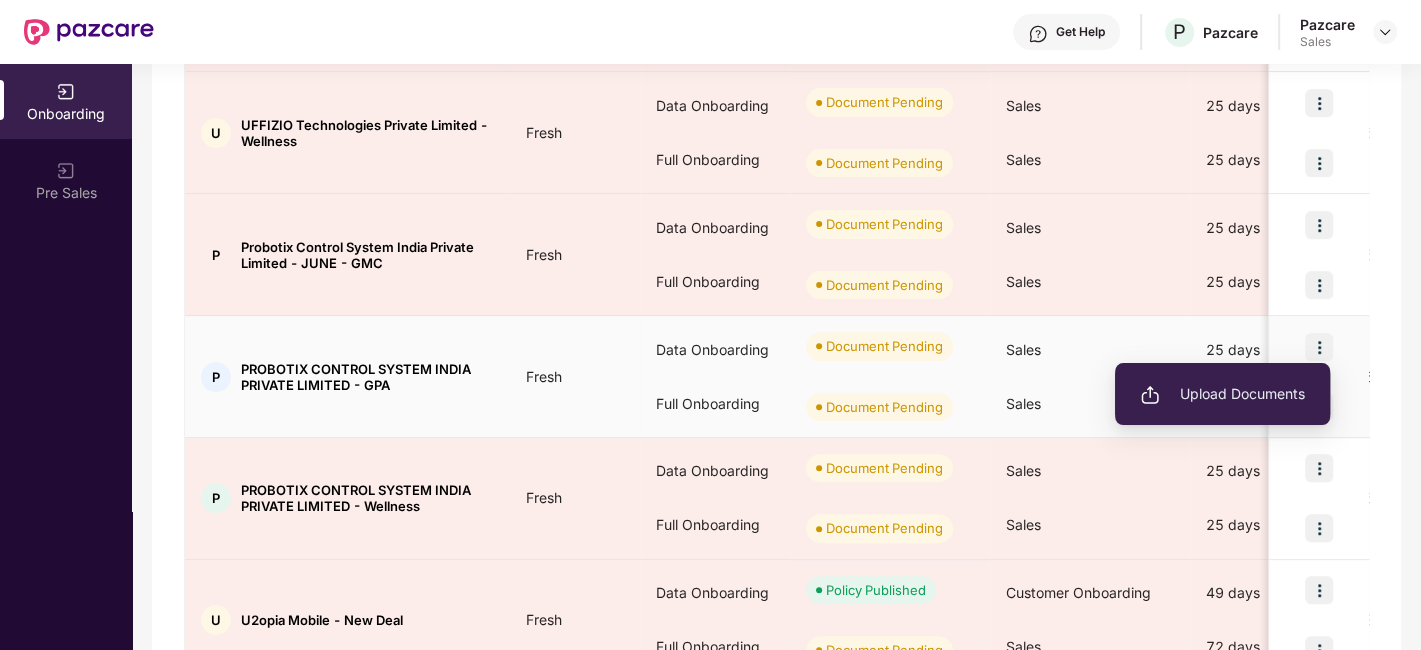 click on "Upload Documents" at bounding box center [1222, 394] 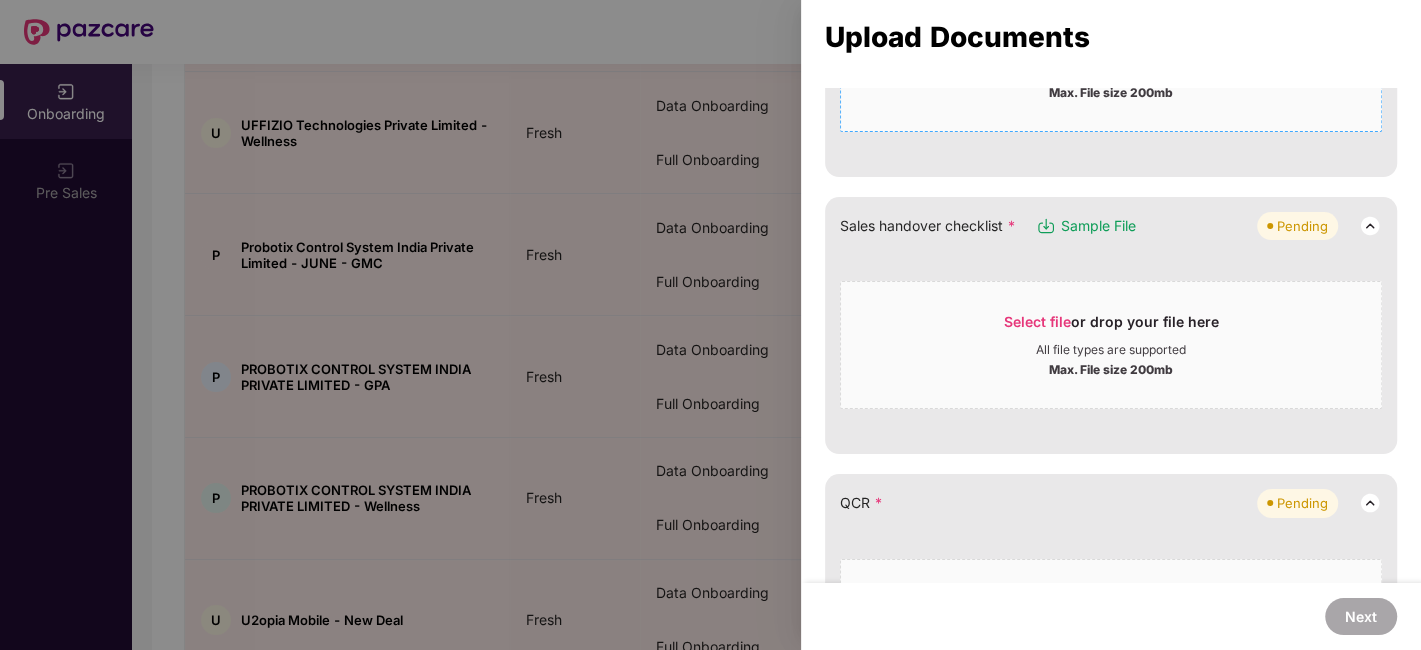 scroll, scrollTop: 461, scrollLeft: 0, axis: vertical 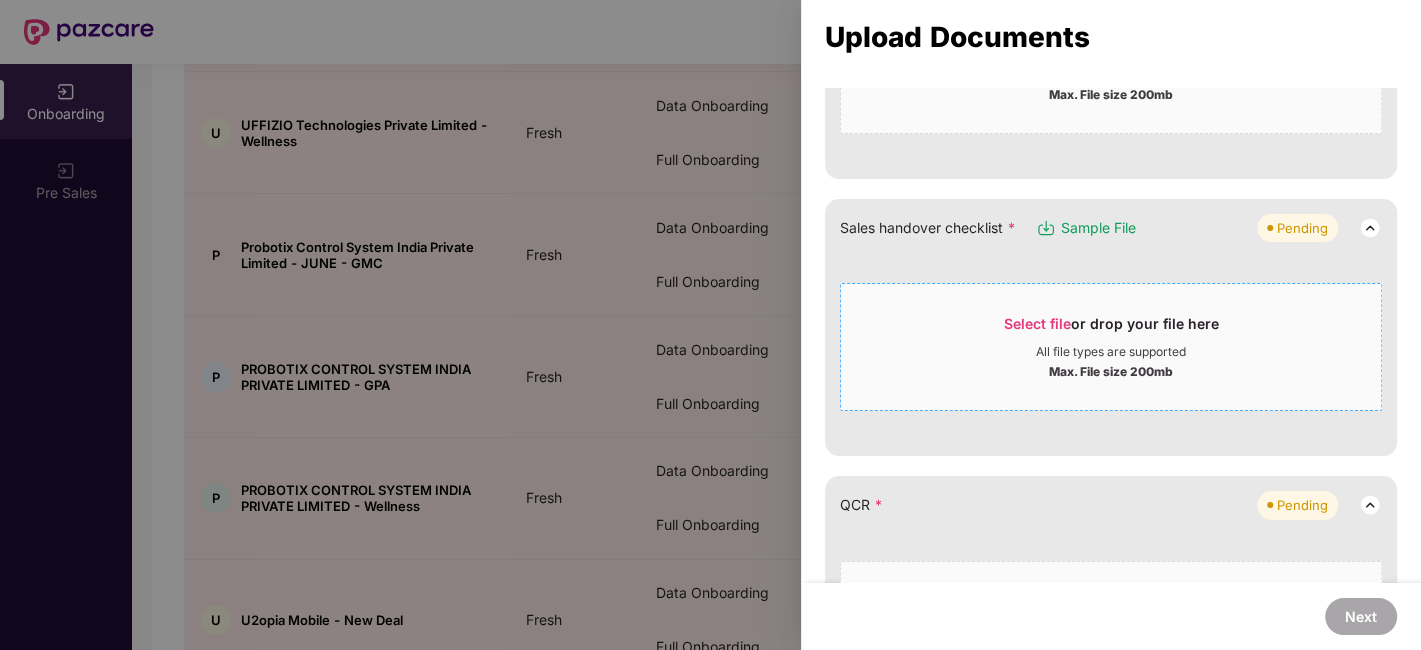 click on "Select file  or drop your file here" at bounding box center (1111, 329) 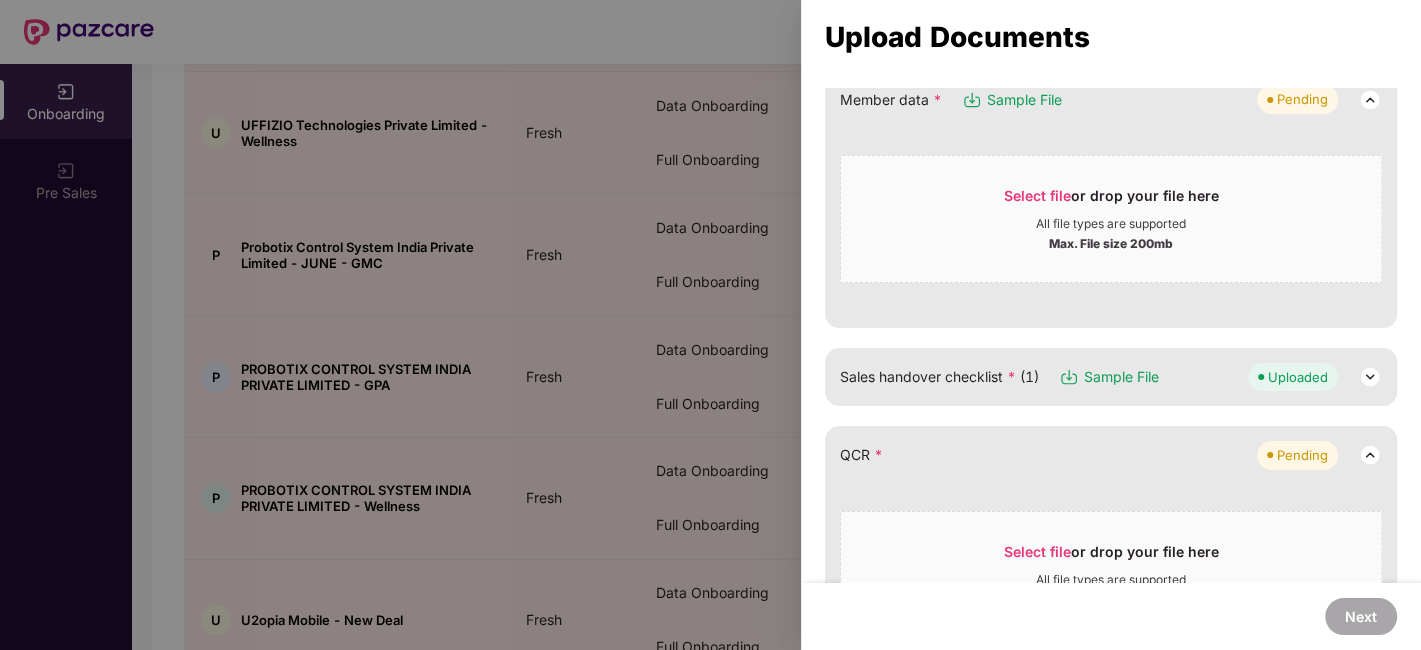 scroll, scrollTop: 0, scrollLeft: 0, axis: both 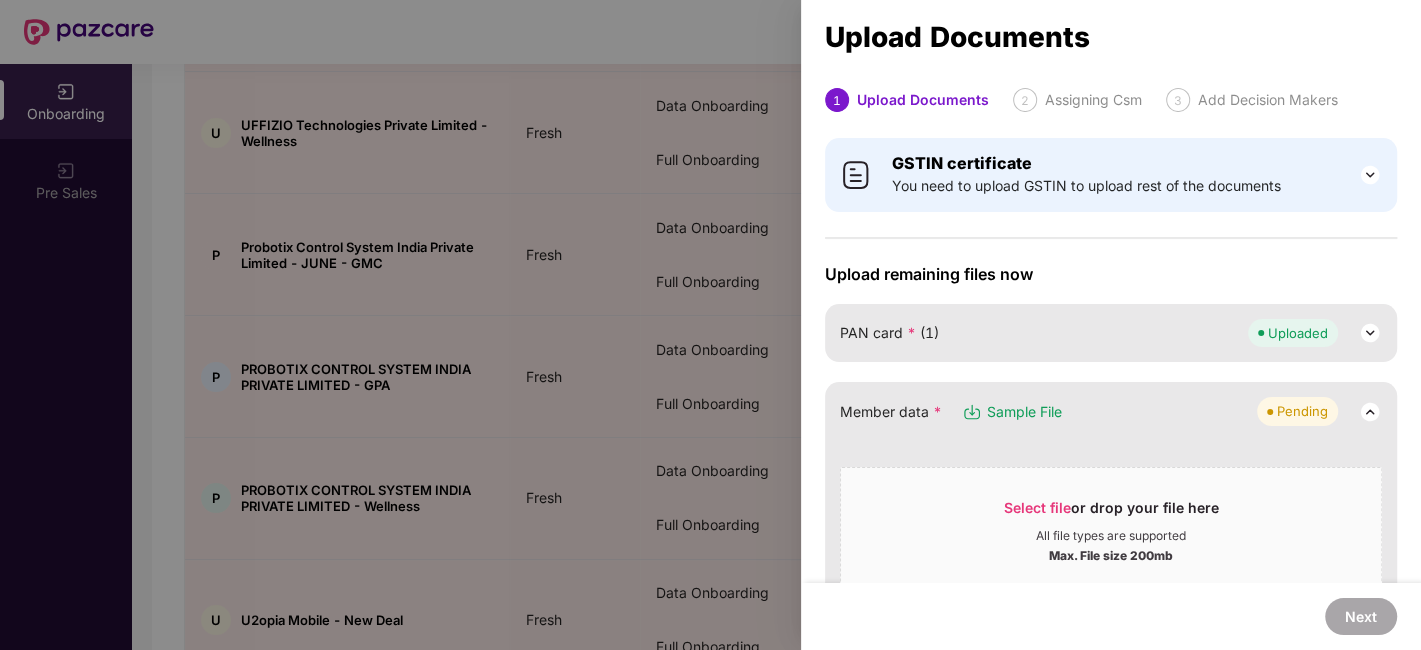 click at bounding box center (710, 325) 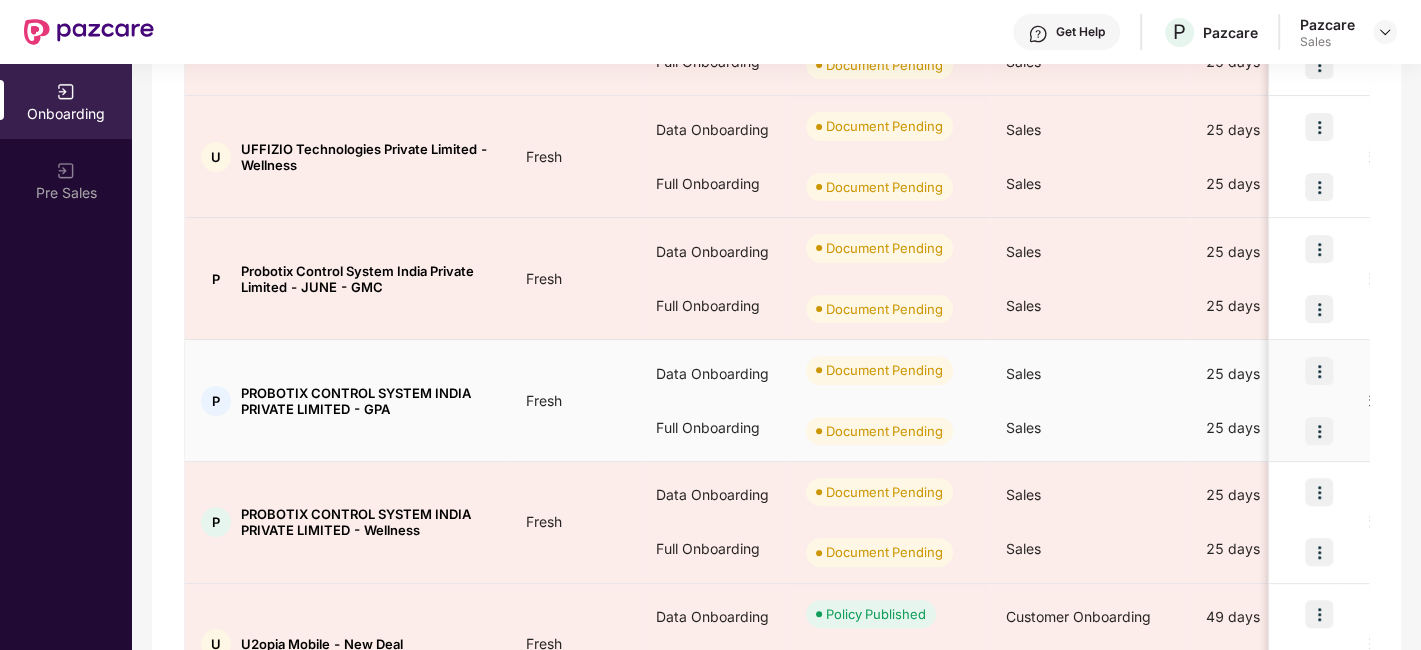 scroll, scrollTop: 882, scrollLeft: 0, axis: vertical 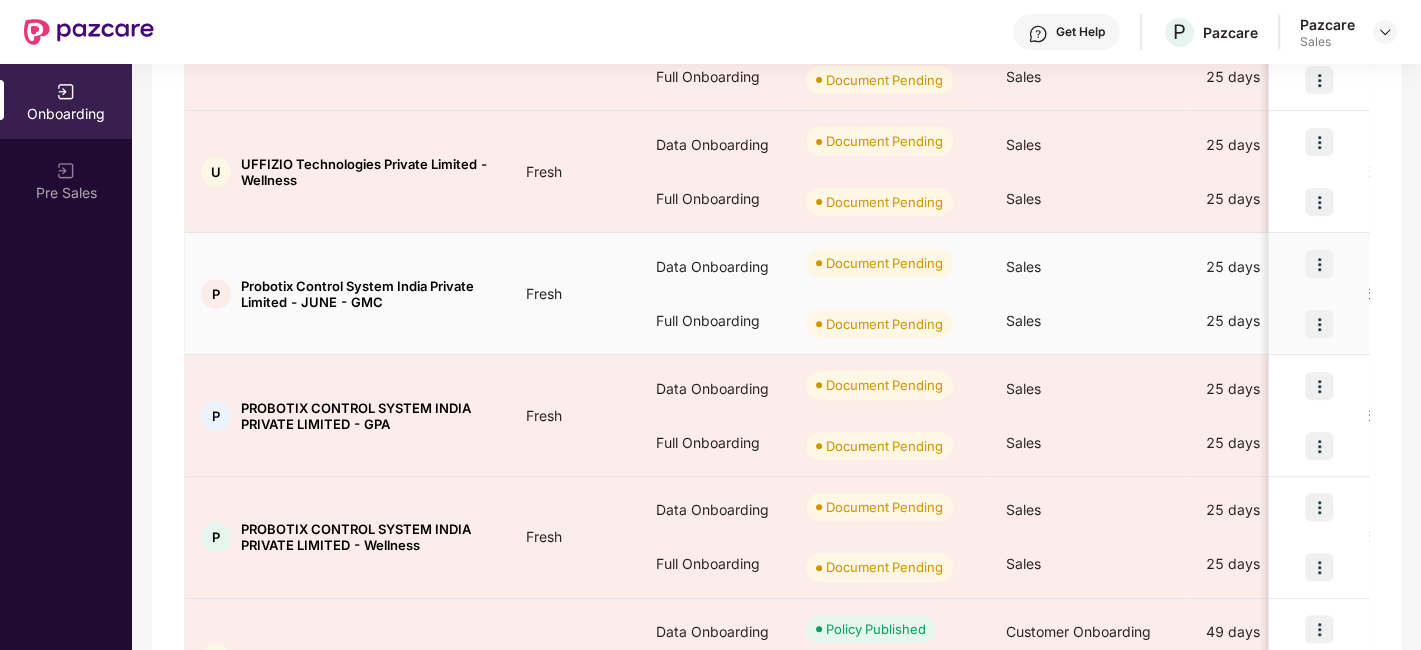 click at bounding box center [1319, 264] 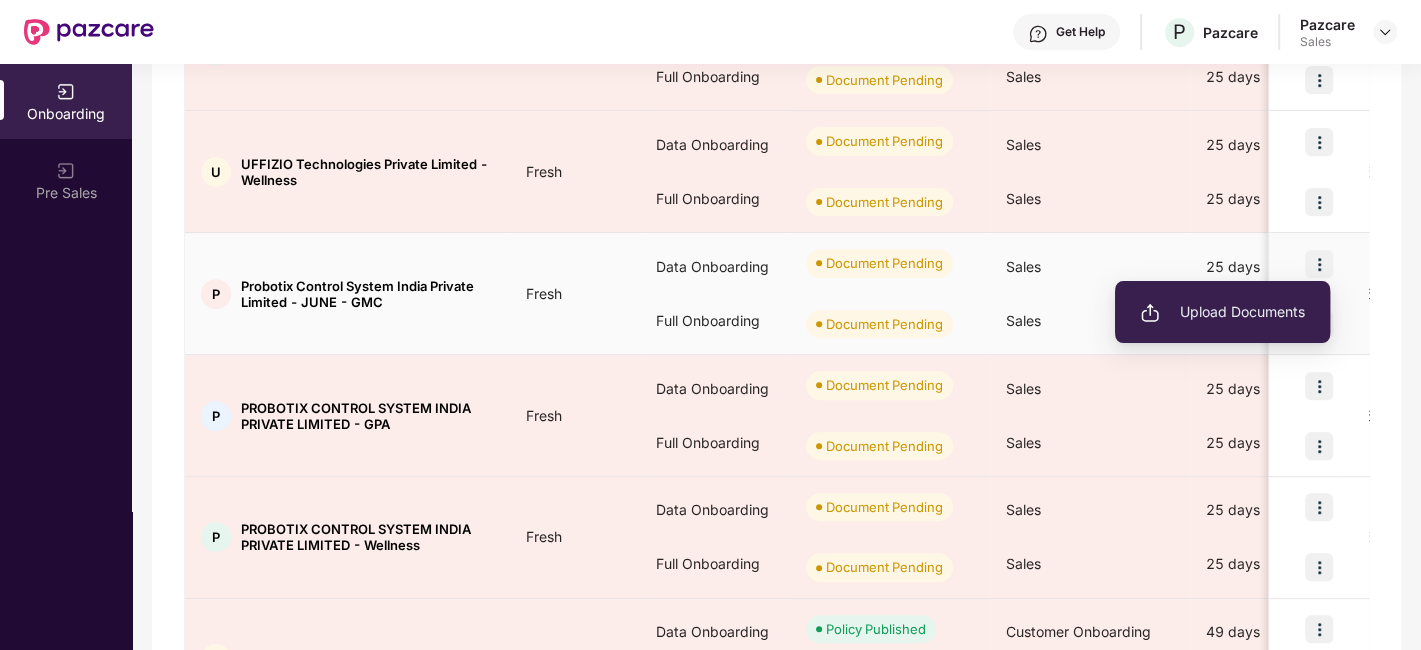 click on "Upload Documents" at bounding box center (1222, 312) 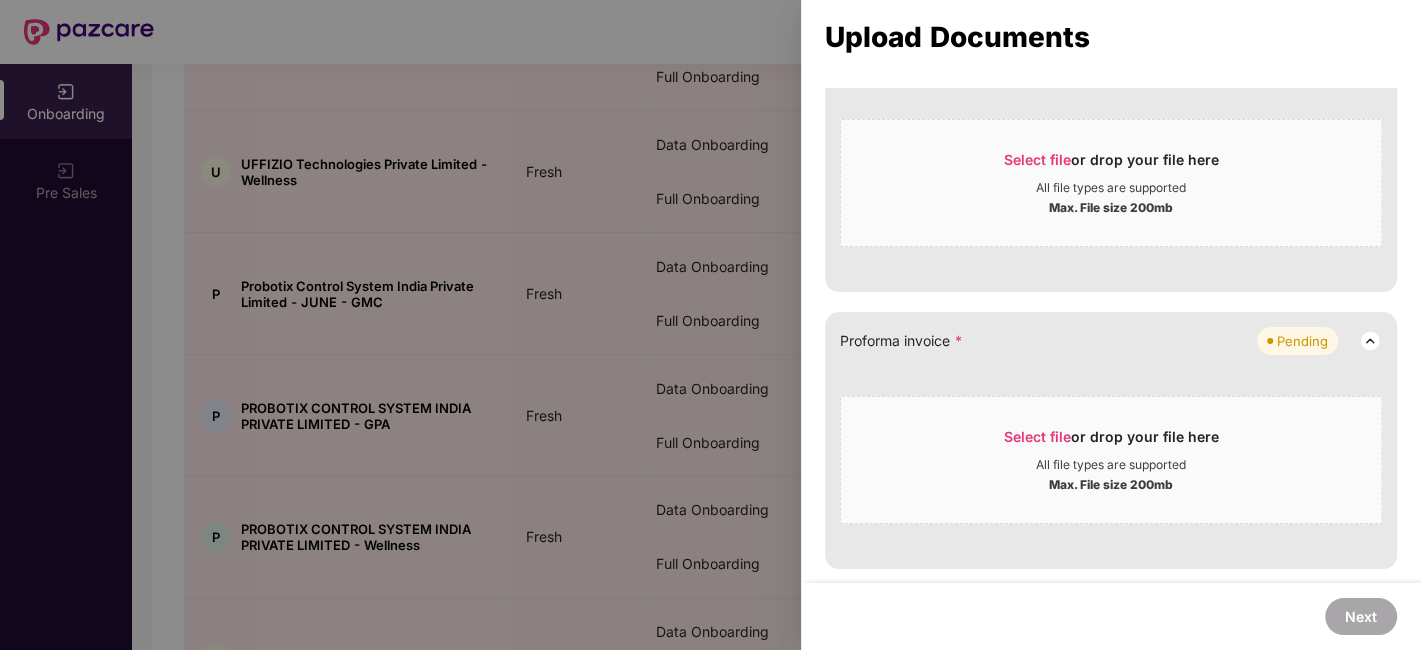scroll, scrollTop: 1260, scrollLeft: 0, axis: vertical 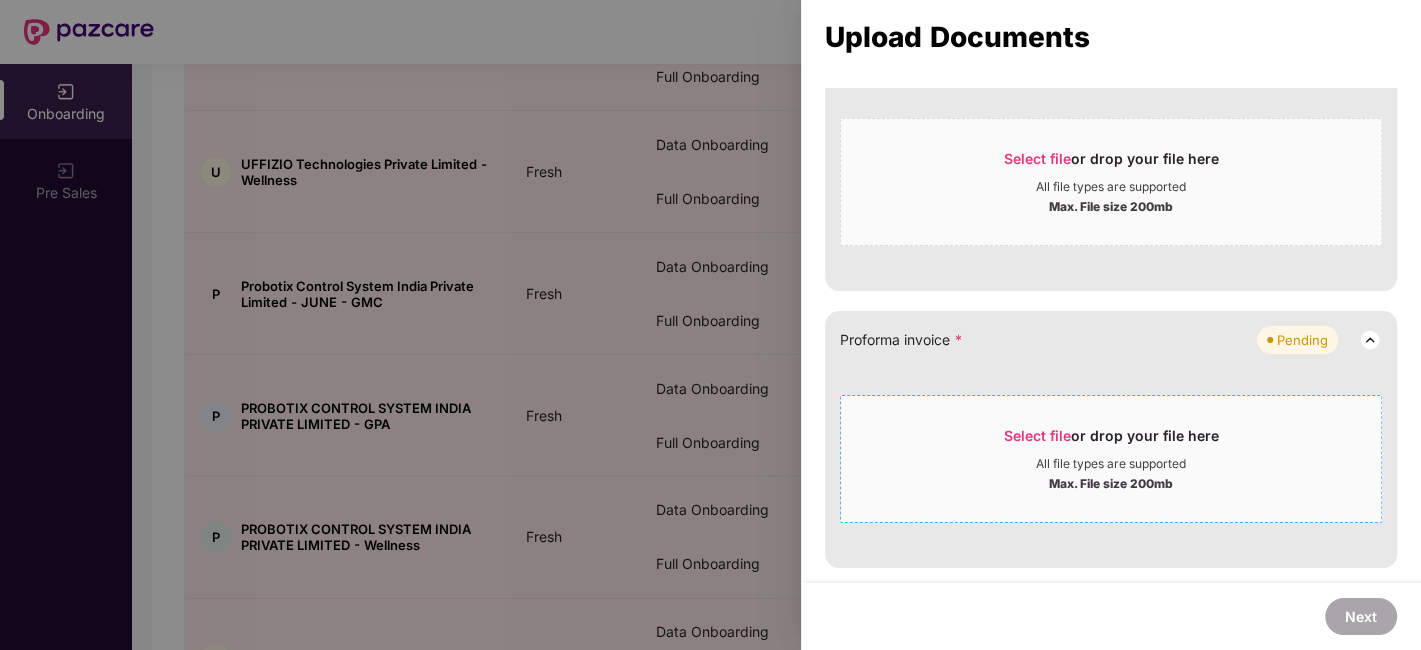 click on "All file types are supported" at bounding box center (1111, 464) 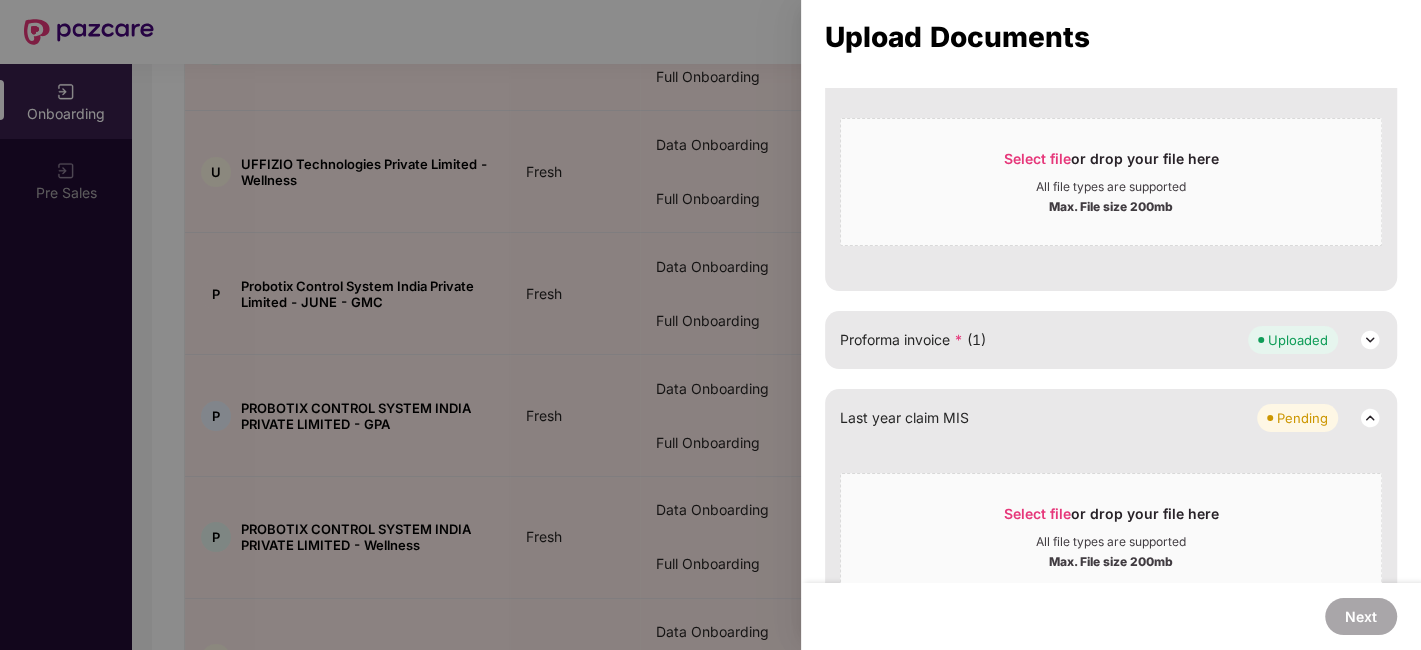 click at bounding box center (710, 325) 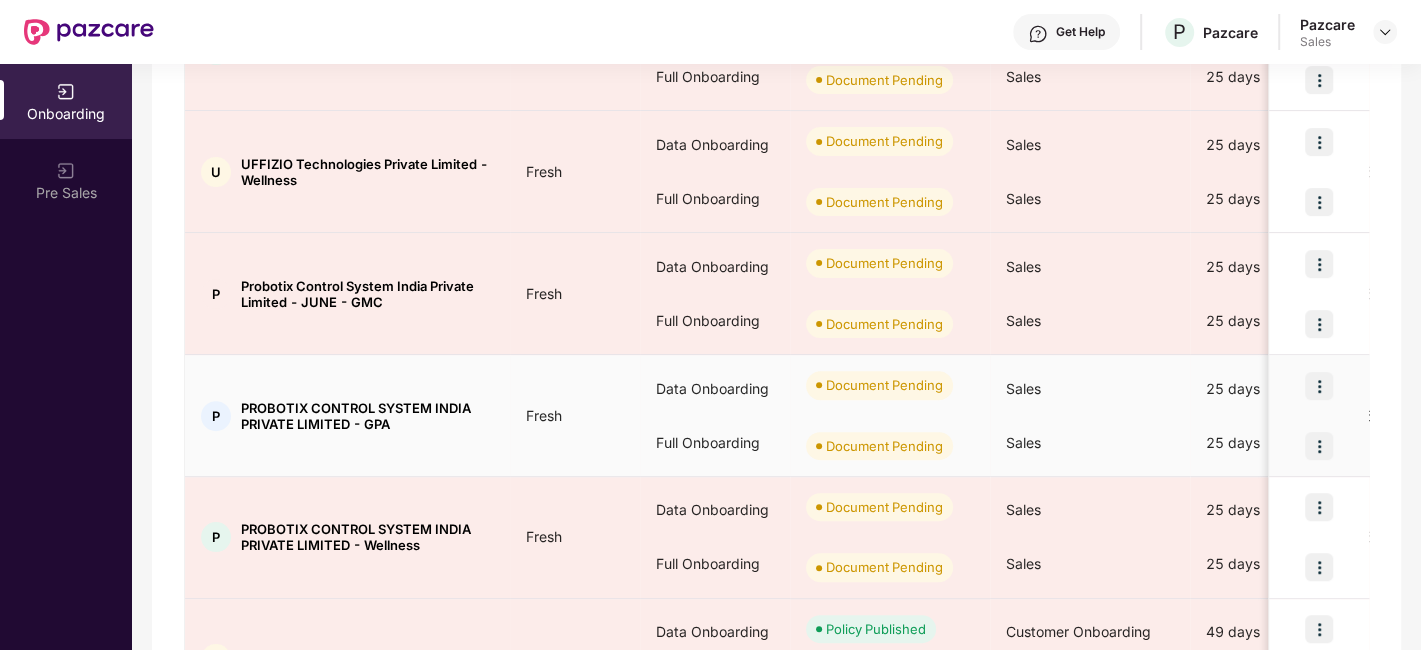 click at bounding box center (1319, 386) 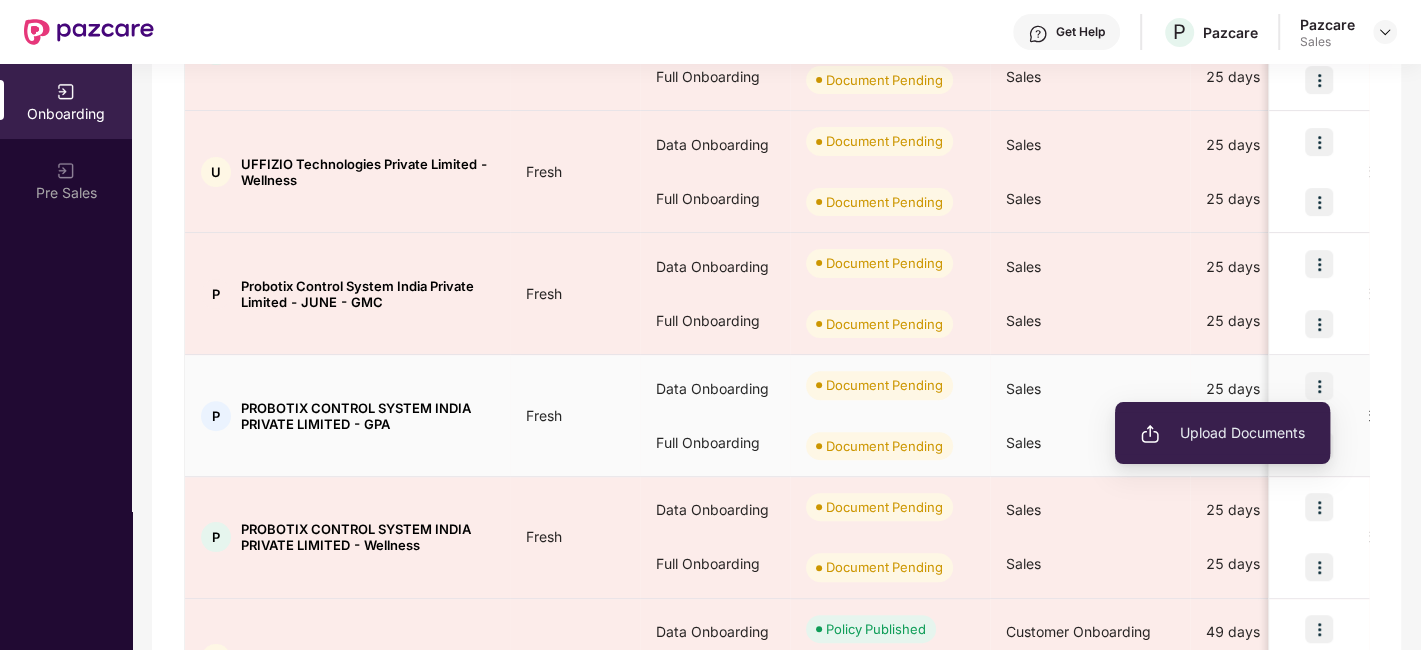 click on "Upload Documents" at bounding box center [1222, 433] 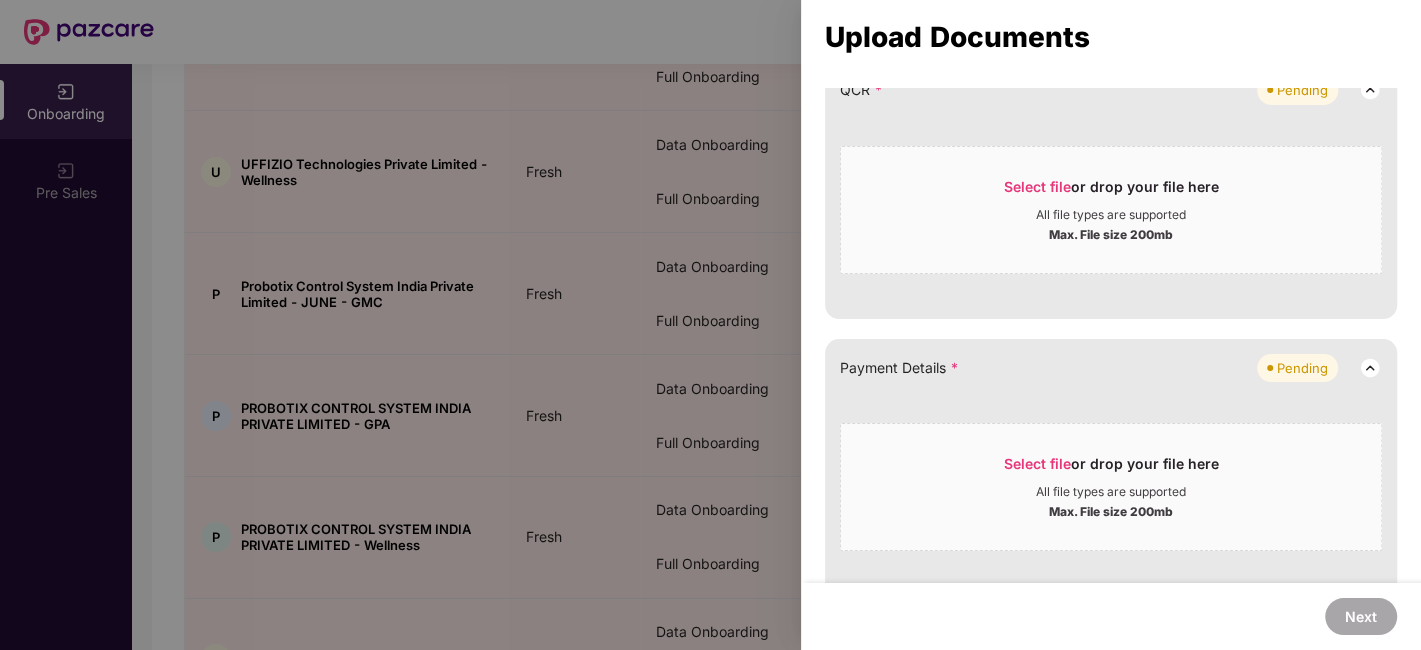 scroll, scrollTop: 822, scrollLeft: 0, axis: vertical 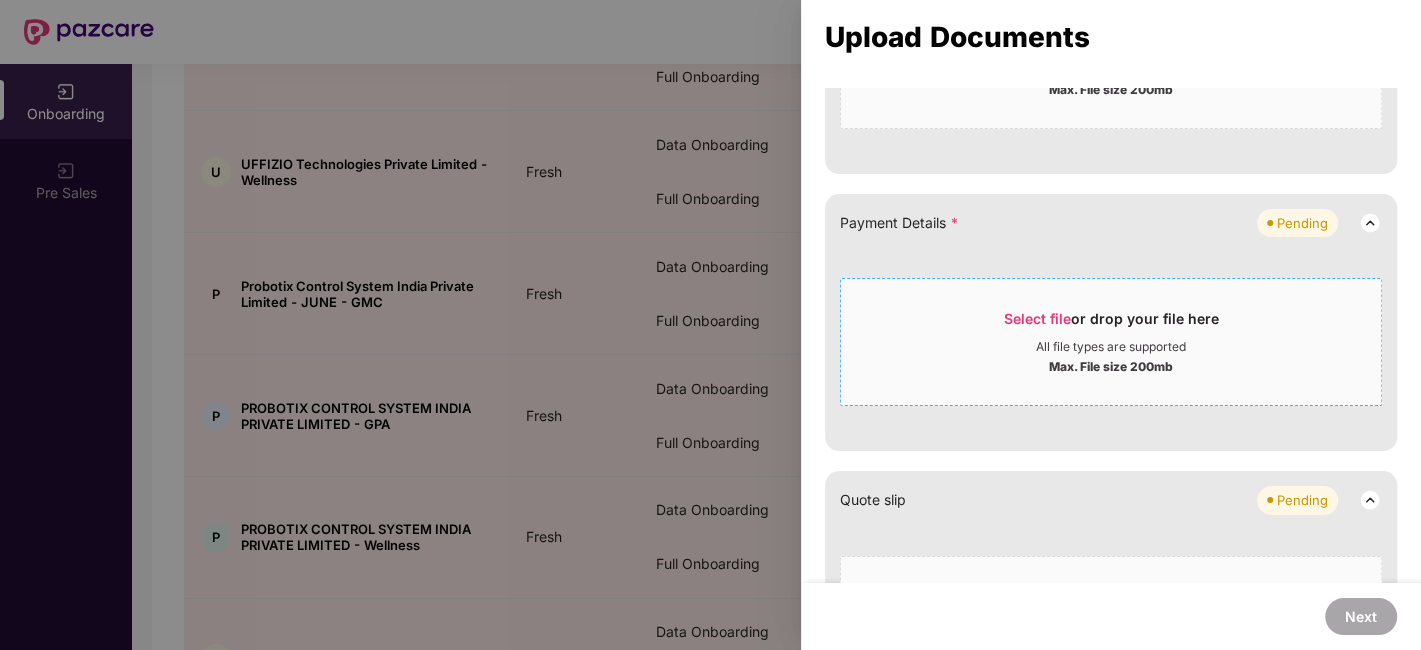 click on "All file types are supported" at bounding box center [1111, 347] 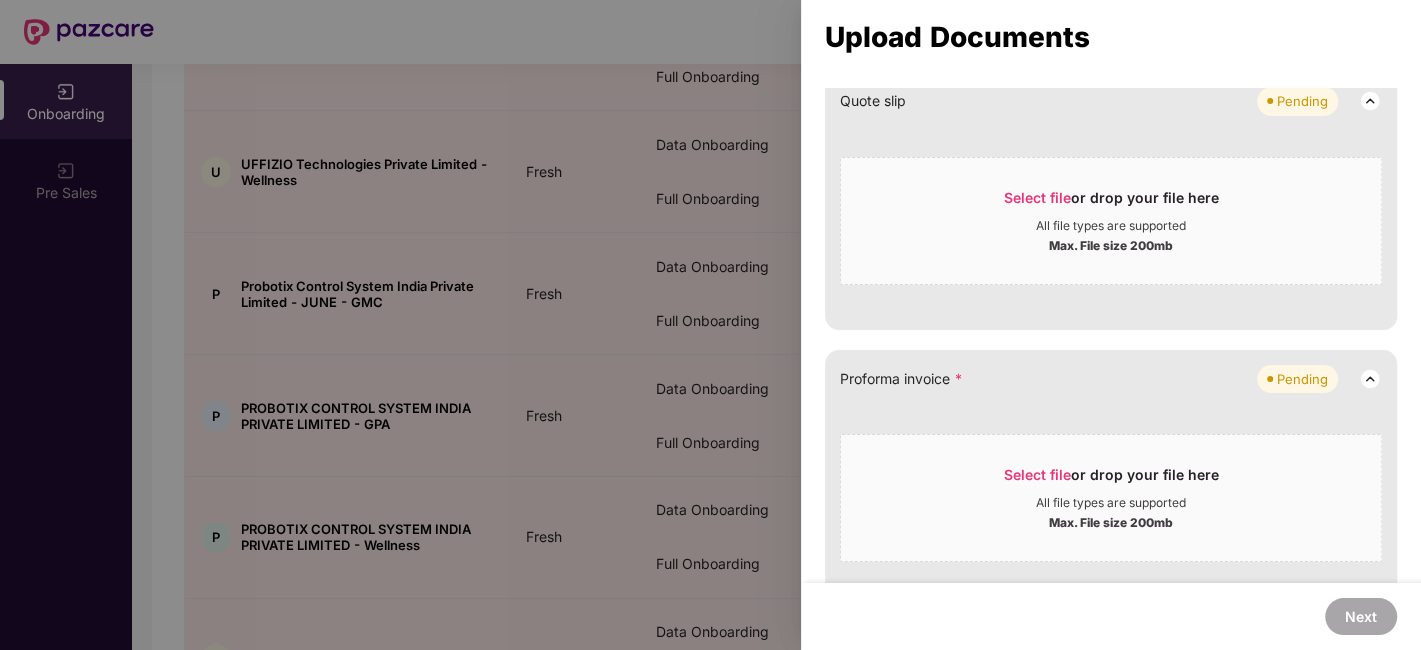 scroll, scrollTop: 1231, scrollLeft: 0, axis: vertical 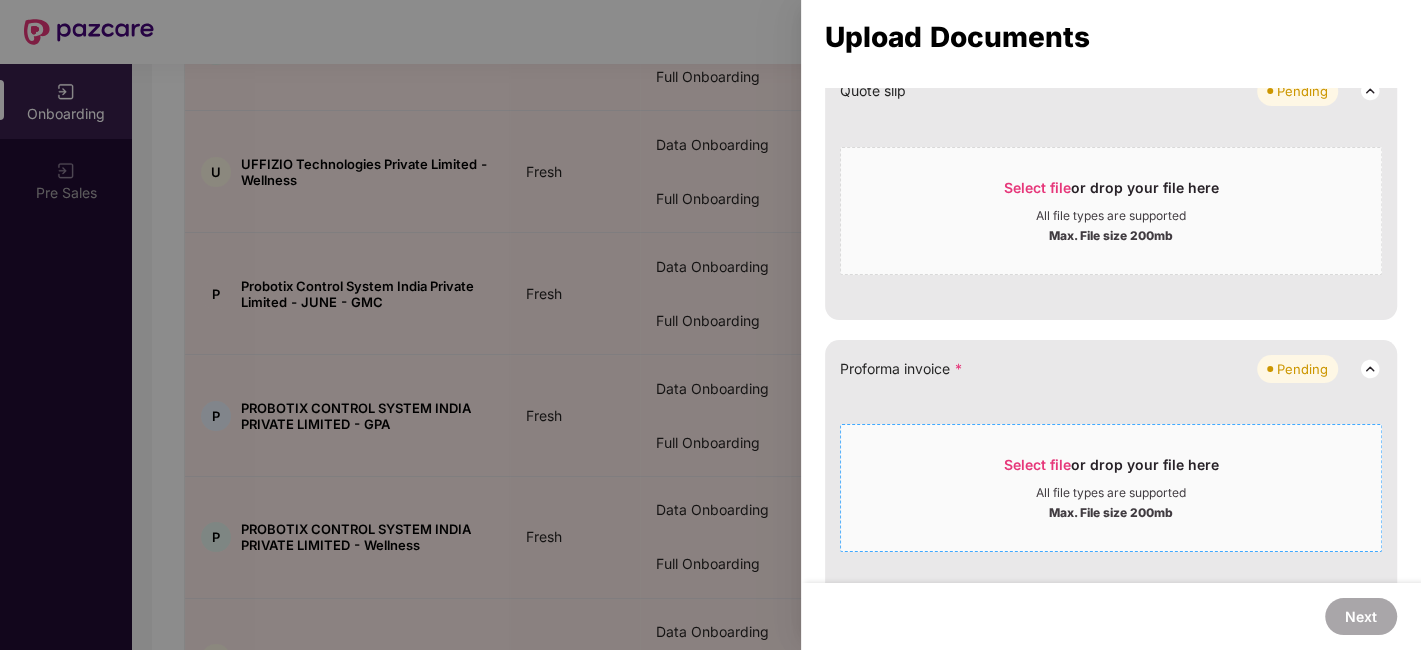 click on "Max. File size 200mb" at bounding box center [1111, 511] 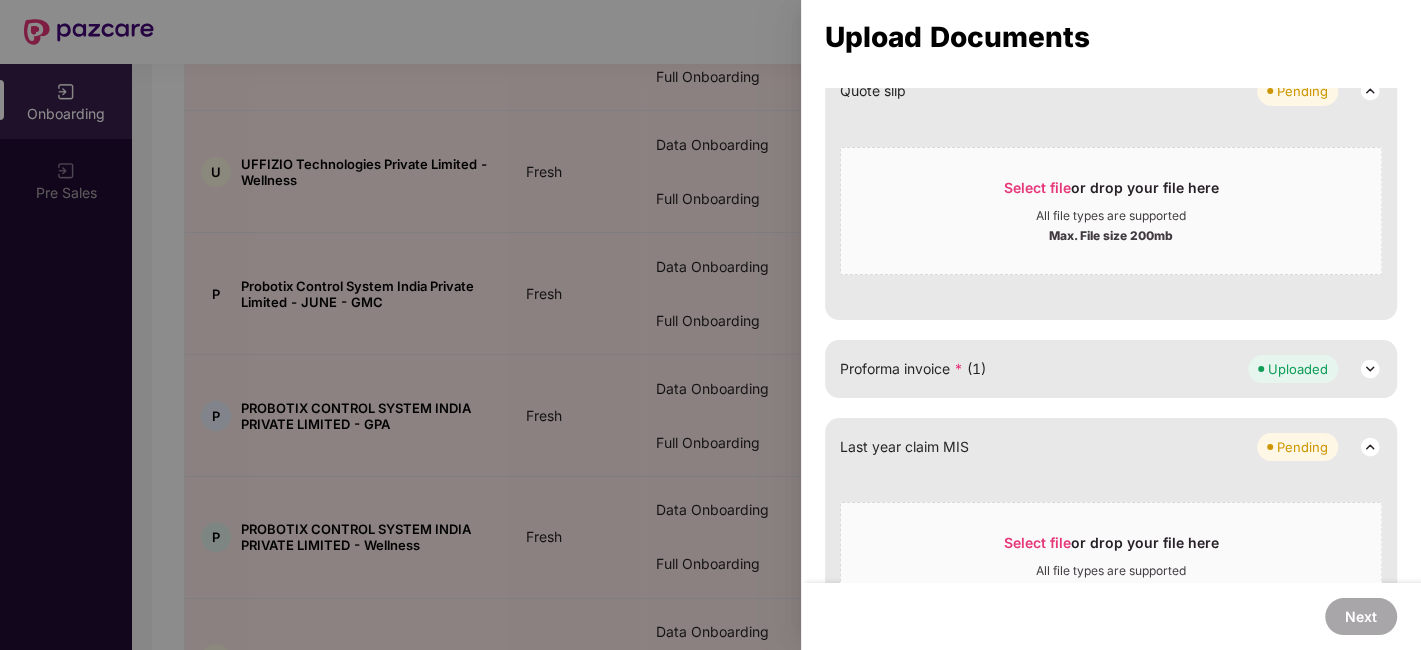 click at bounding box center [710, 325] 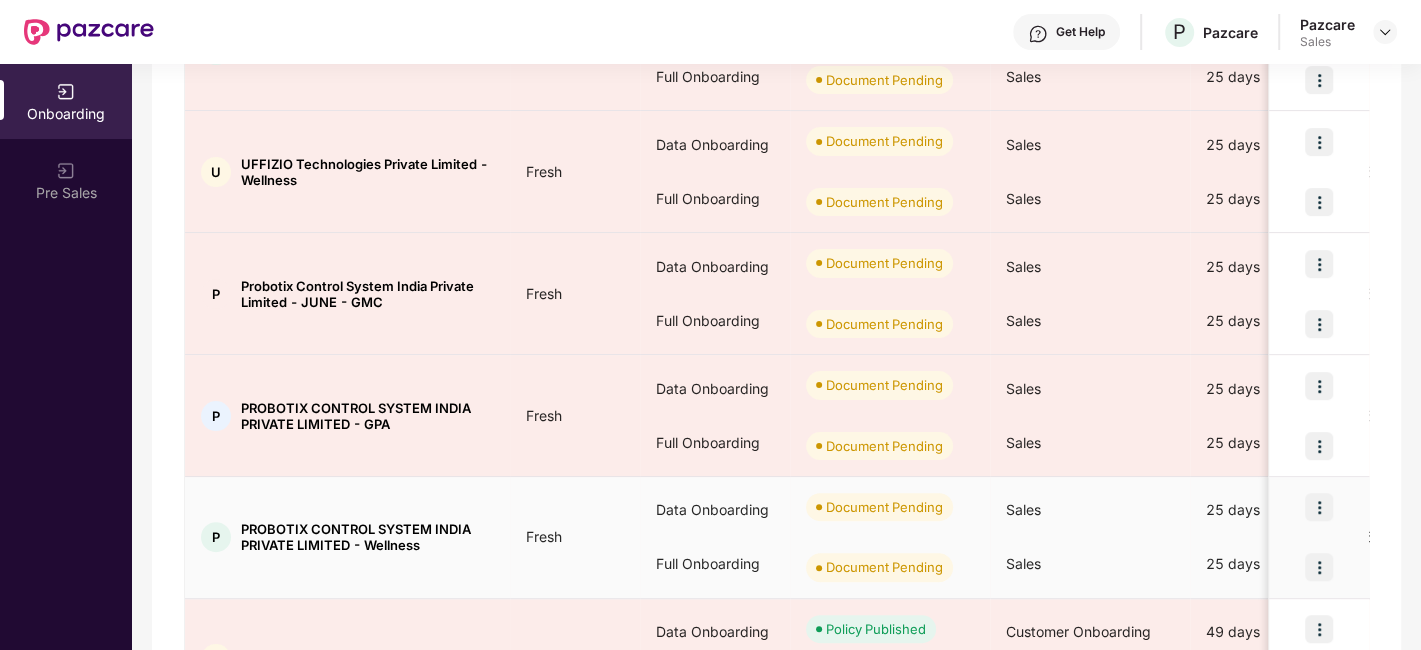 click at bounding box center (1319, 507) 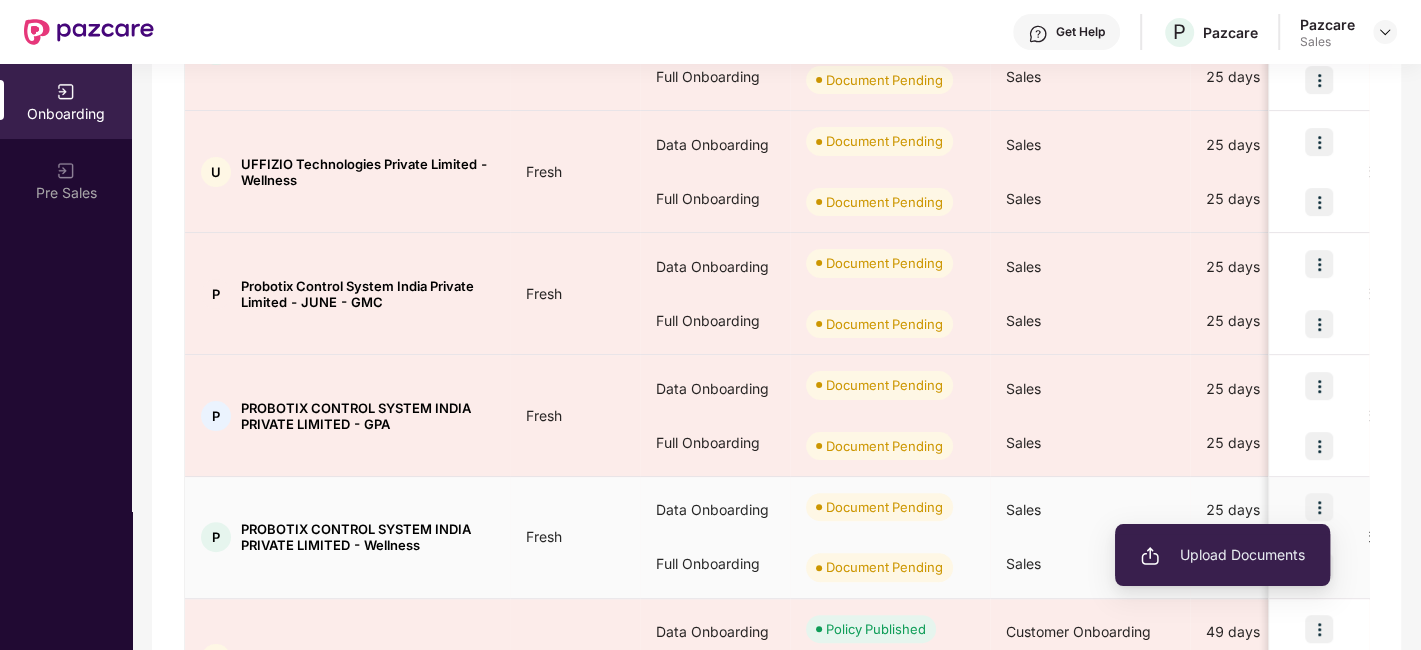click on "Upload Documents" at bounding box center (1222, 555) 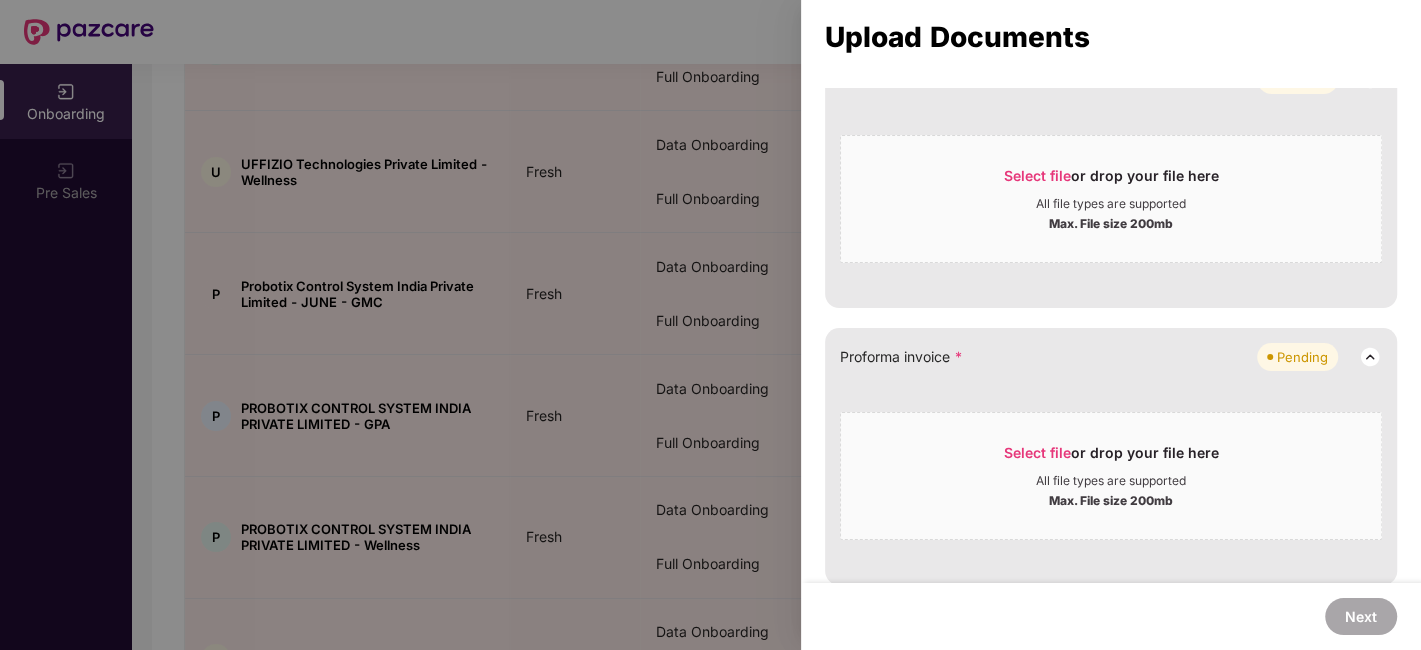 scroll, scrollTop: 1446, scrollLeft: 0, axis: vertical 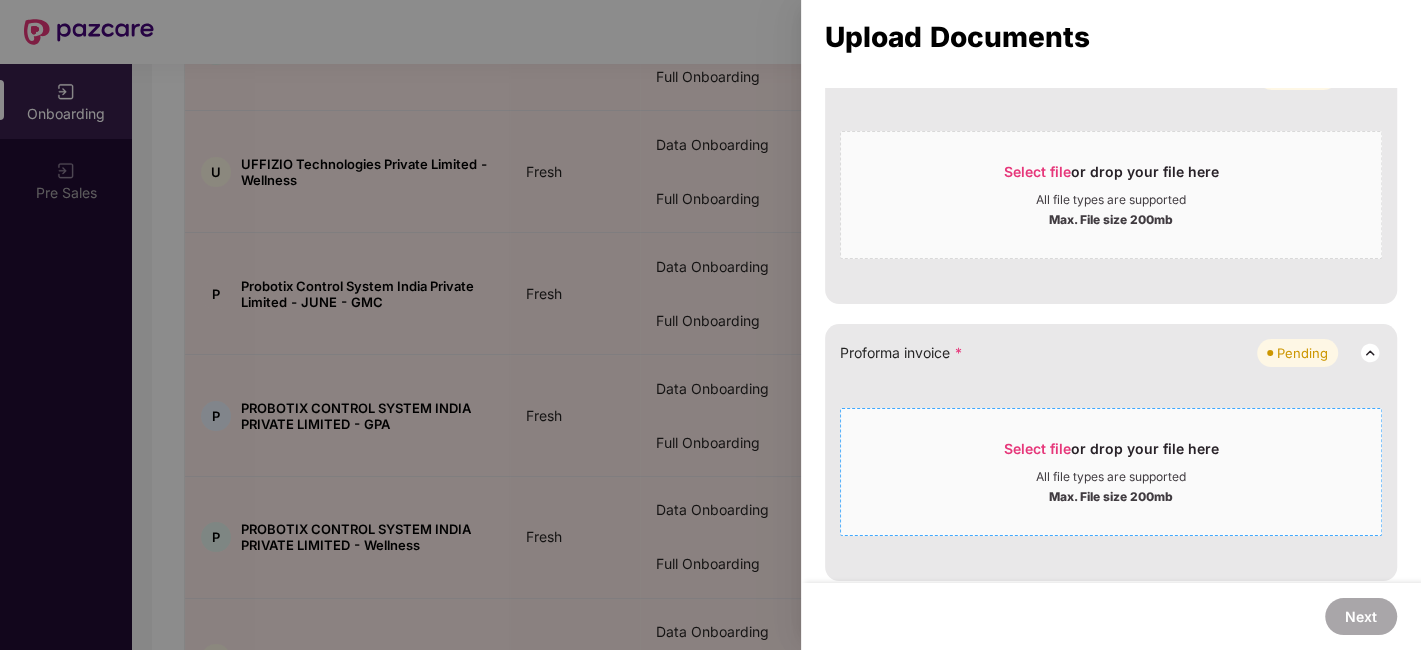 click on "Select file  or drop your file here" at bounding box center (1111, 454) 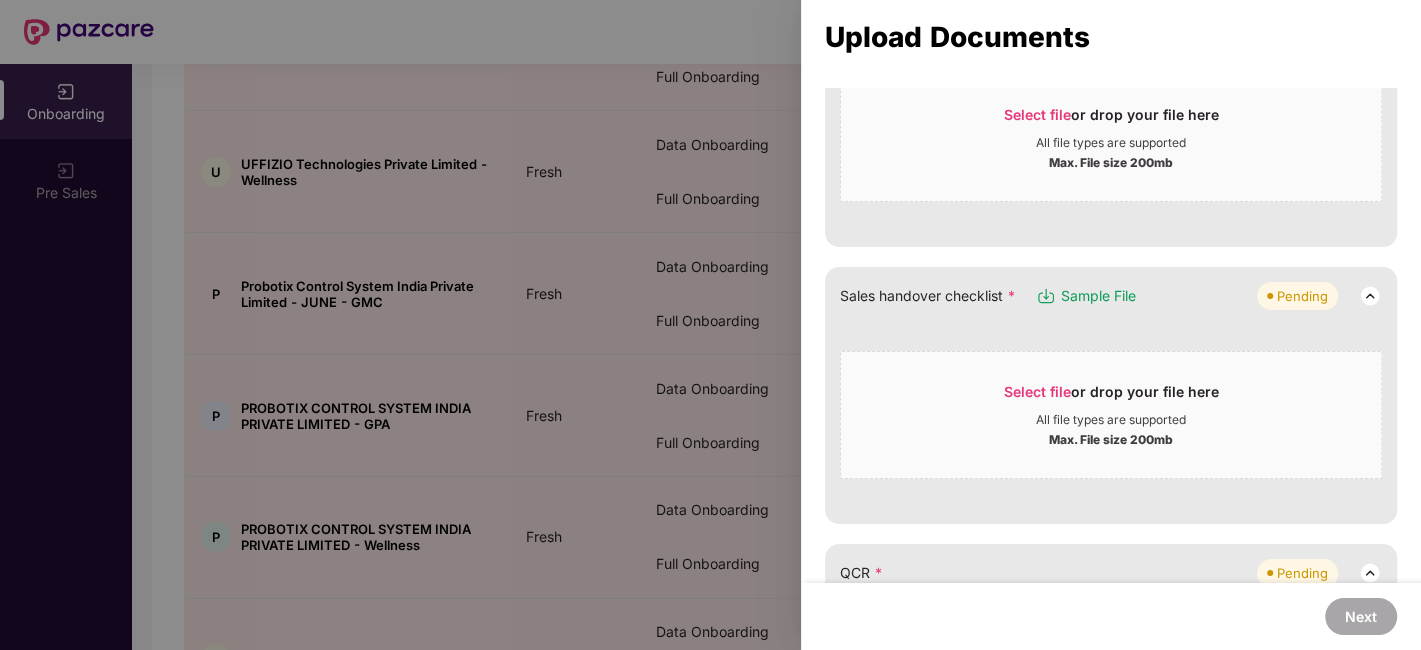 scroll, scrollTop: 392, scrollLeft: 0, axis: vertical 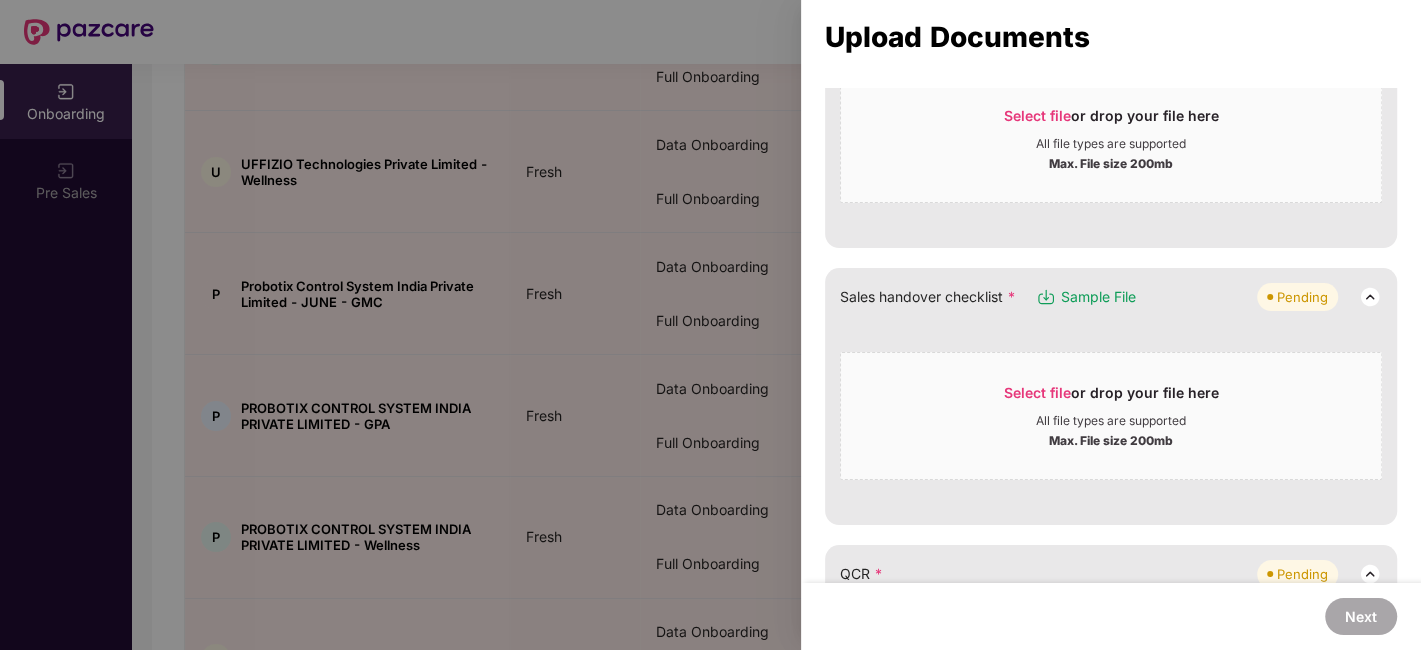 click at bounding box center [710, 325] 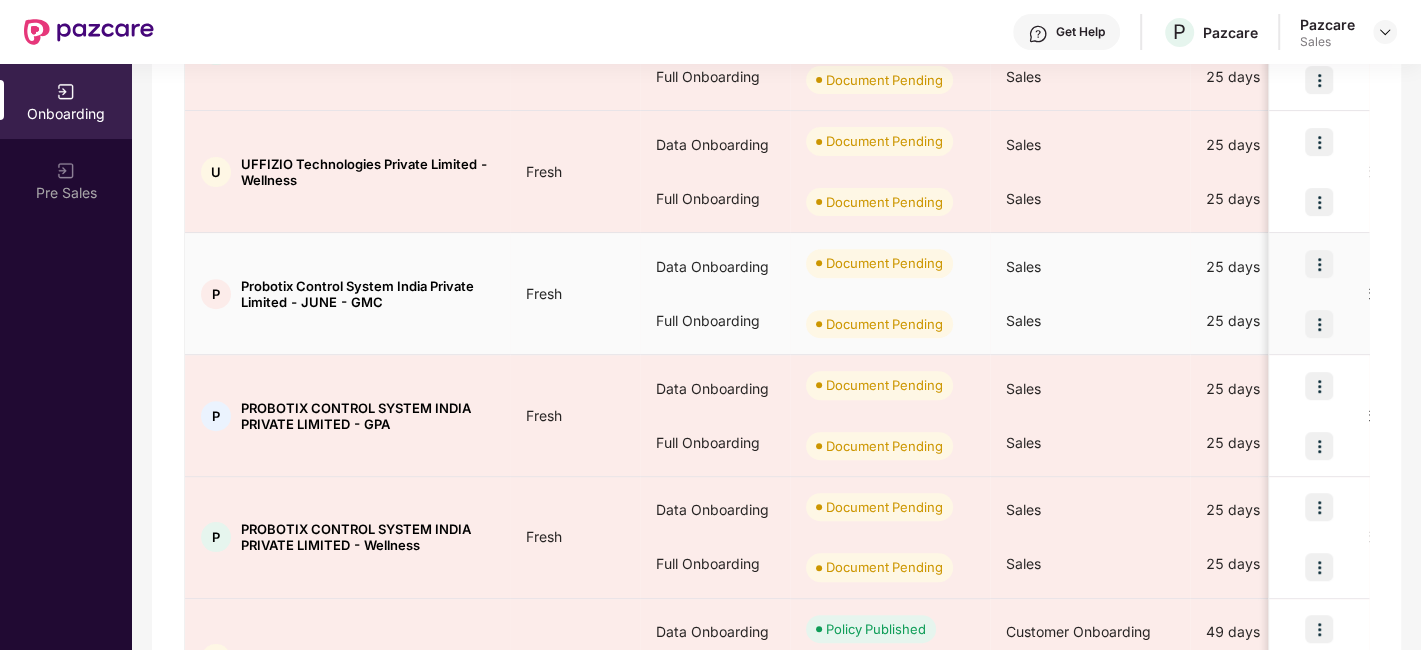click at bounding box center [1319, 264] 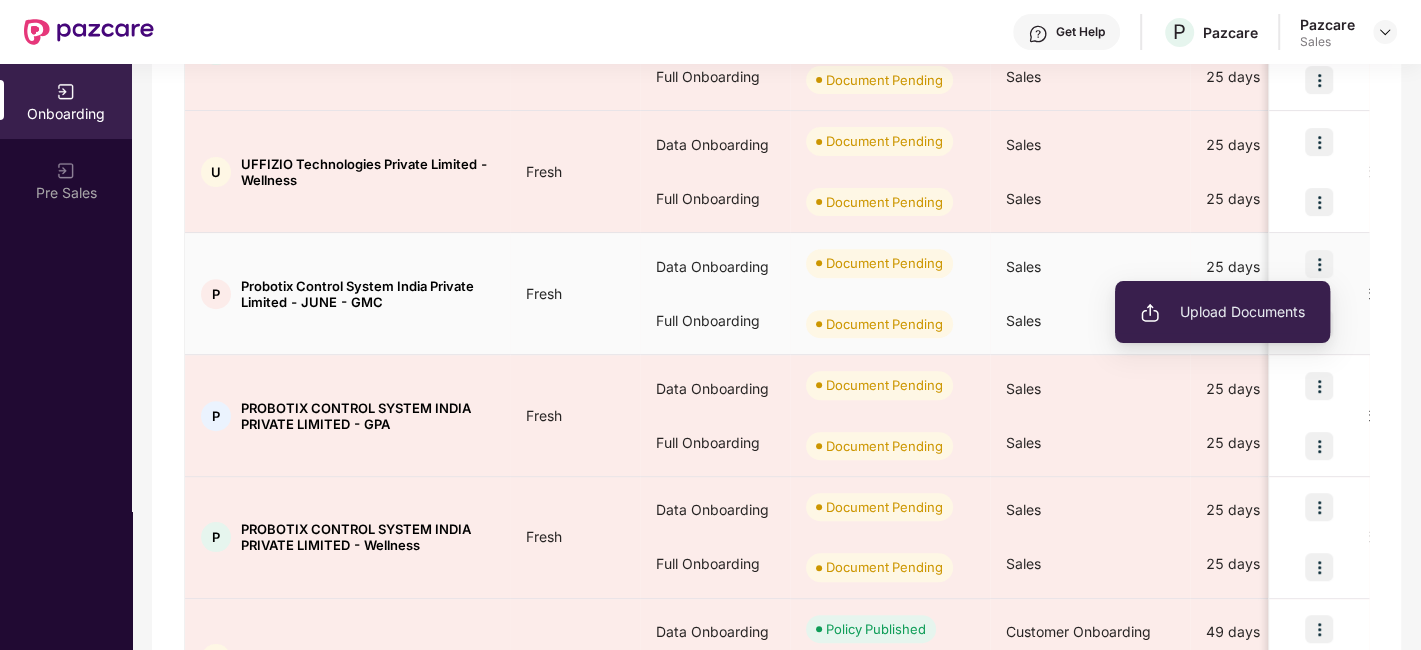 click on "Upload Documents" at bounding box center (1222, 312) 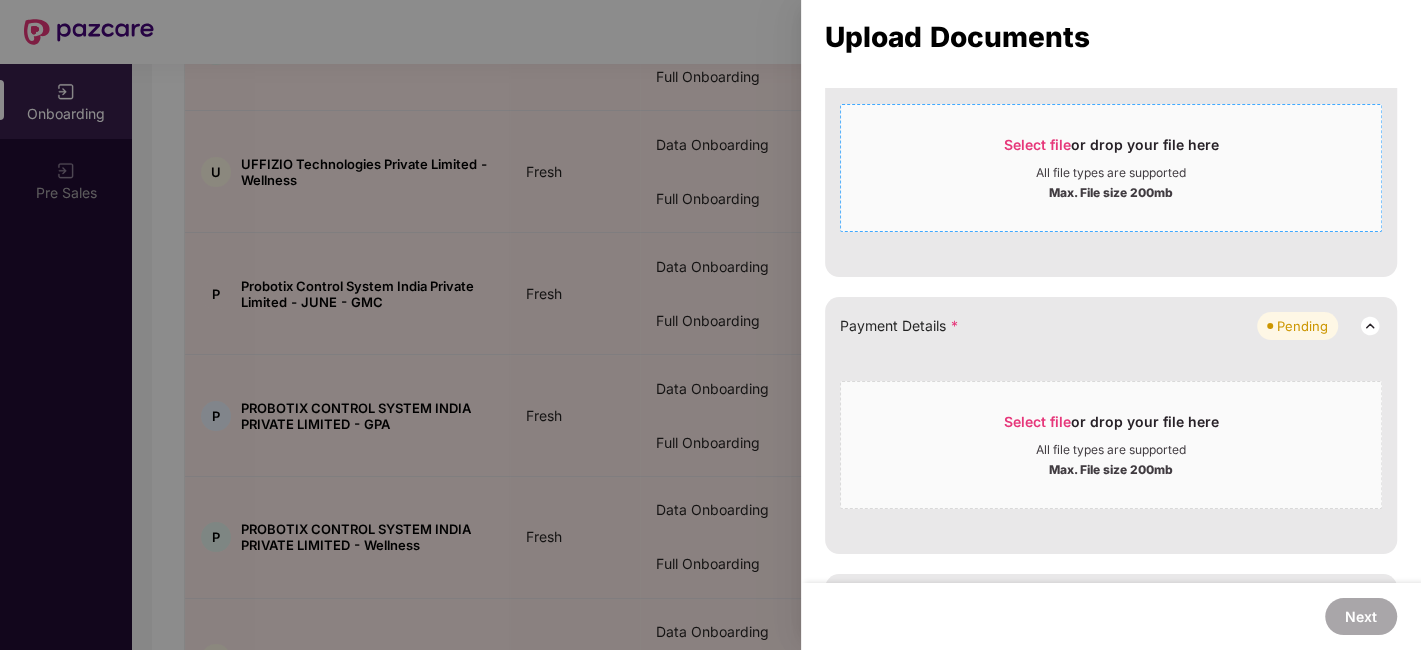 scroll, scrollTop: 739, scrollLeft: 0, axis: vertical 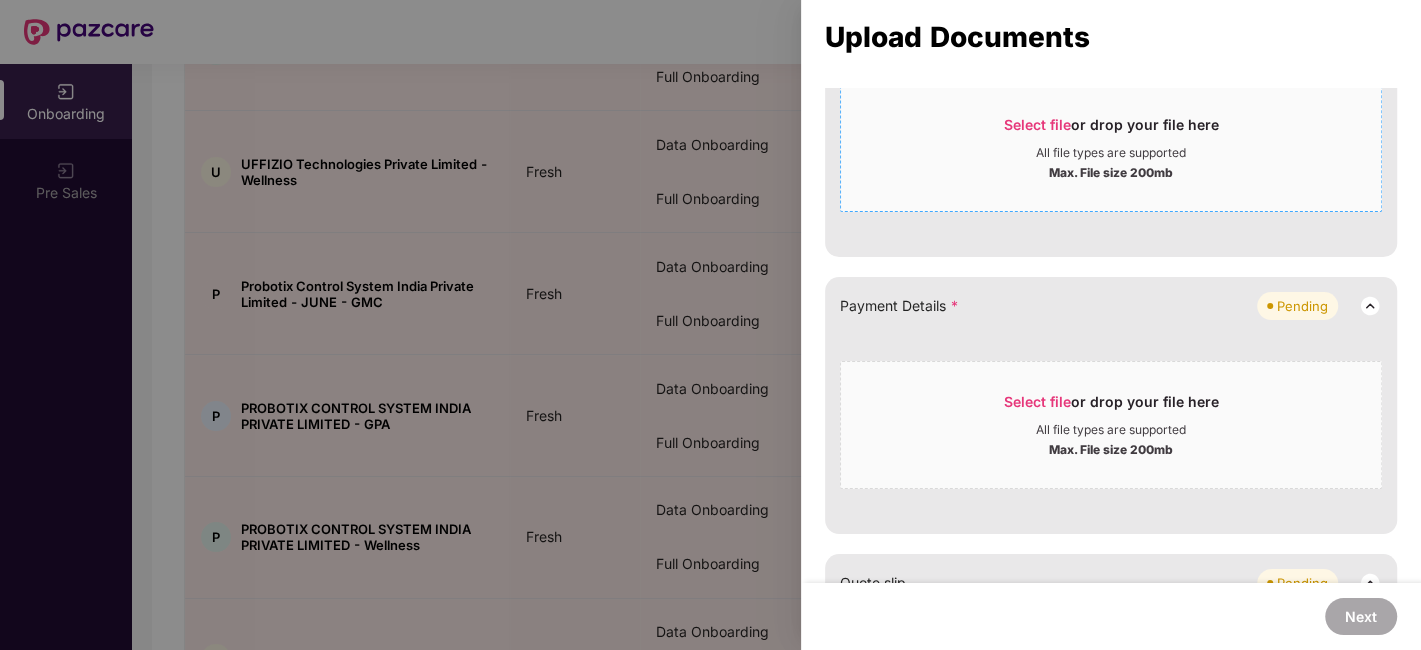 click on "All file types are supported" at bounding box center [1111, 430] 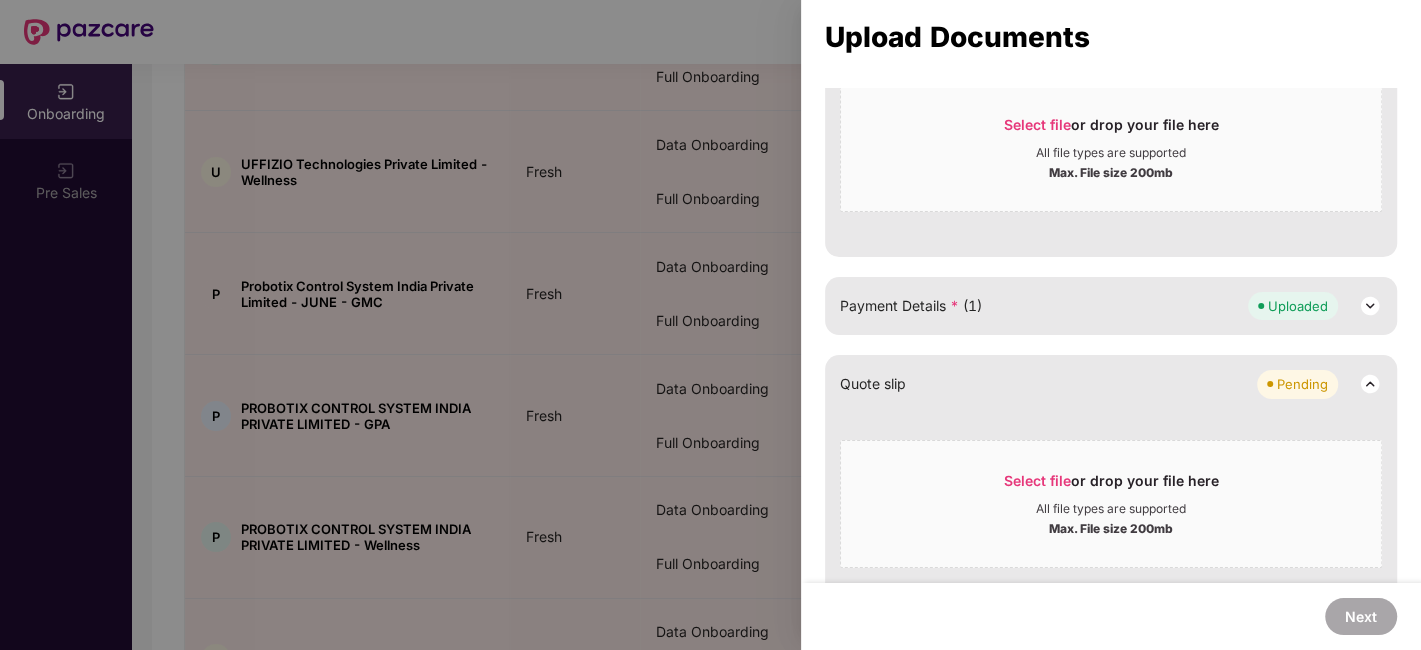 click at bounding box center (710, 325) 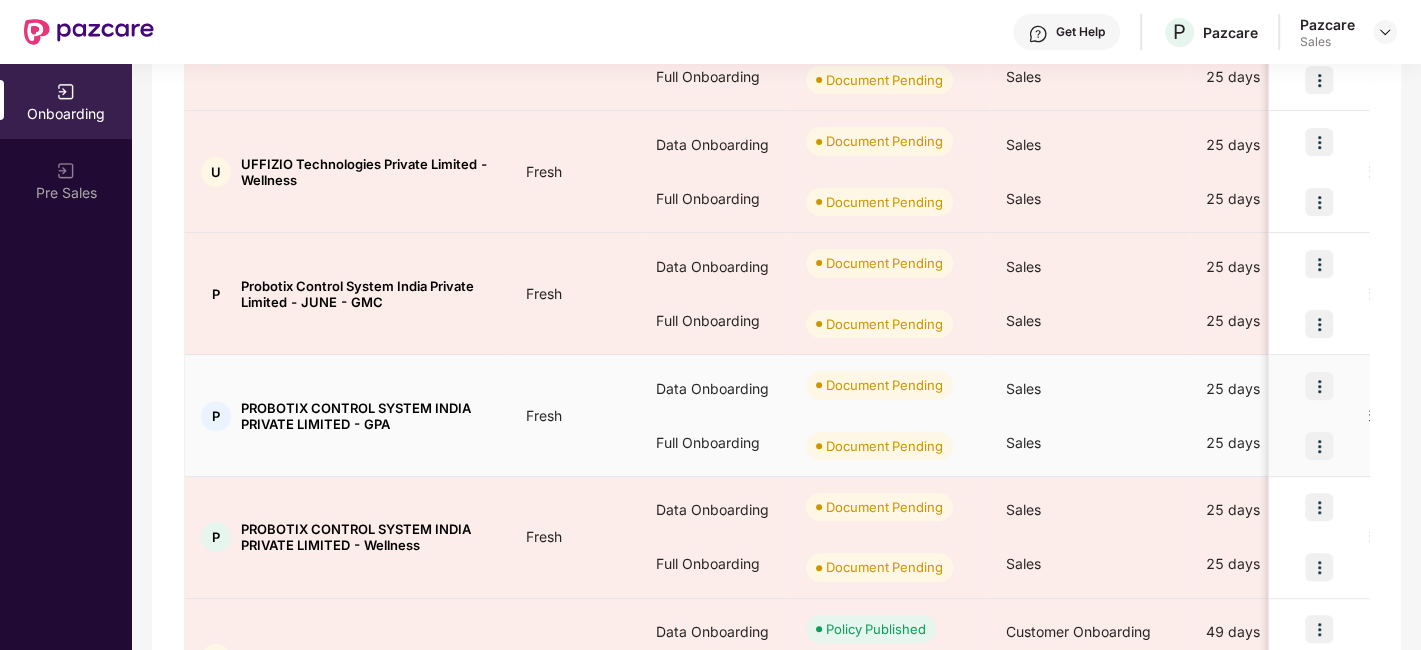 click at bounding box center (1319, 386) 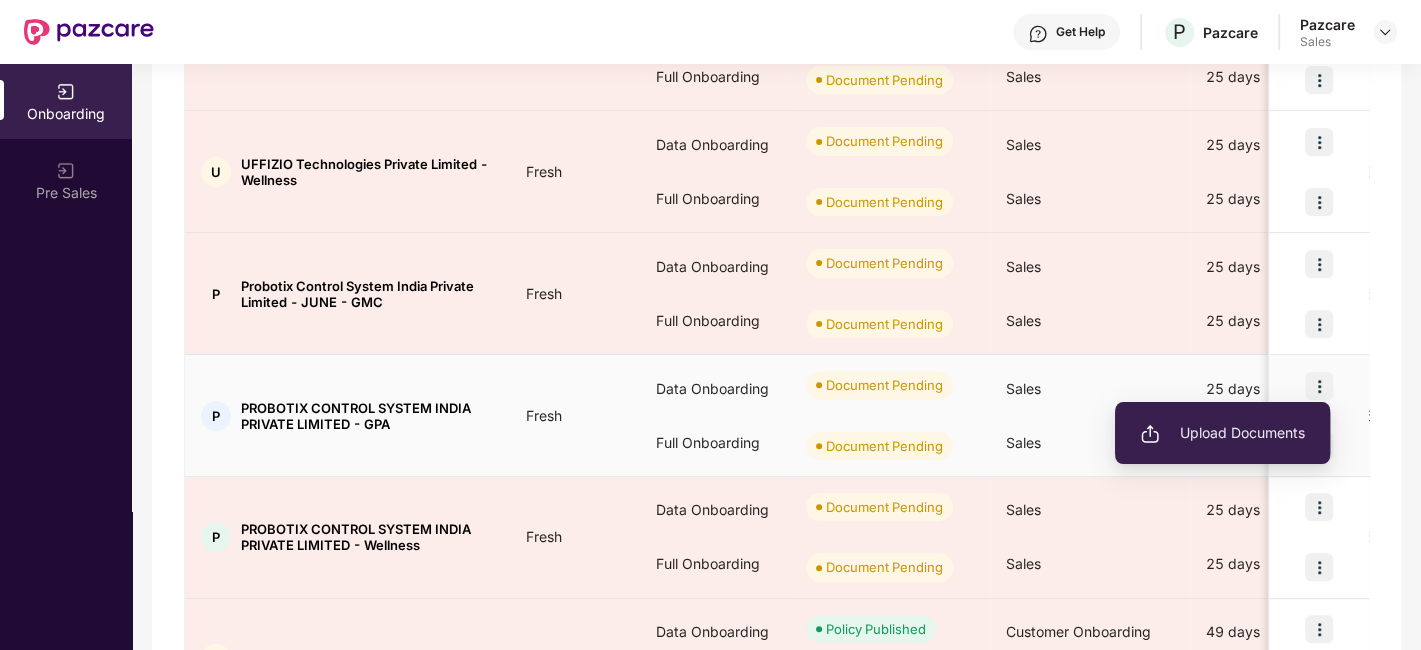 click on "Upload Documents" at bounding box center (1222, 433) 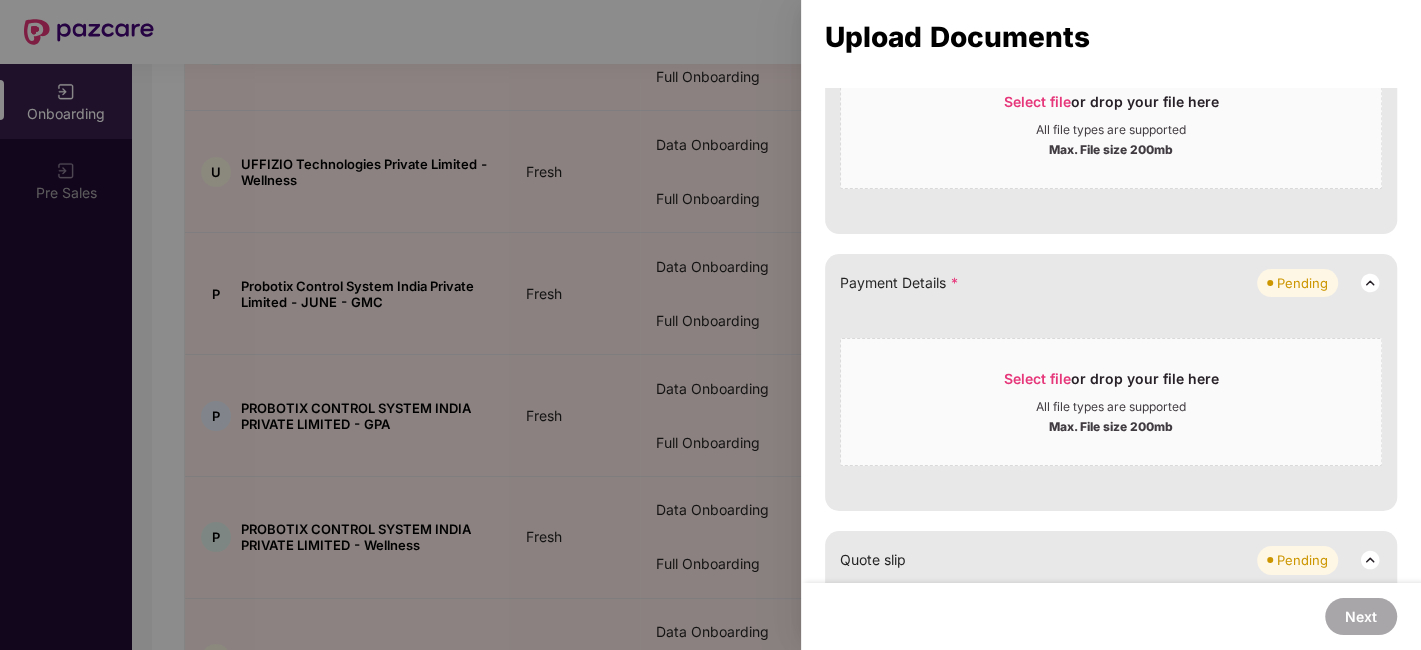 scroll, scrollTop: 877, scrollLeft: 0, axis: vertical 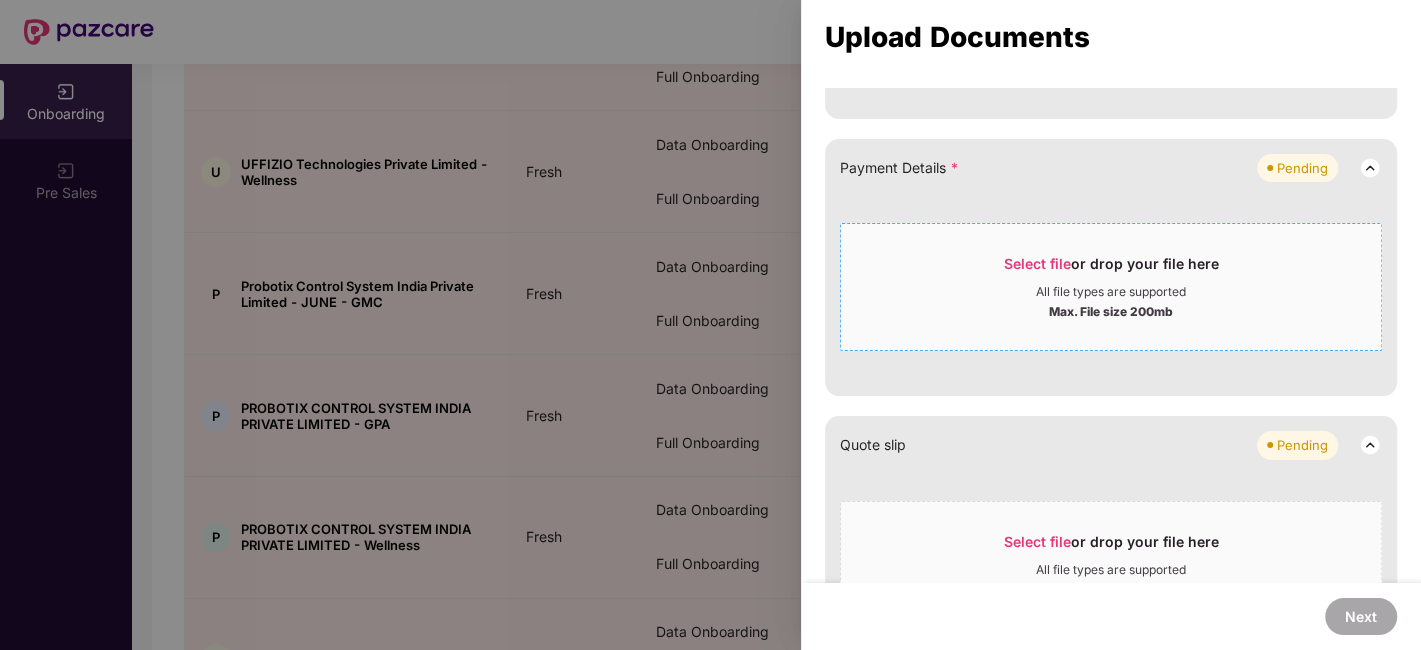 click on "All file types are supported" at bounding box center (1111, 292) 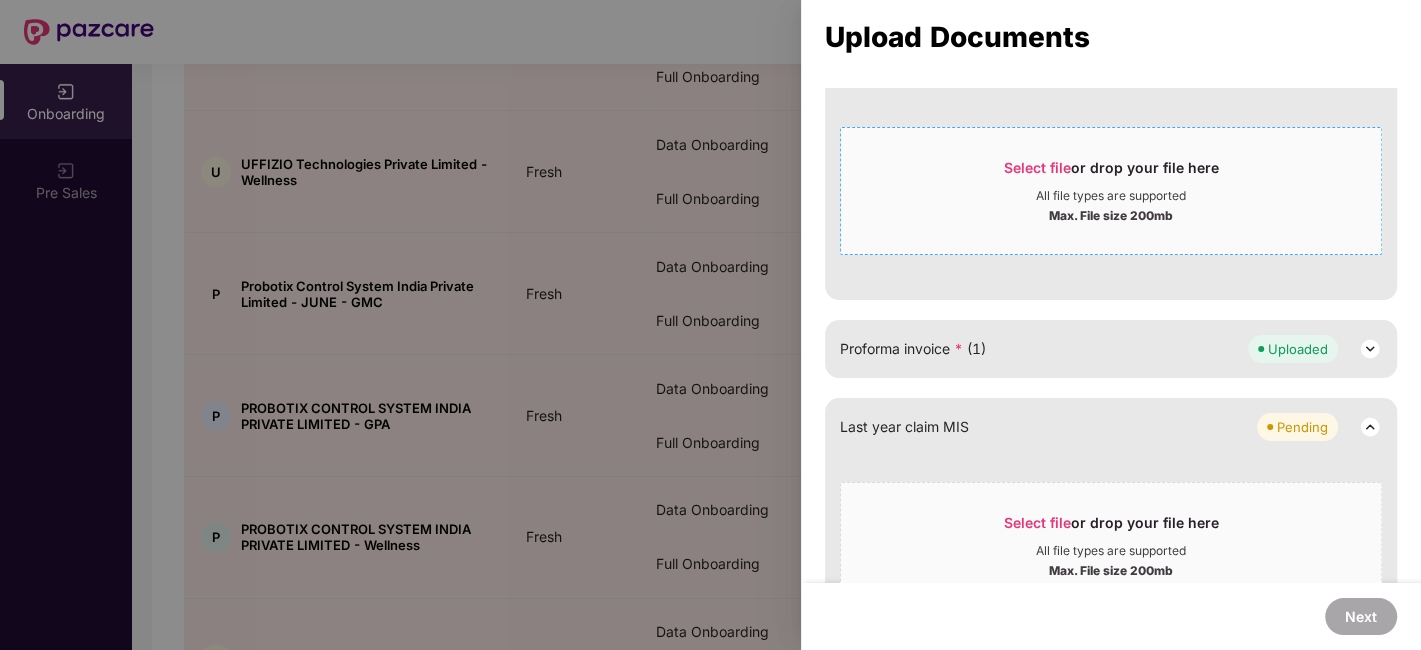 scroll, scrollTop: 1059, scrollLeft: 0, axis: vertical 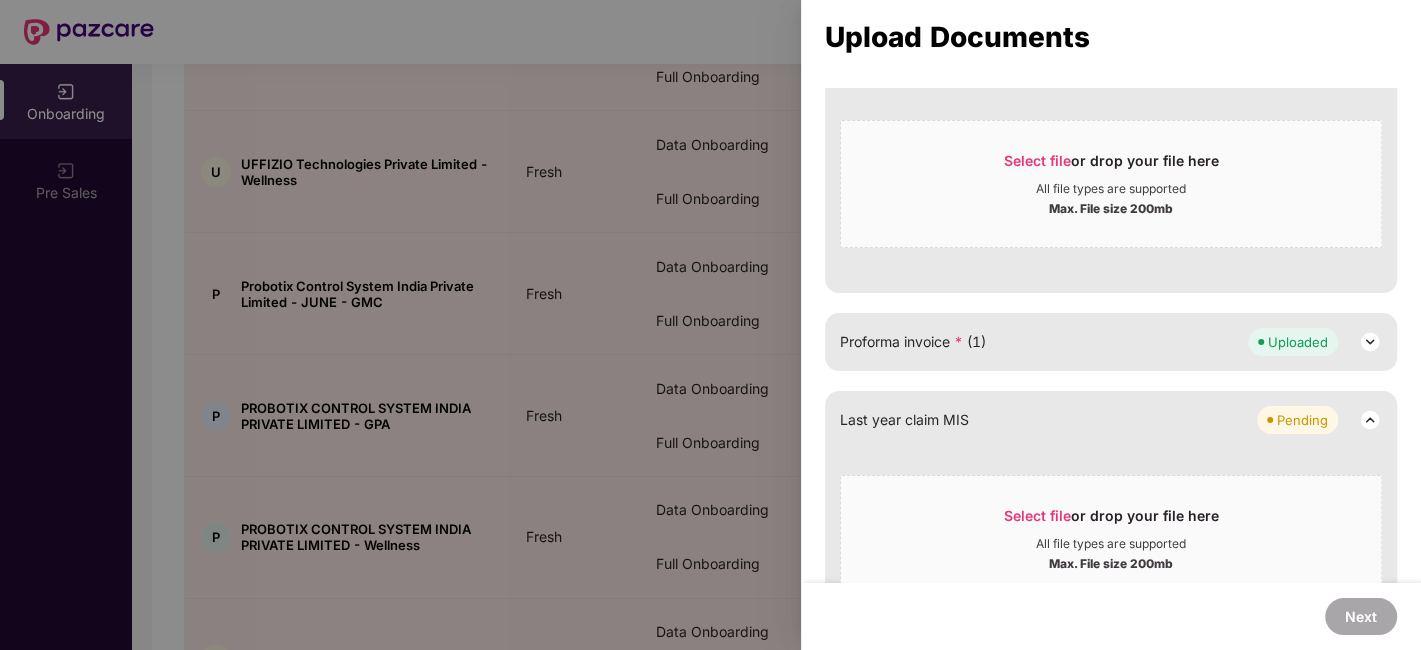click at bounding box center (710, 325) 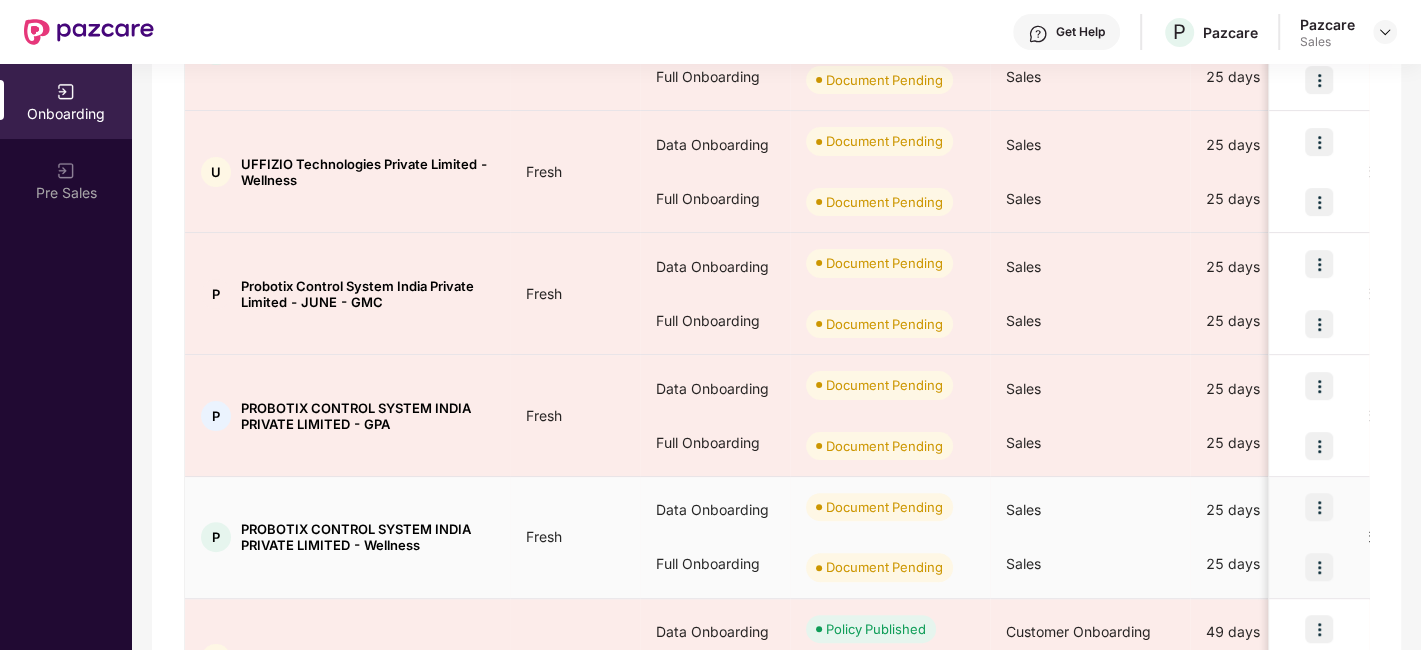 click at bounding box center [1319, 507] 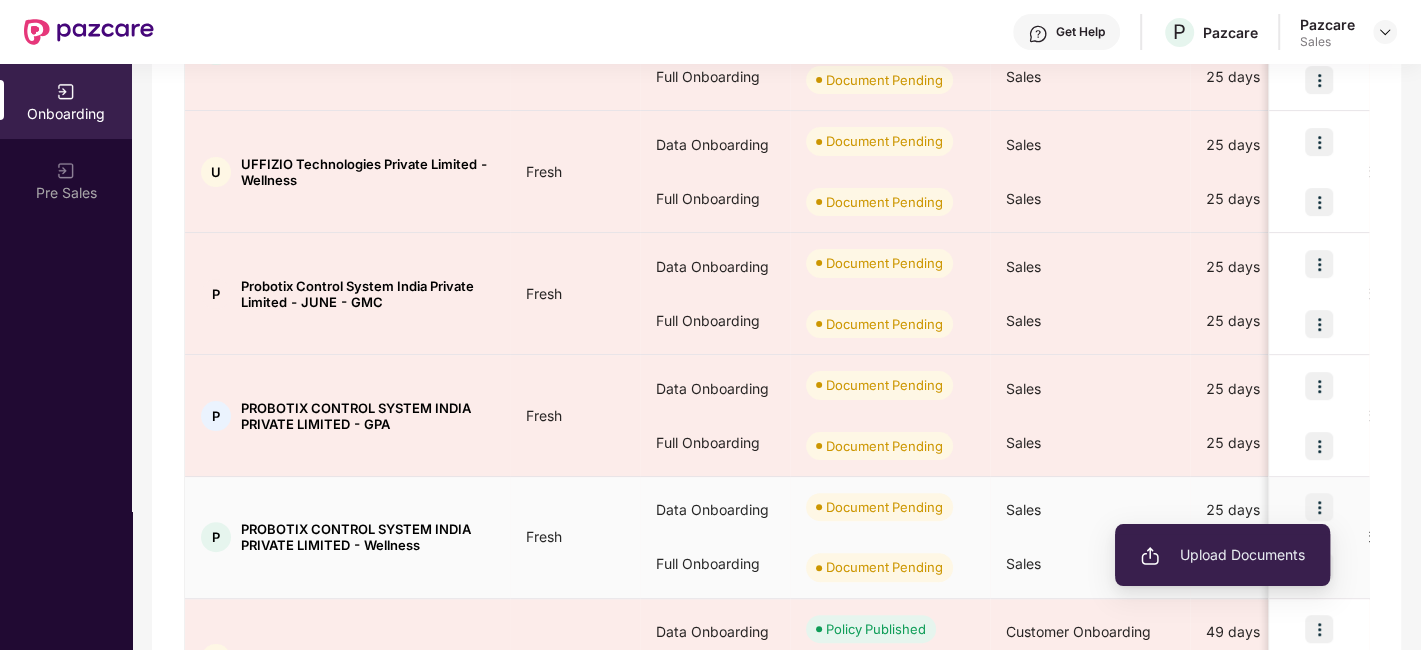 click on "Upload Documents" at bounding box center (1222, 555) 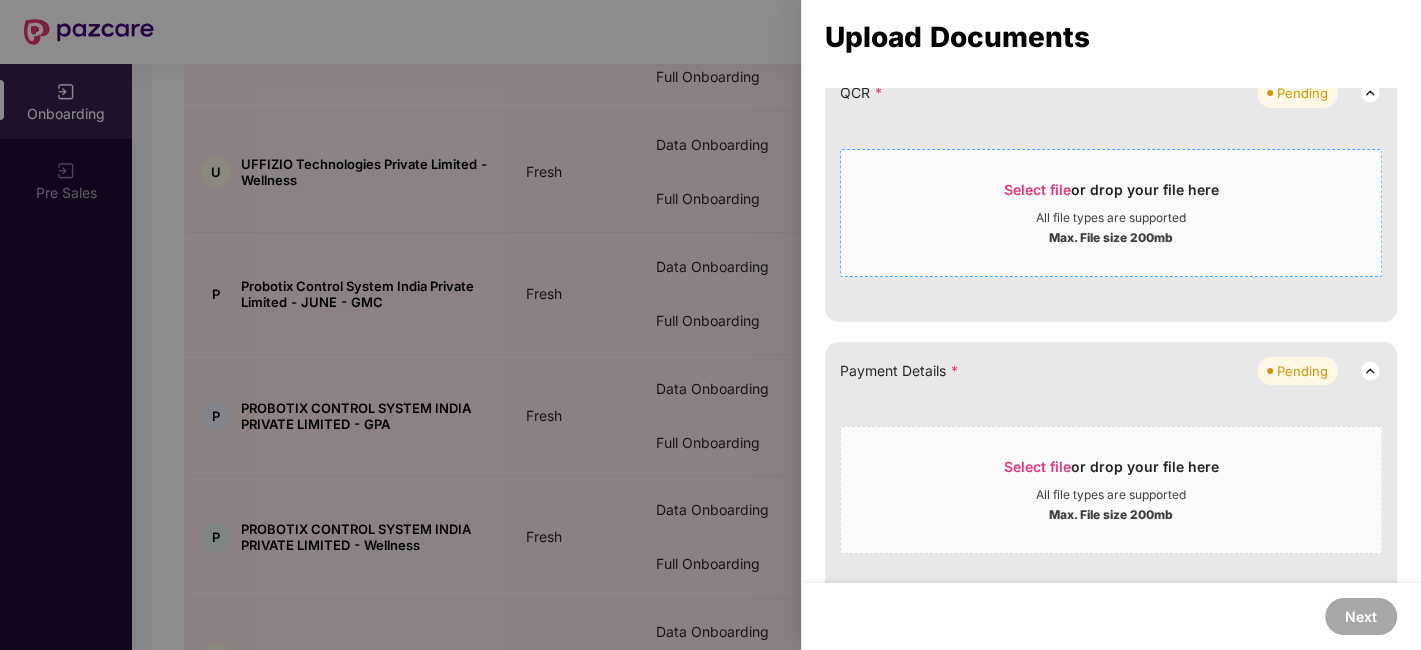 scroll, scrollTop: 875, scrollLeft: 0, axis: vertical 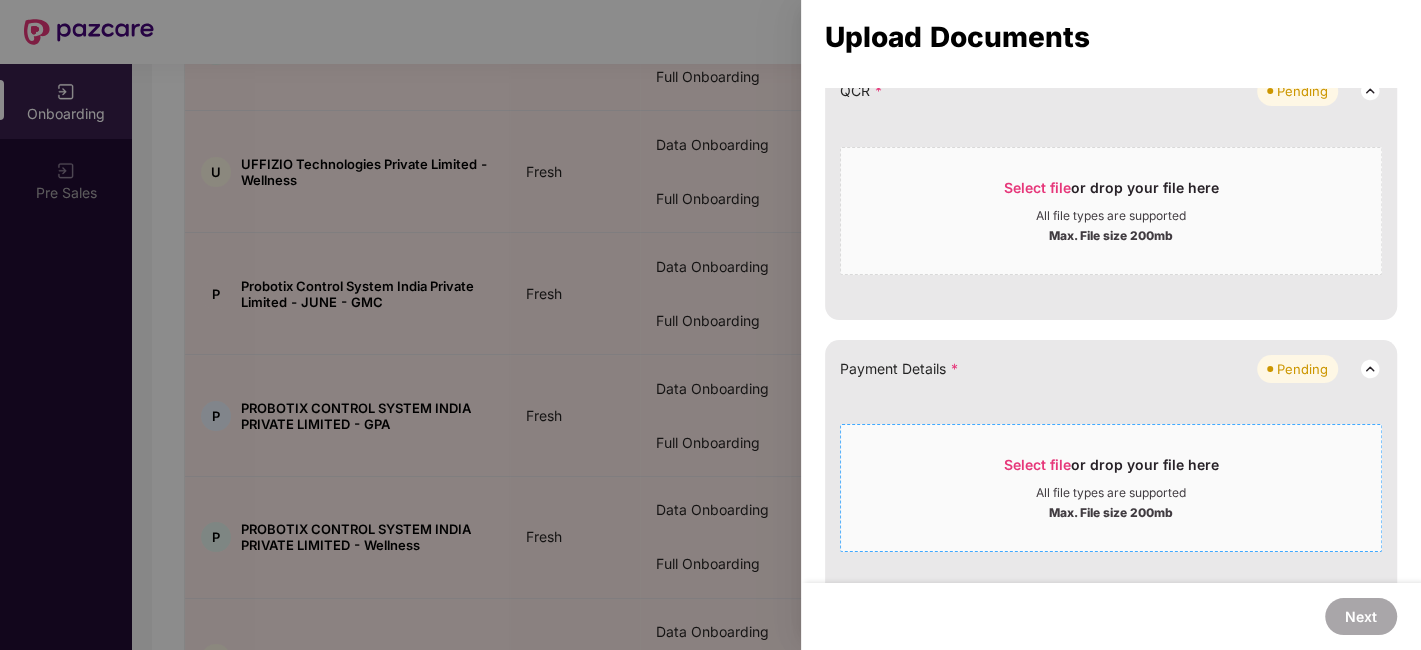 click on "Select file  or drop your file here" at bounding box center [1111, 470] 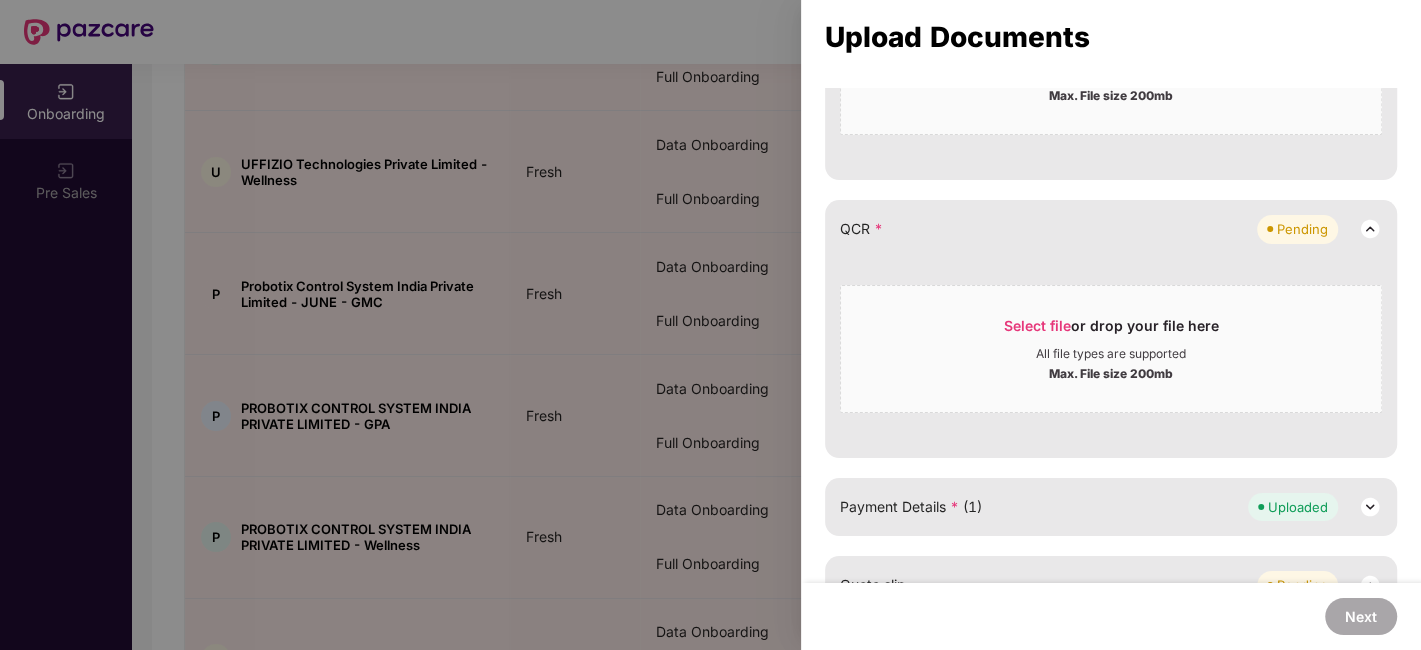 scroll, scrollTop: 724, scrollLeft: 0, axis: vertical 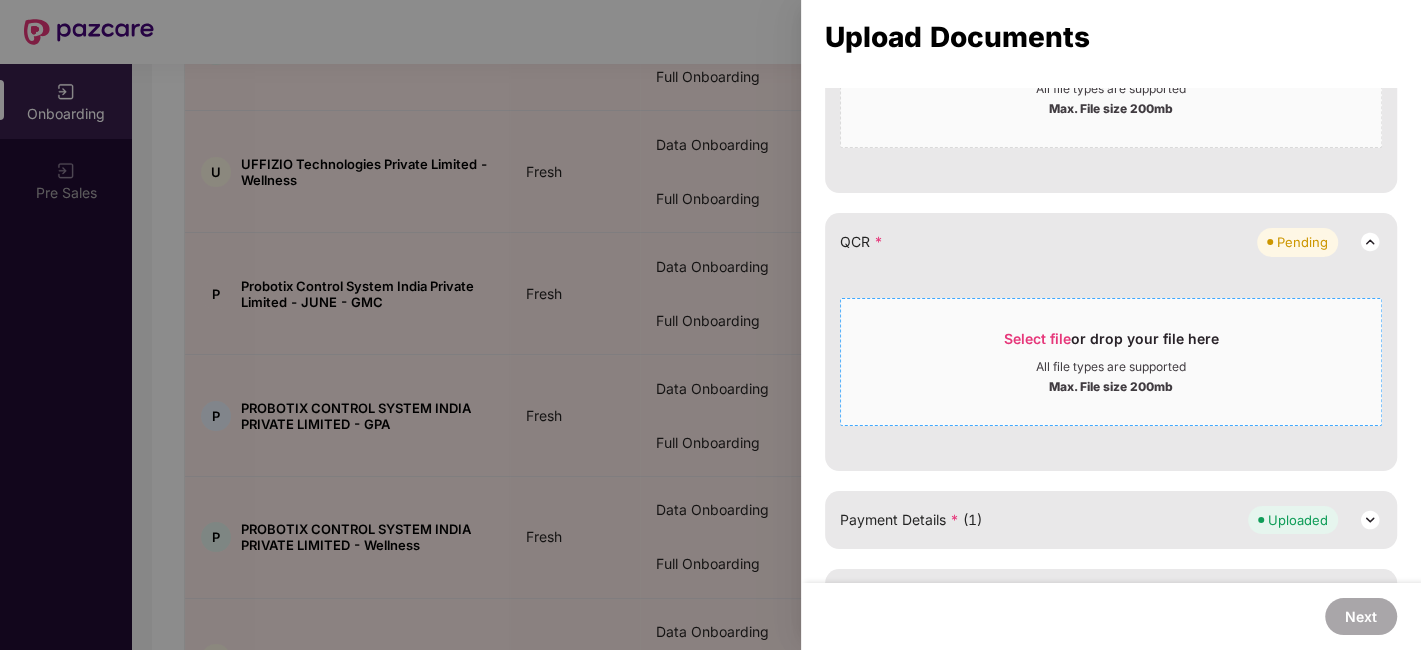 click on "Select file  or drop your file here" at bounding box center [1111, 344] 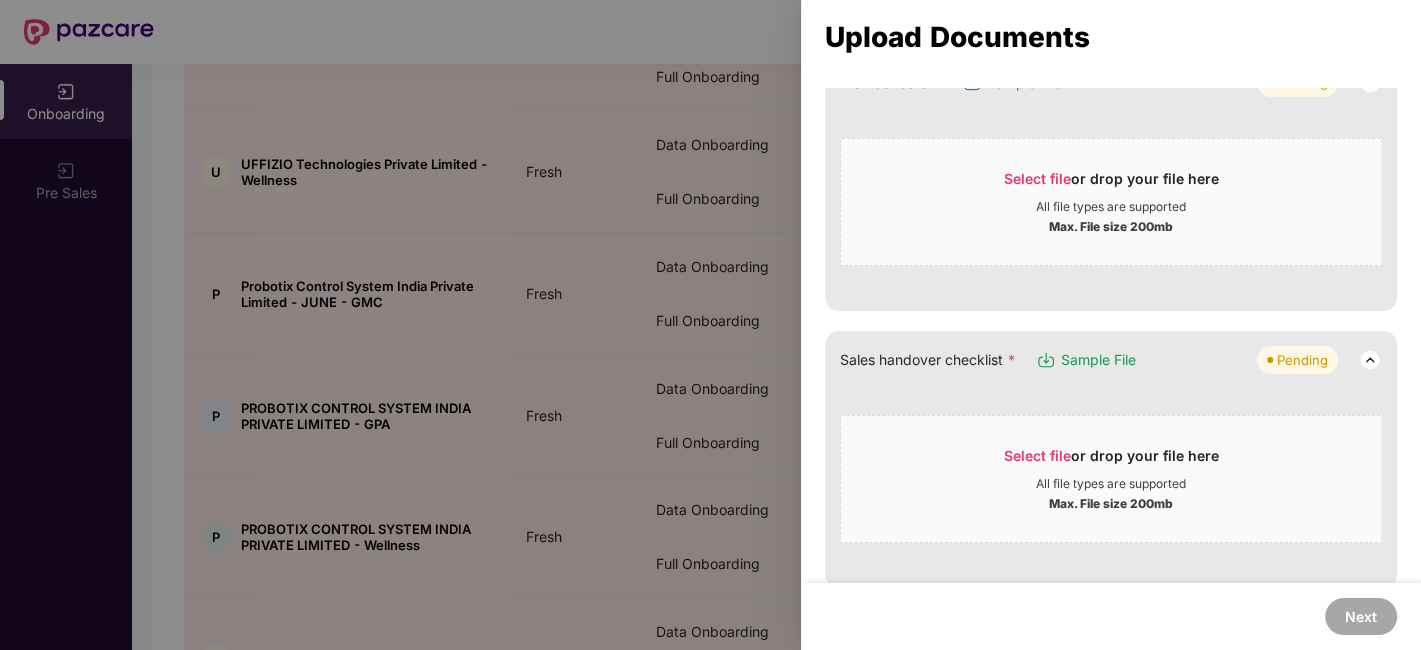 scroll, scrollTop: 0, scrollLeft: 0, axis: both 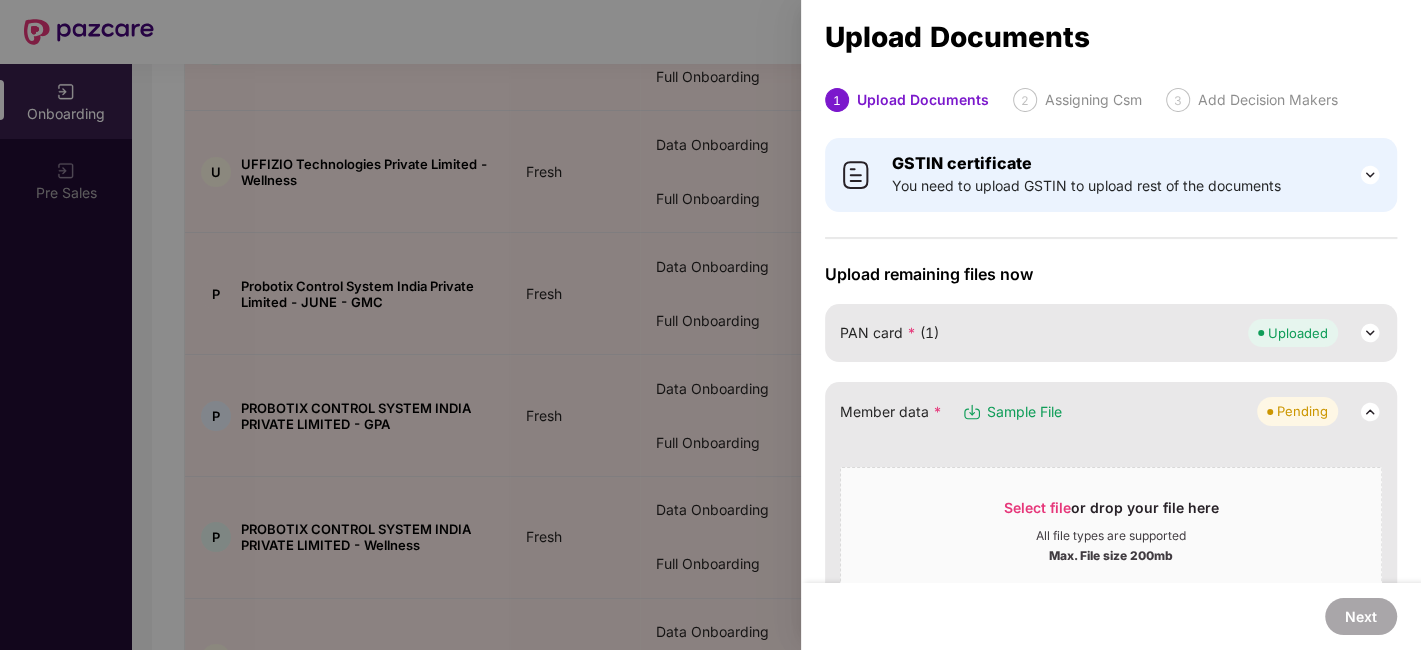 click at bounding box center [710, 325] 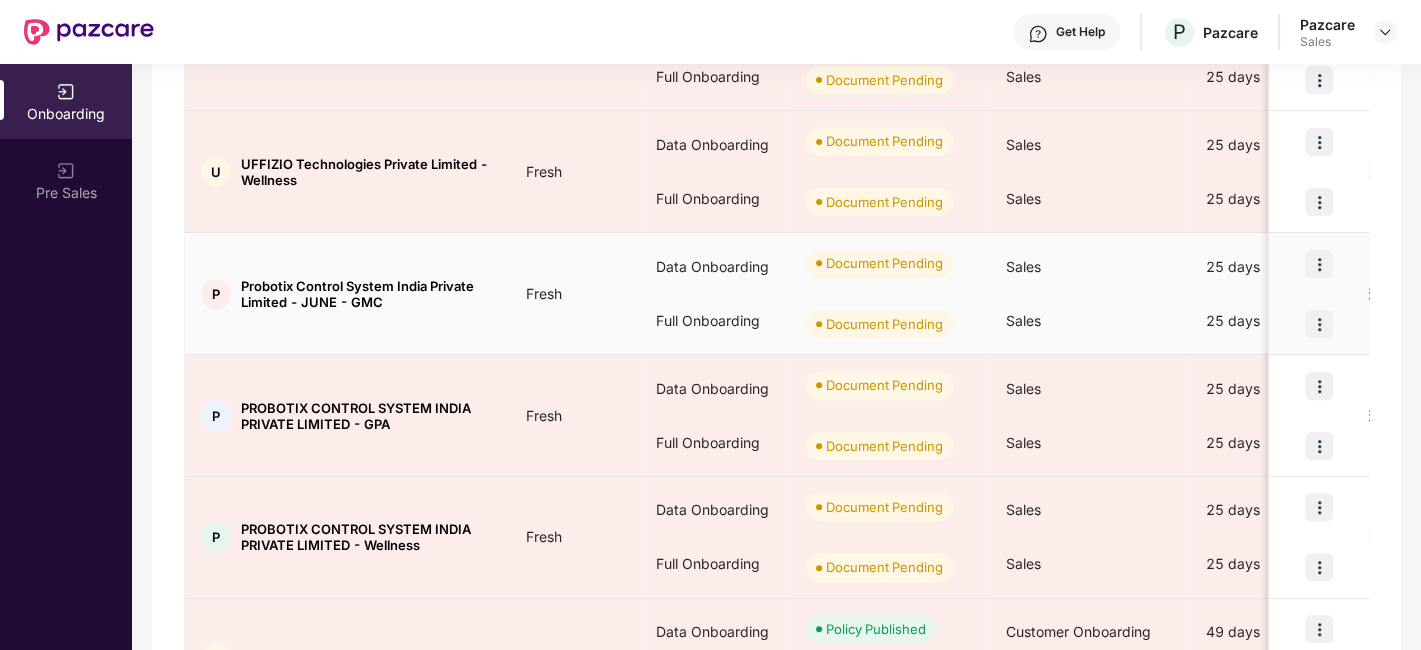 click at bounding box center (1319, 264) 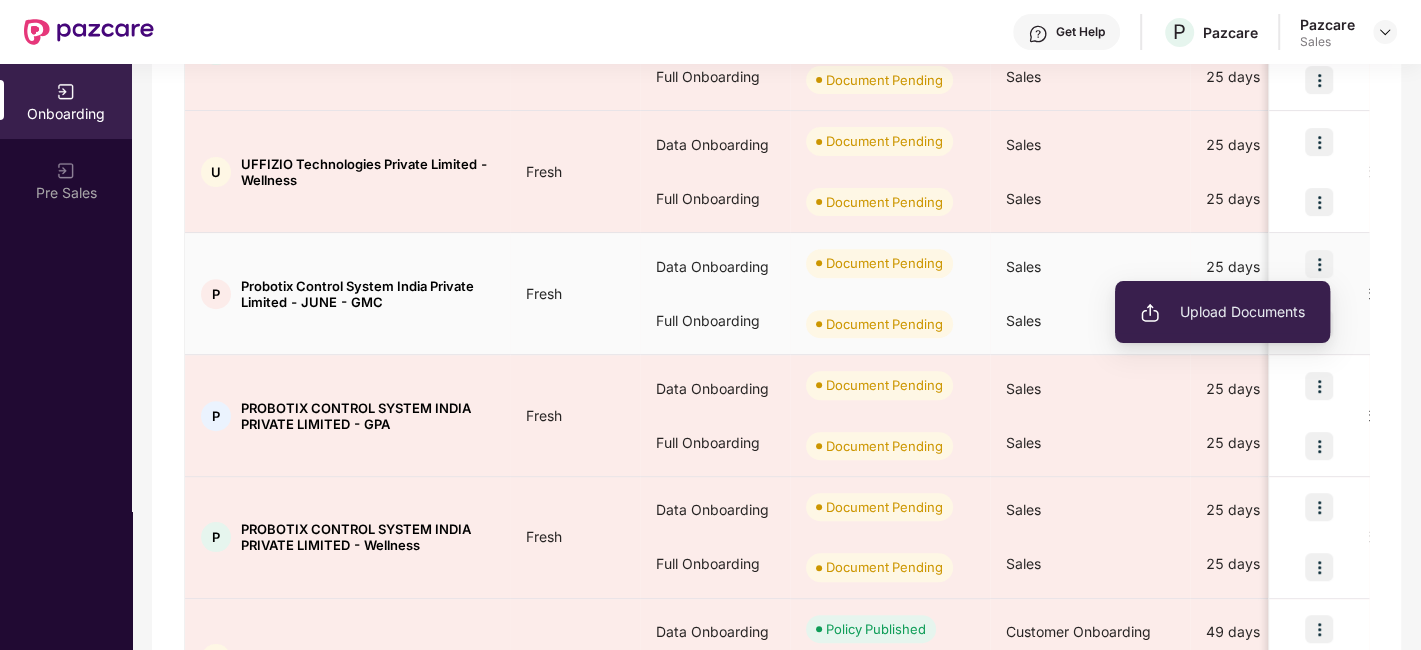 click on "Upload Documents" at bounding box center (1222, 312) 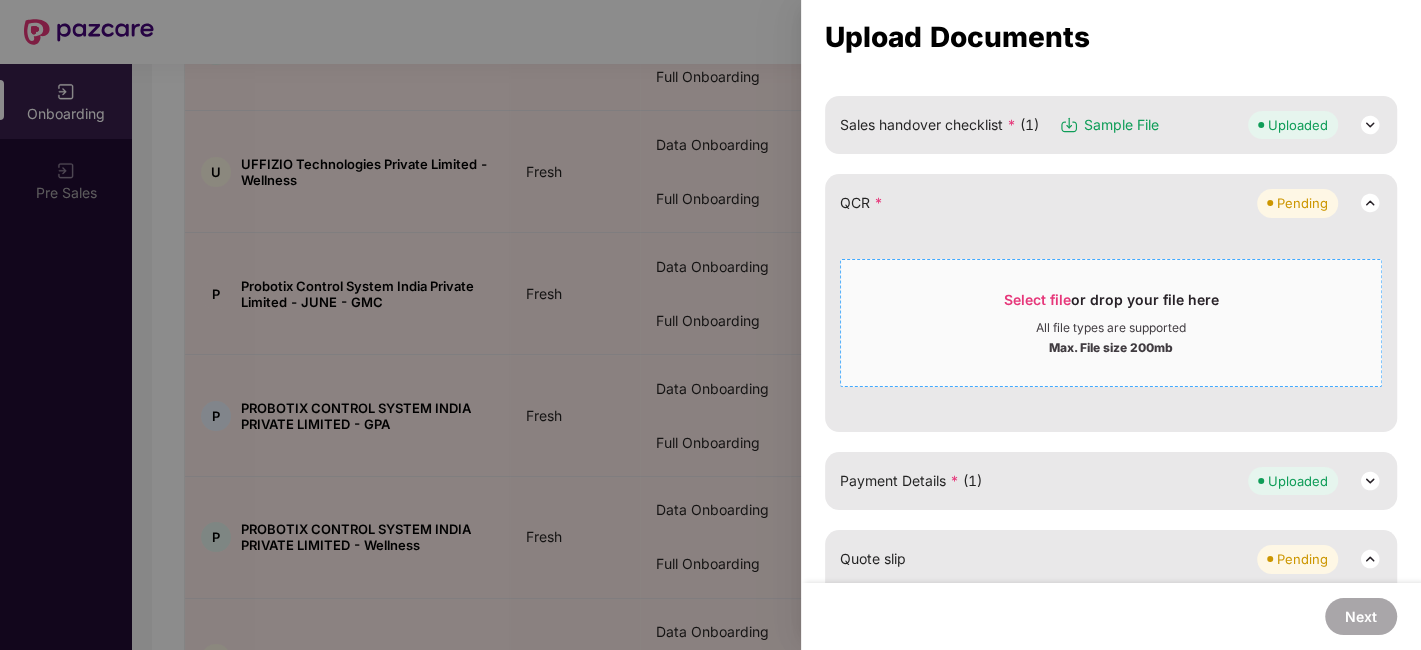 scroll, scrollTop: 548, scrollLeft: 0, axis: vertical 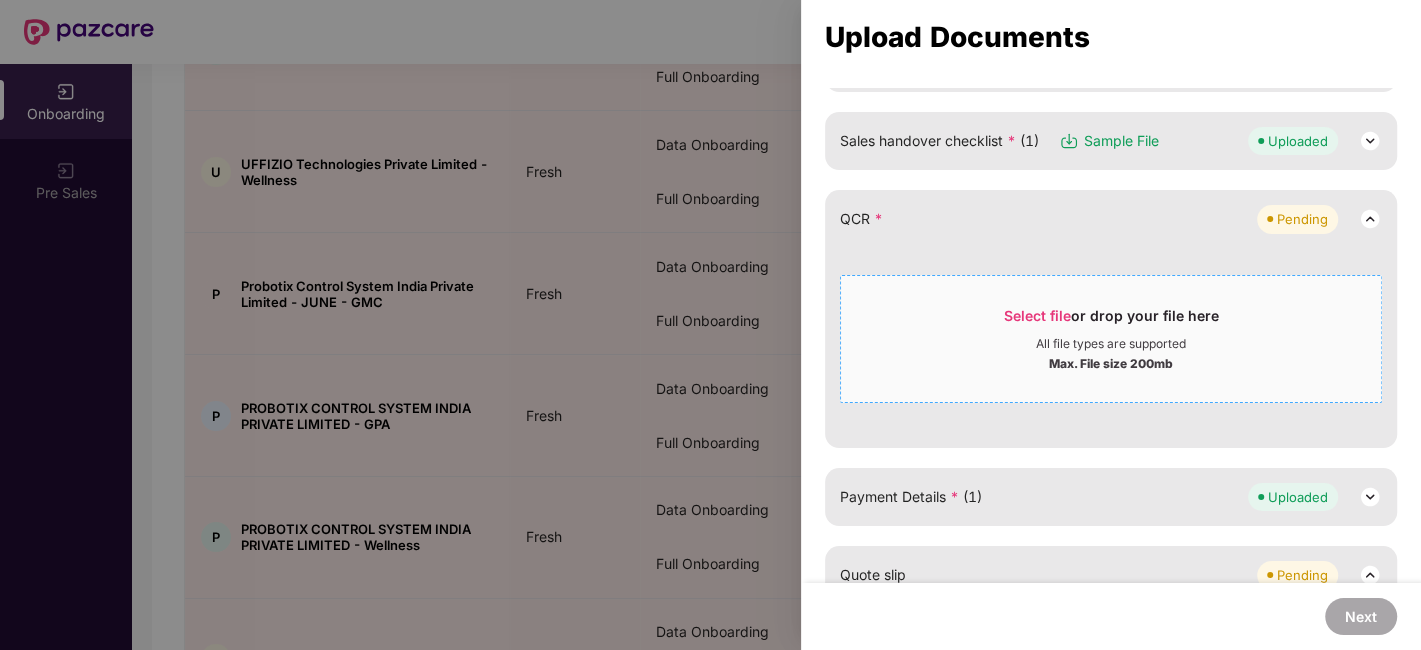 click on "Select file  or drop your file here" at bounding box center (1111, 321) 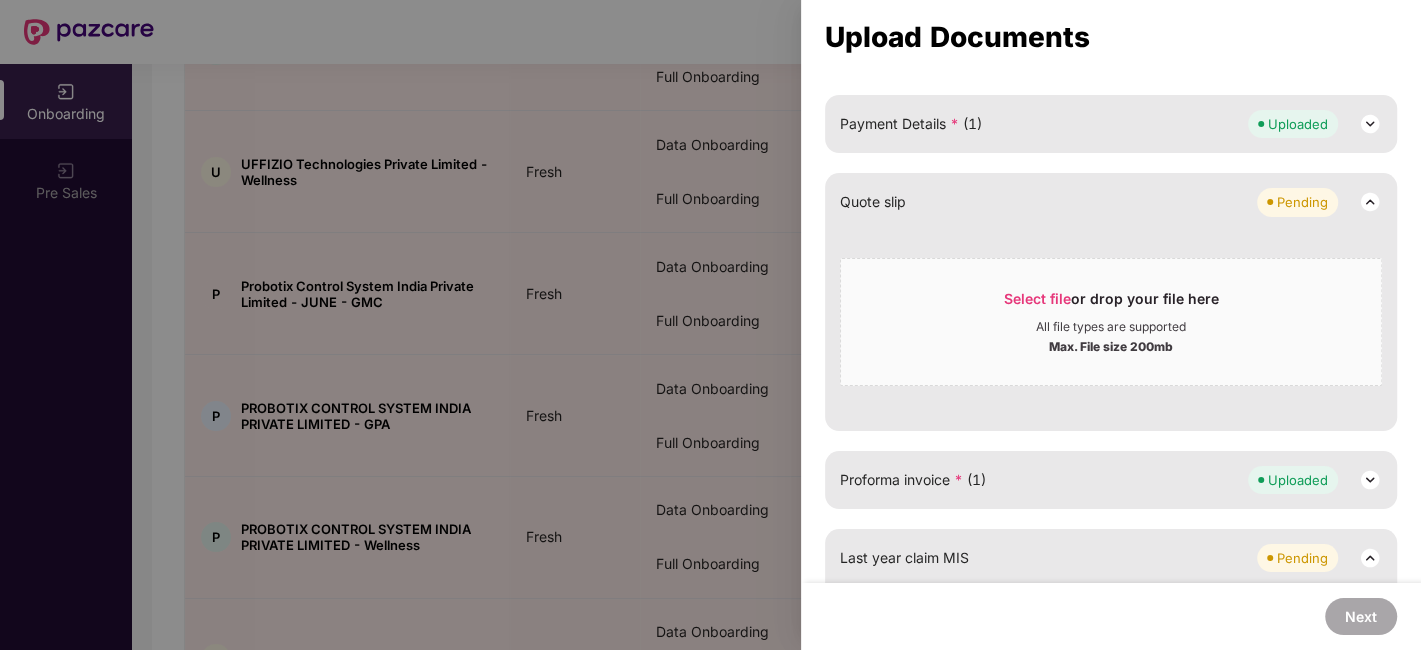 scroll, scrollTop: 723, scrollLeft: 0, axis: vertical 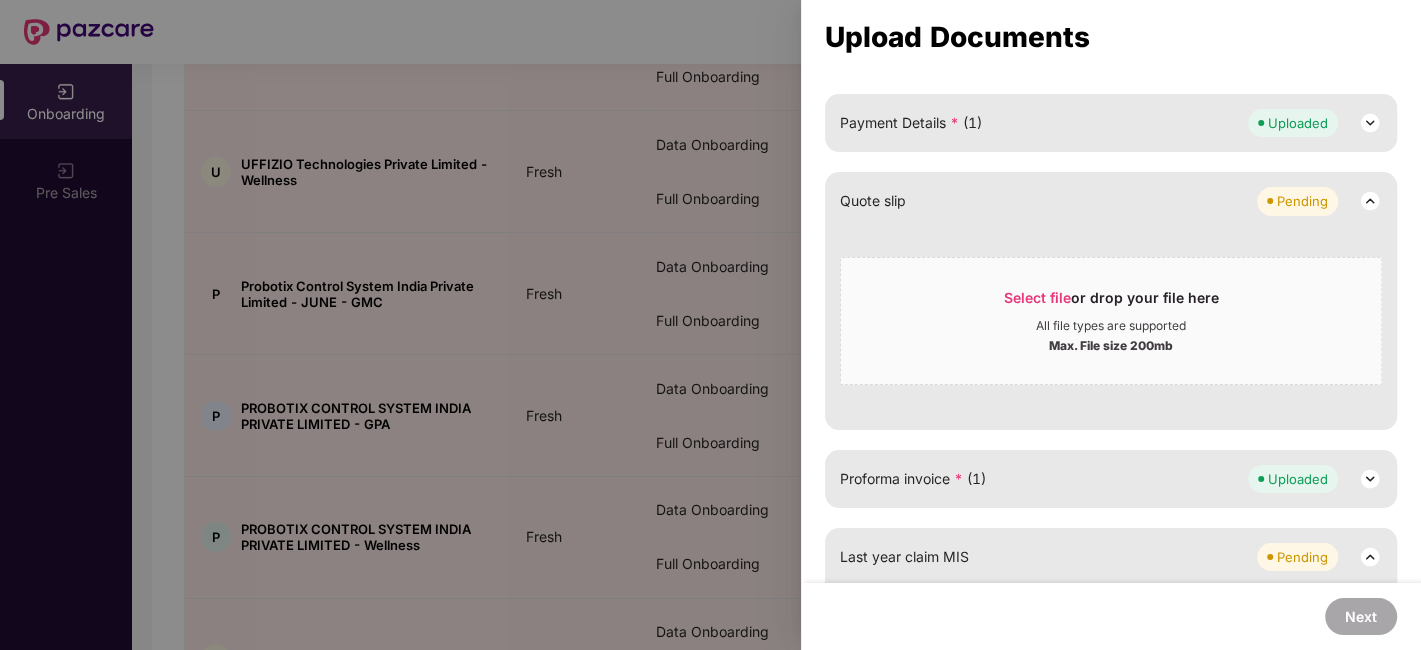 click at bounding box center (710, 325) 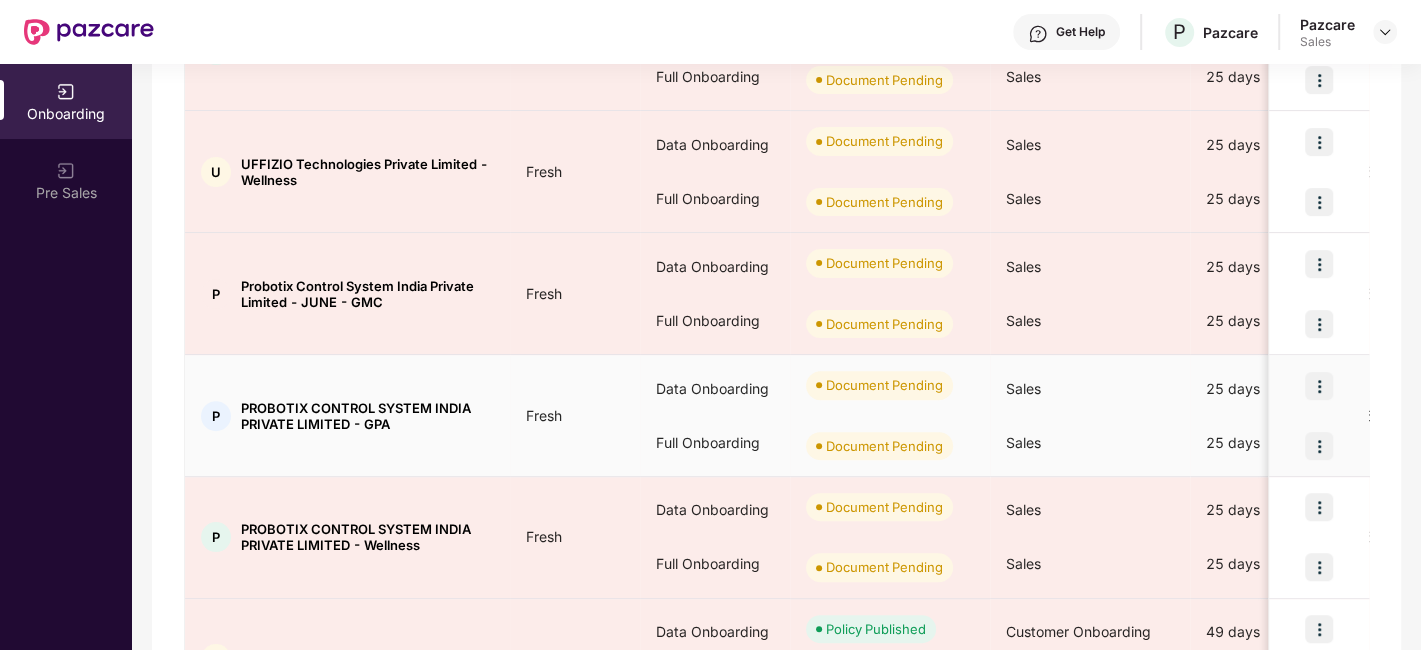 click at bounding box center [1319, 386] 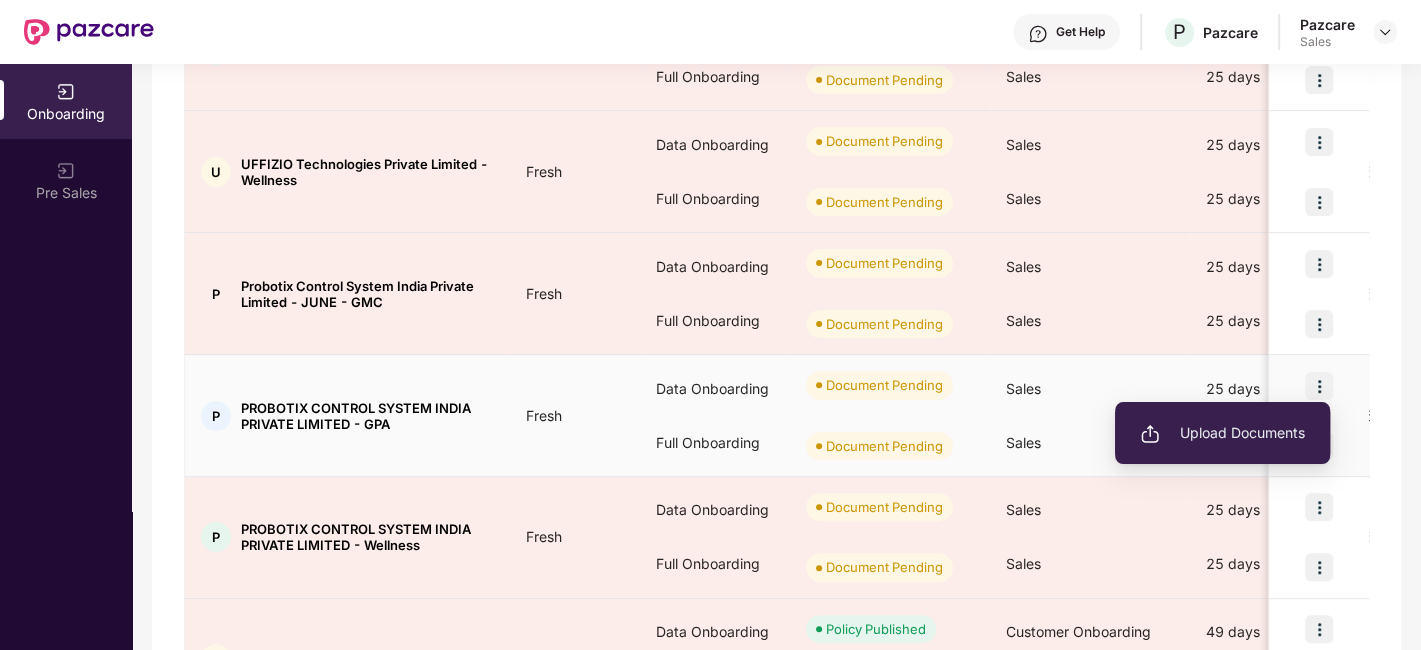 click on "Upload Documents" at bounding box center (1222, 433) 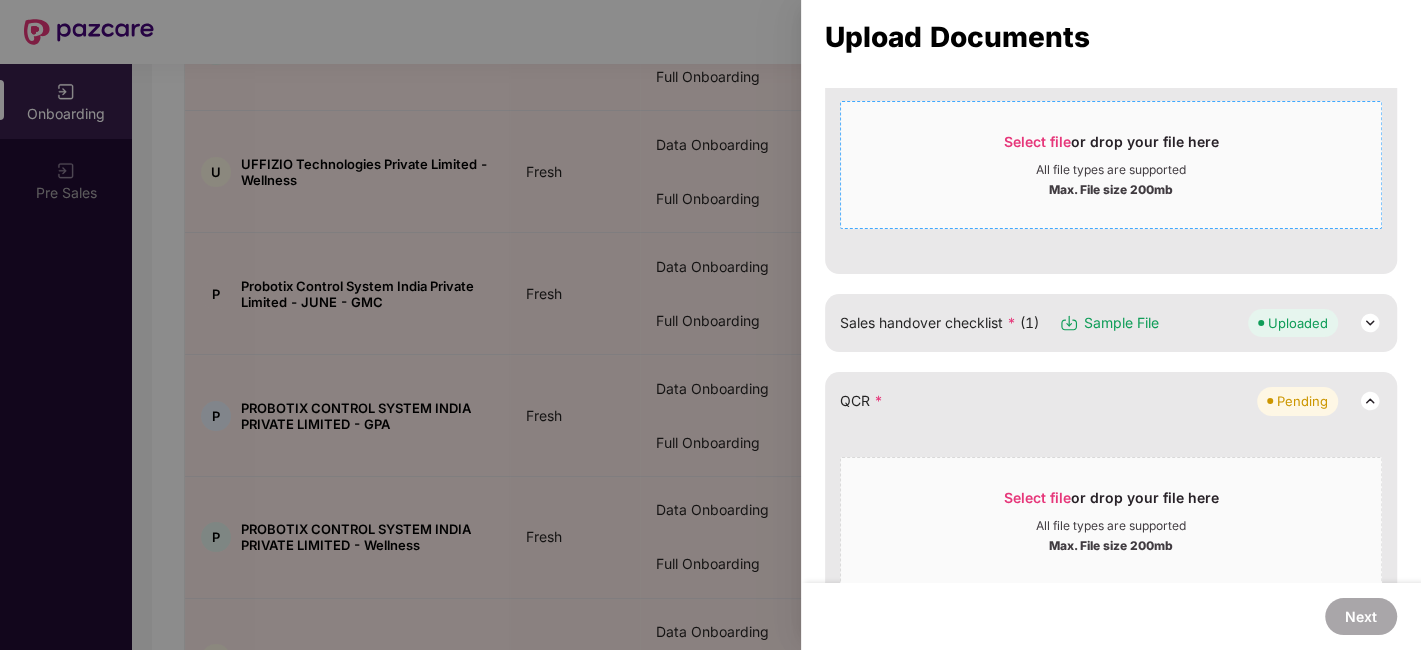 scroll, scrollTop: 444, scrollLeft: 0, axis: vertical 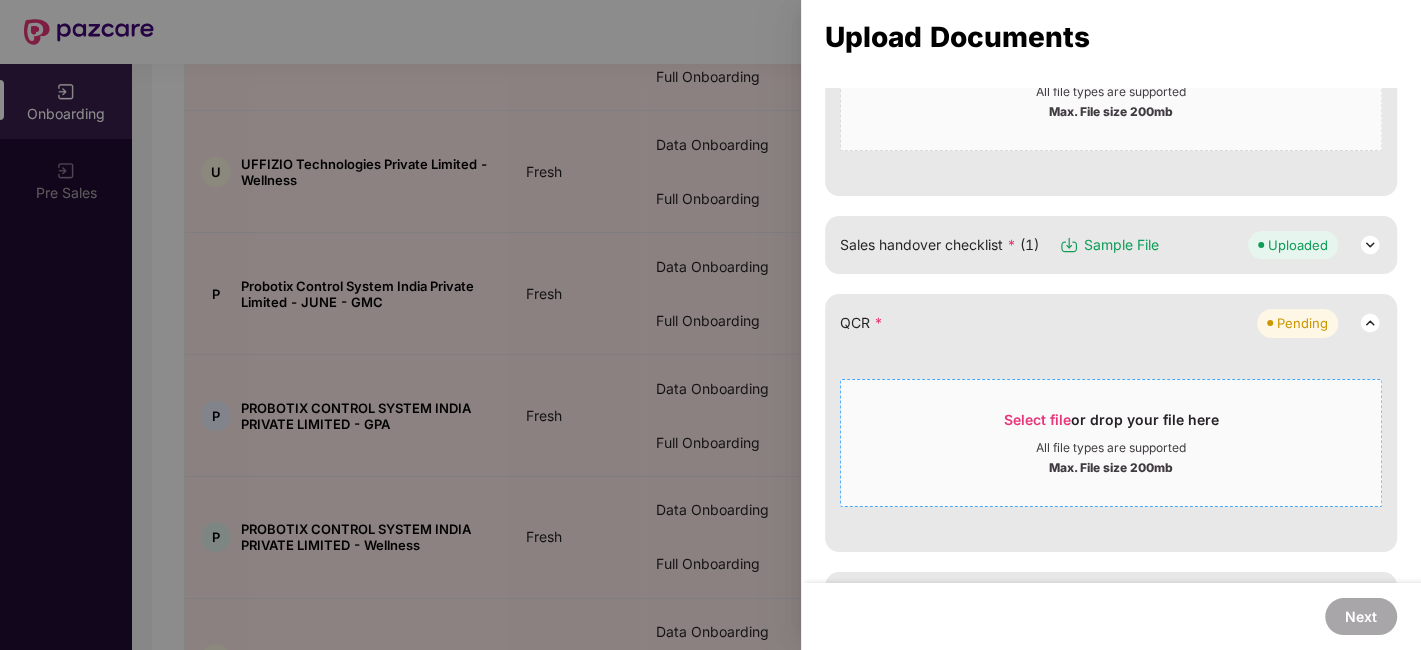 click on "All file types are supported" at bounding box center [1111, 448] 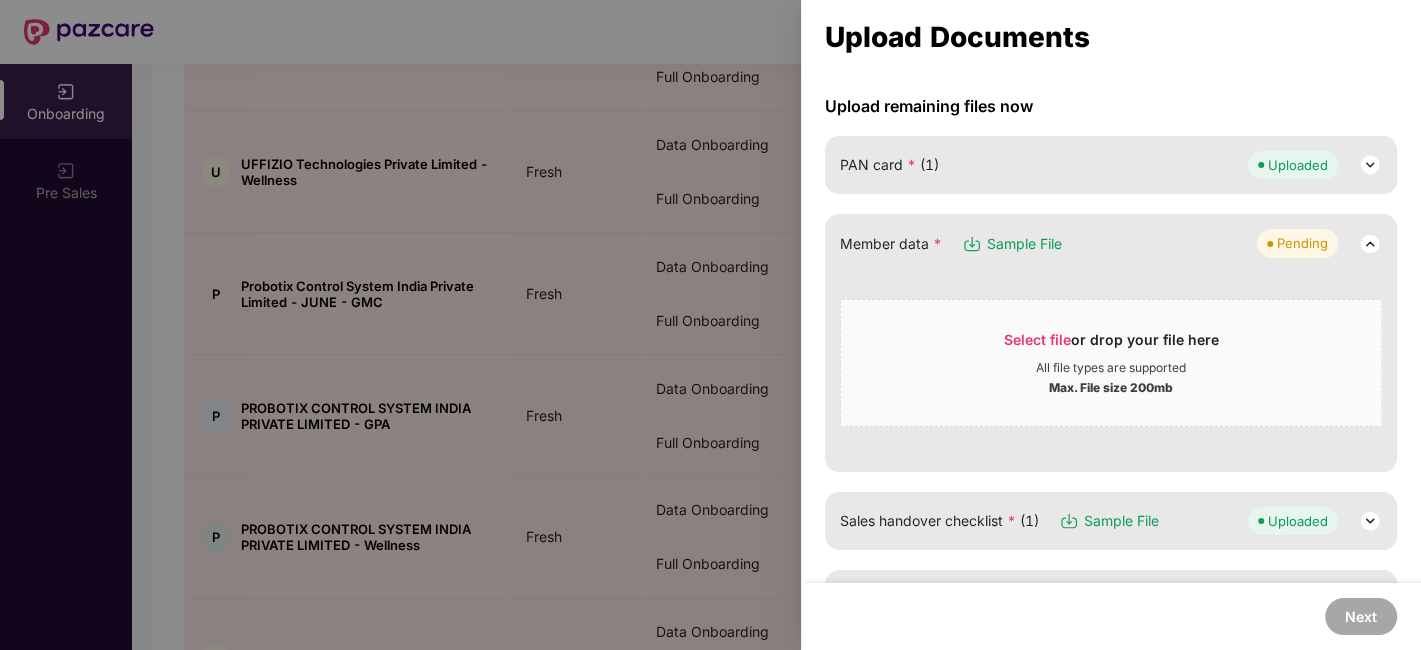 scroll, scrollTop: 110, scrollLeft: 0, axis: vertical 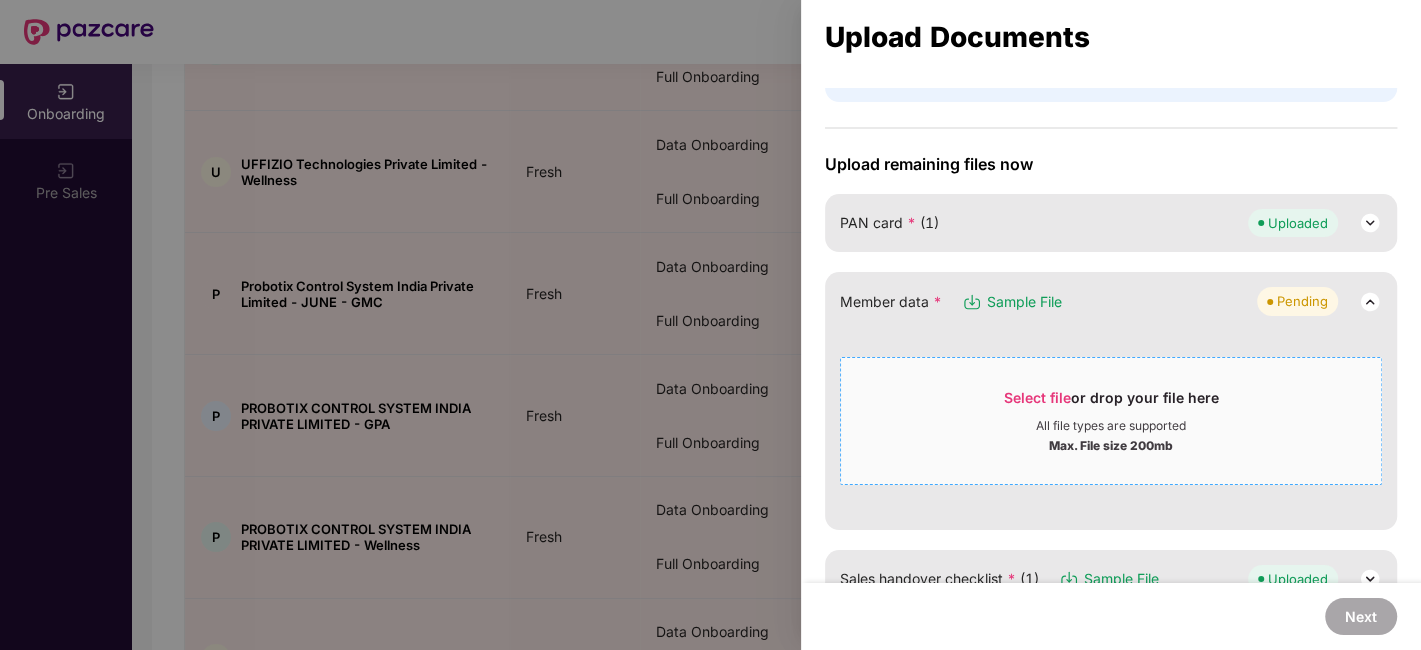 click on "All file types are supported" at bounding box center [1111, 426] 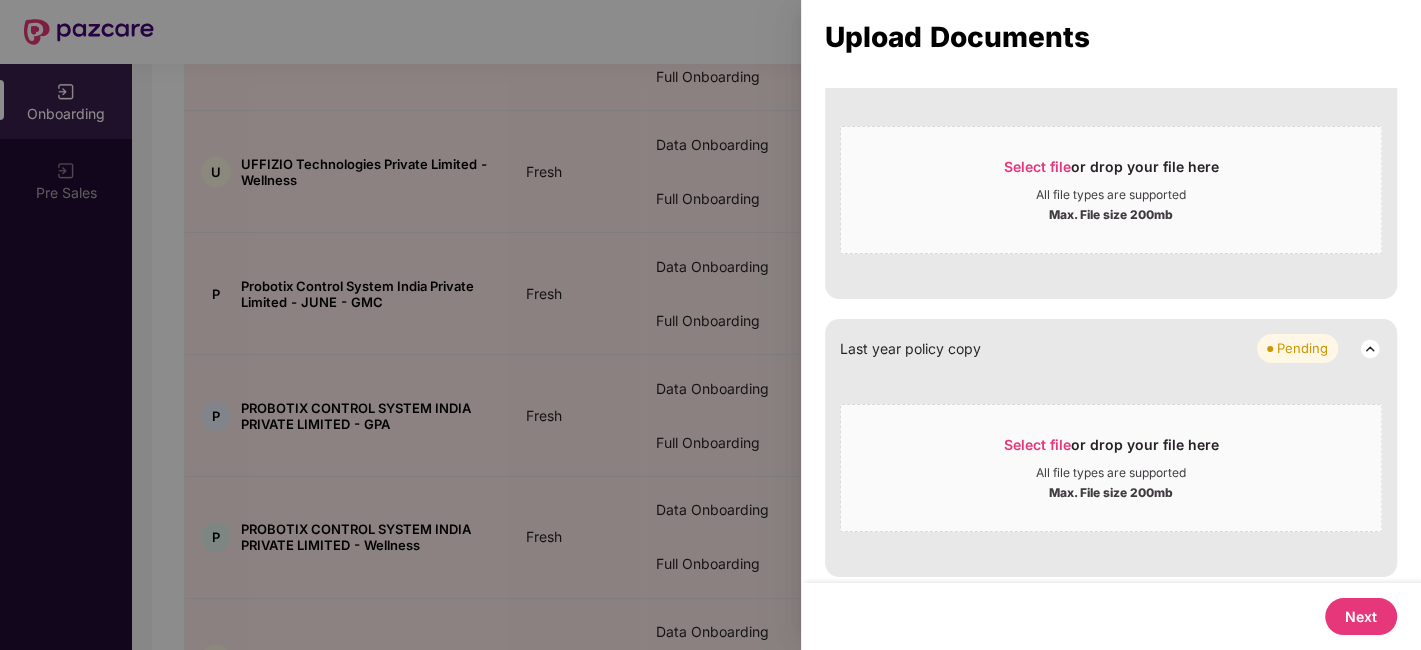 scroll, scrollTop: 0, scrollLeft: 0, axis: both 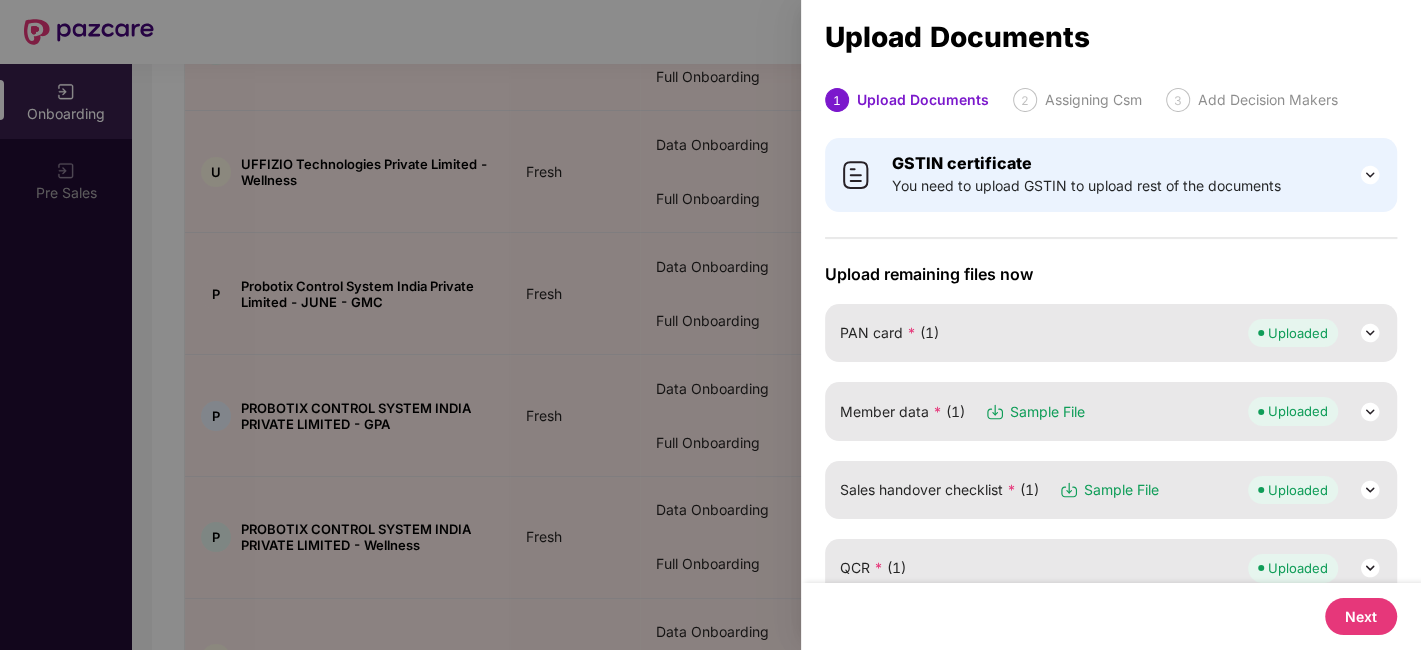 click on "Next" at bounding box center [1361, 616] 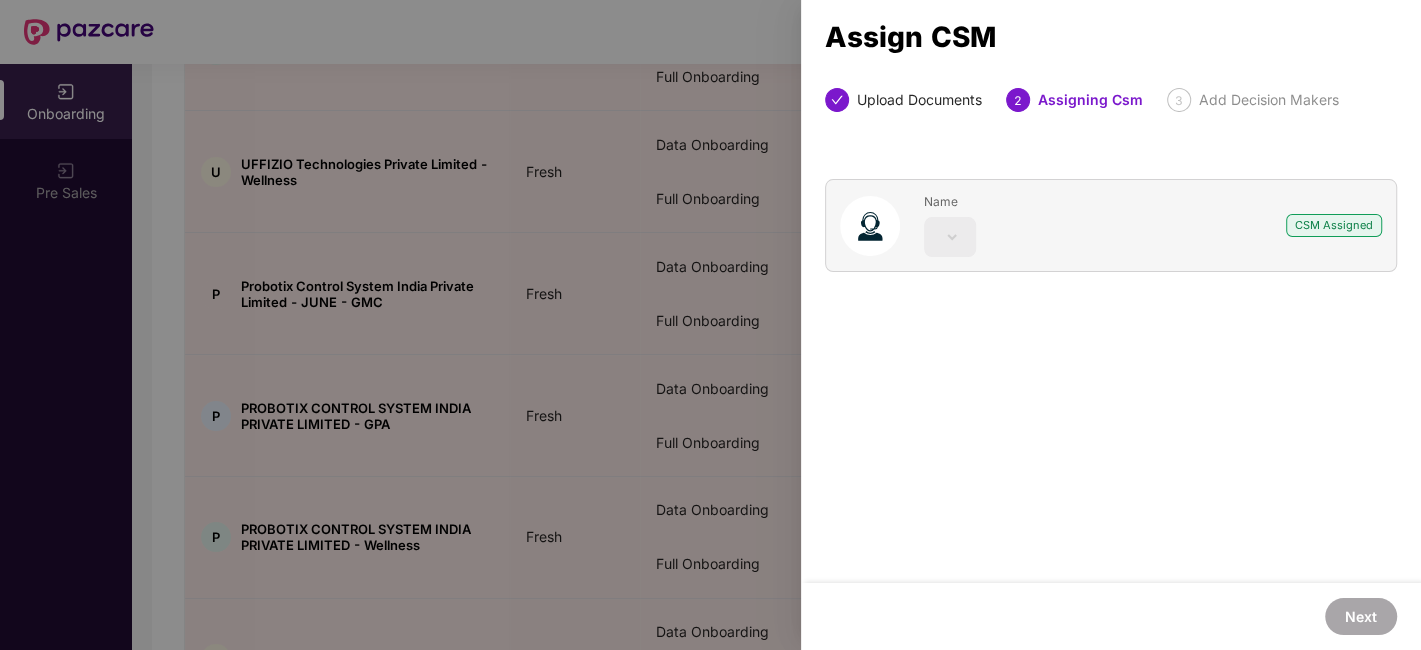 click on "CSM Assigned" at bounding box center [1334, 225] 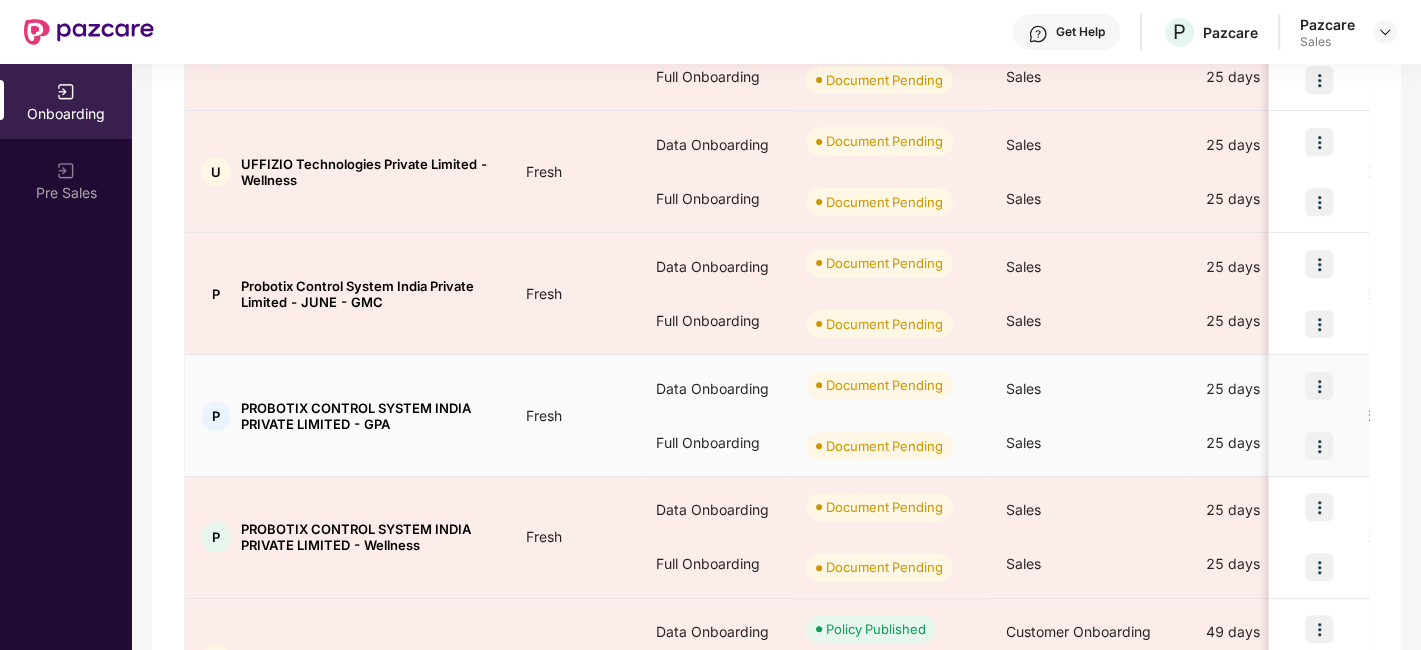 click at bounding box center (1319, 386) 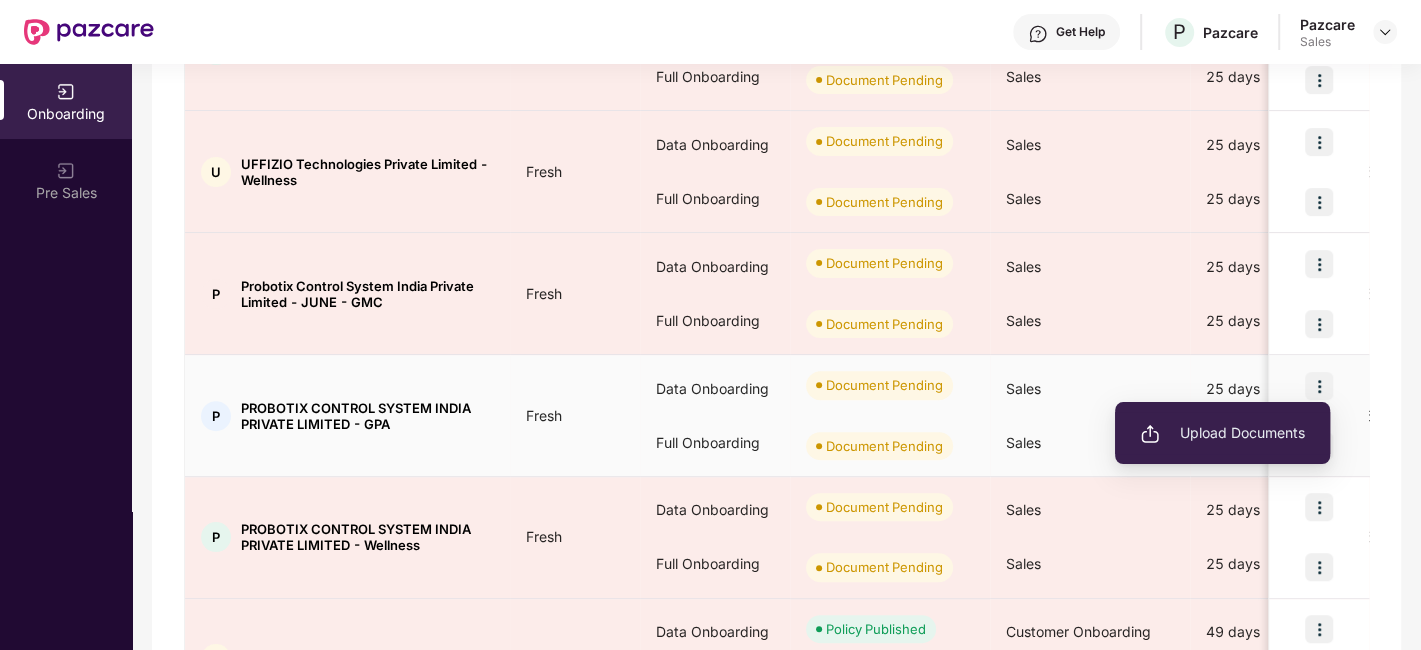 click on "Upload Documents" at bounding box center [1222, 433] 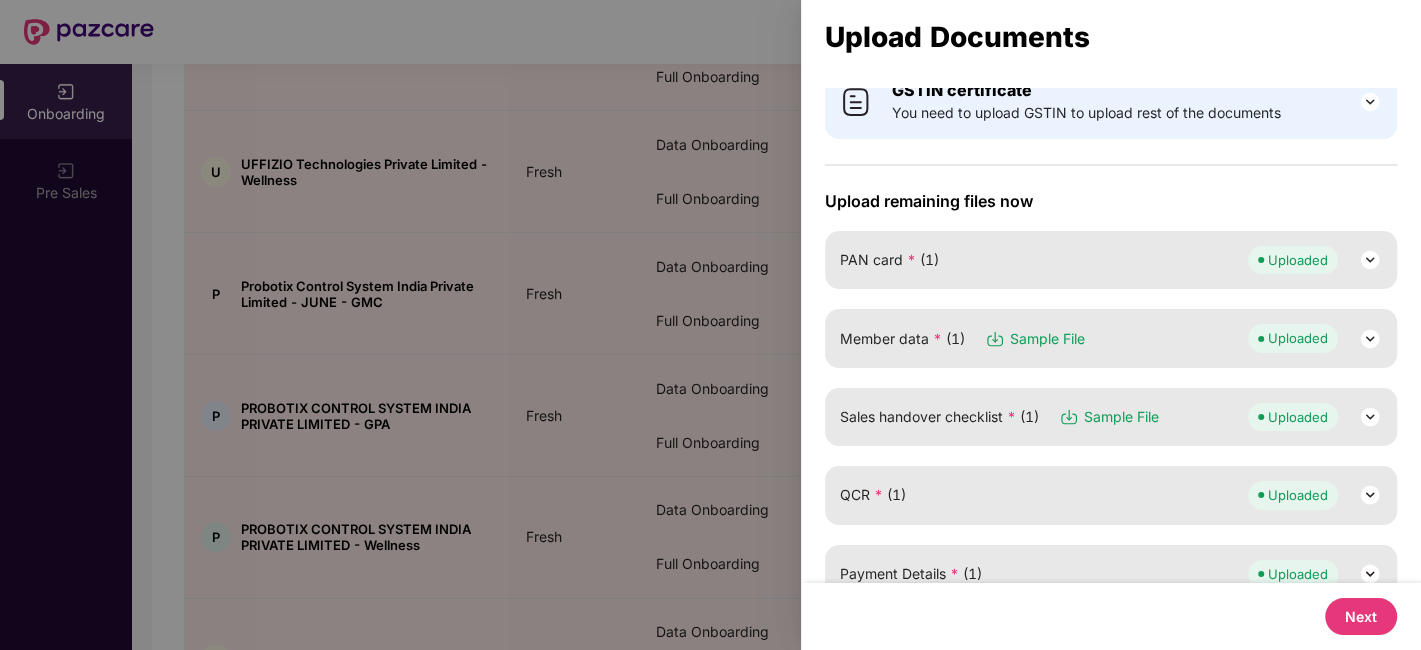 scroll, scrollTop: 0, scrollLeft: 0, axis: both 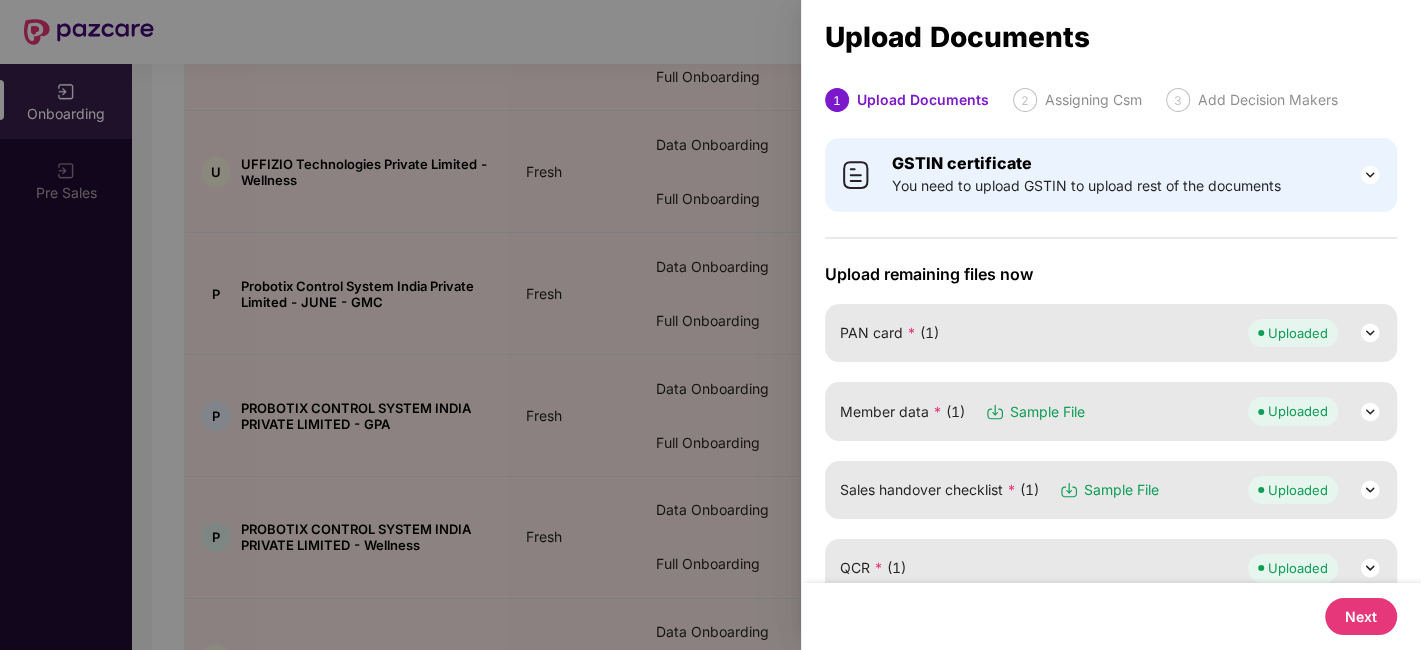 click at bounding box center (710, 325) 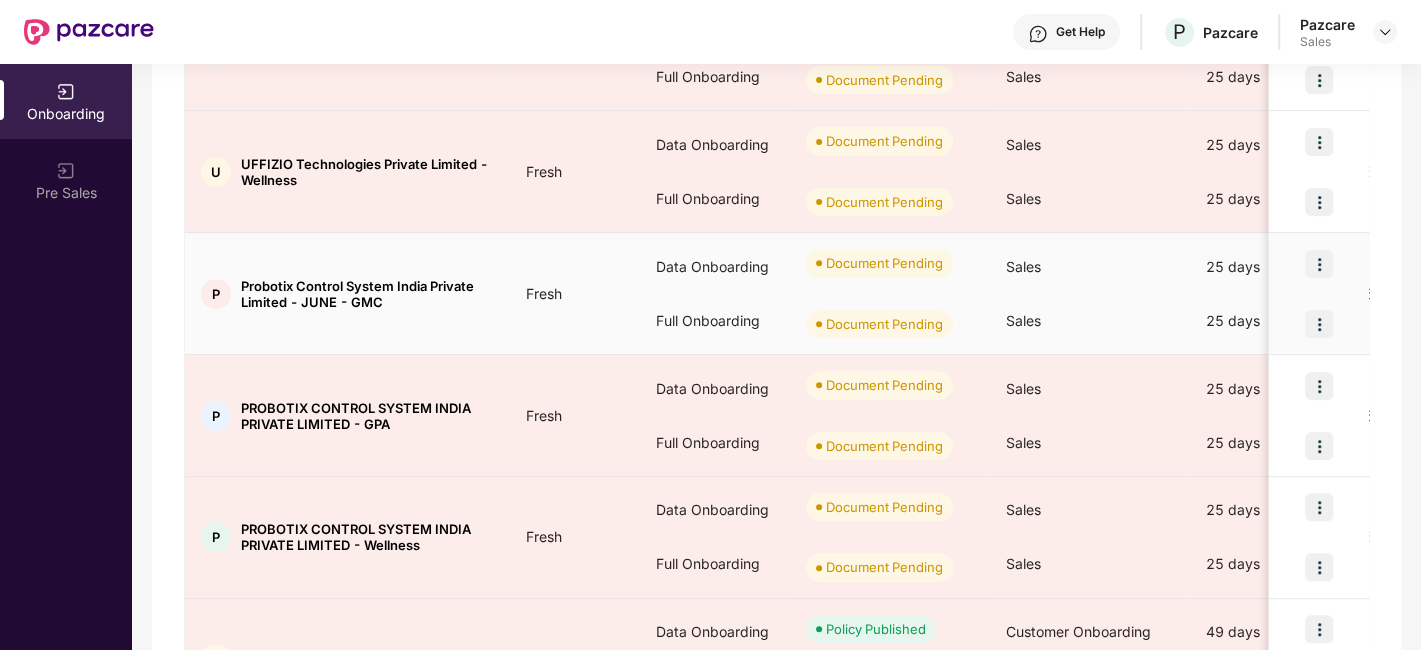 click at bounding box center [1319, 264] 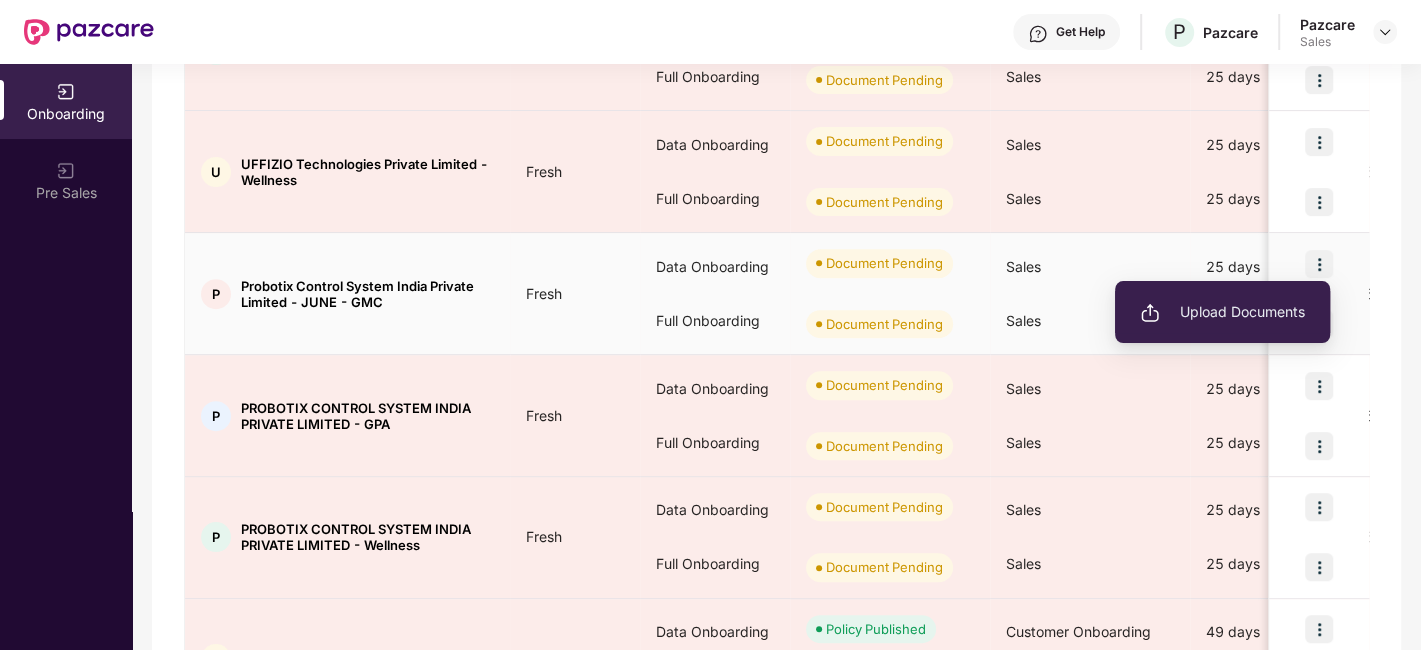 click on "Upload Documents" at bounding box center (1222, 312) 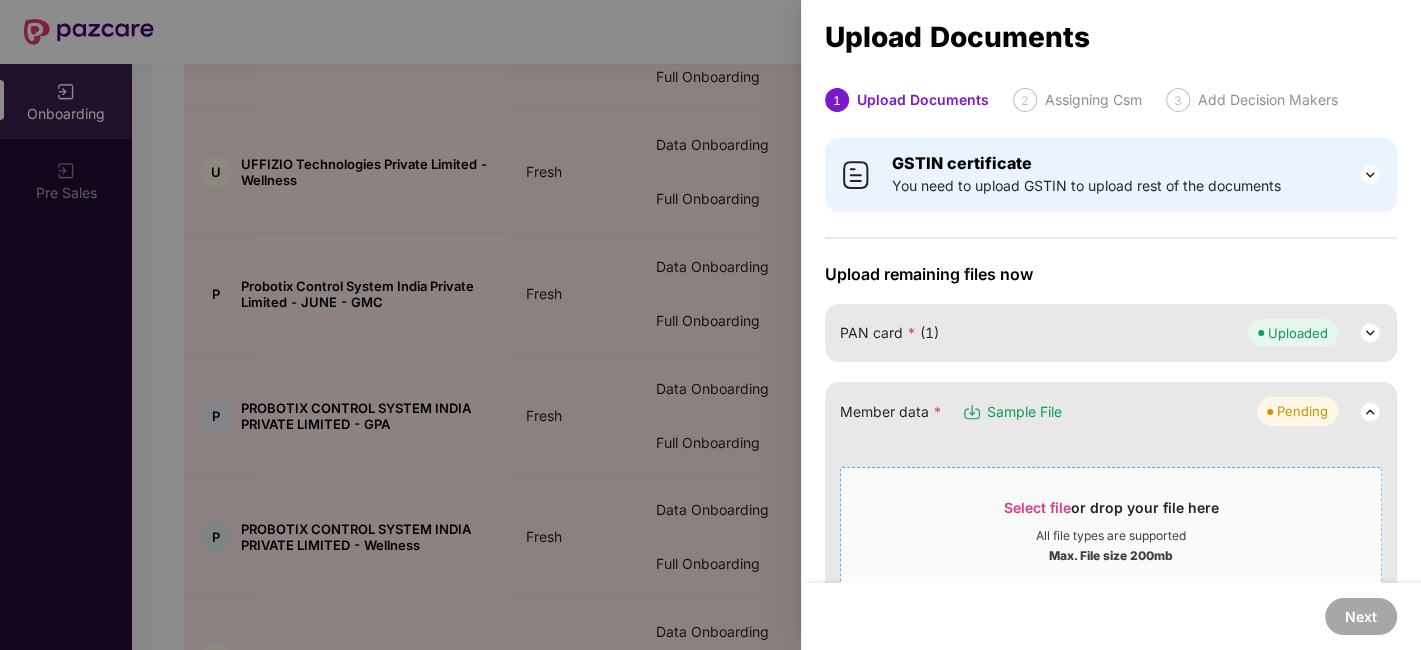 click on "Select file  or drop your file here" at bounding box center (1111, 513) 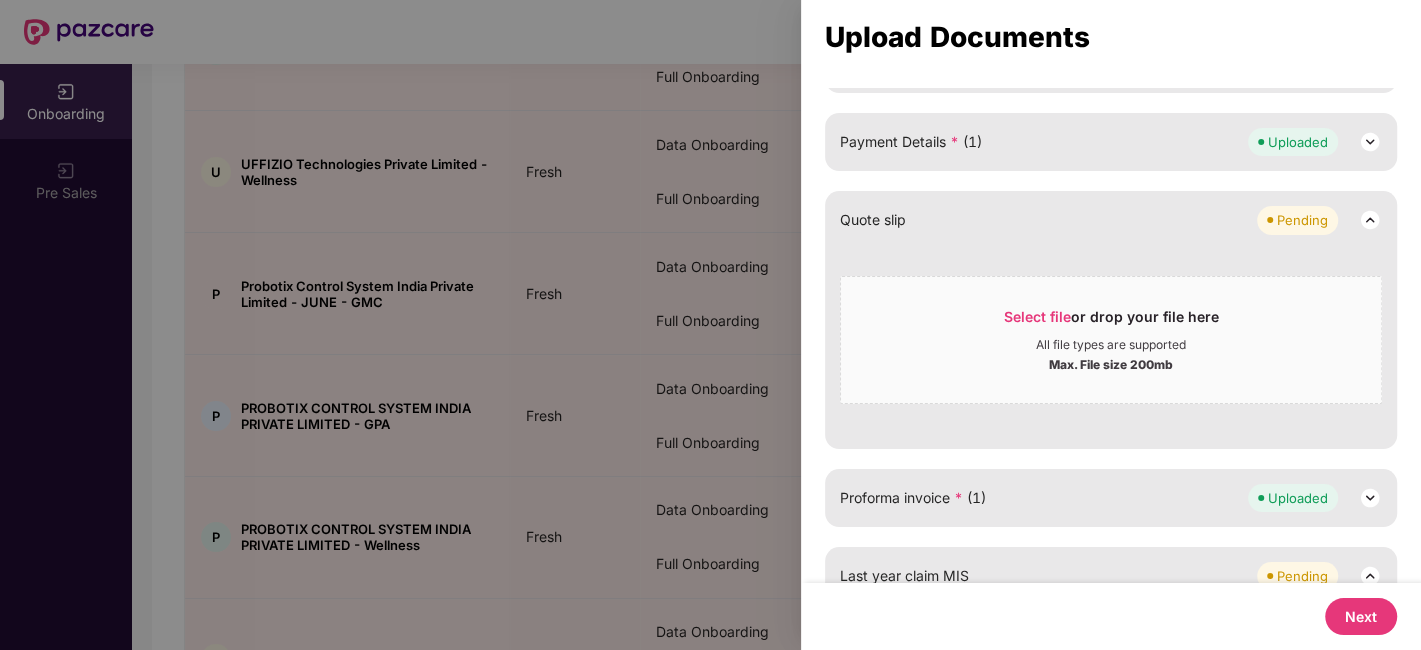 scroll, scrollTop: 506, scrollLeft: 0, axis: vertical 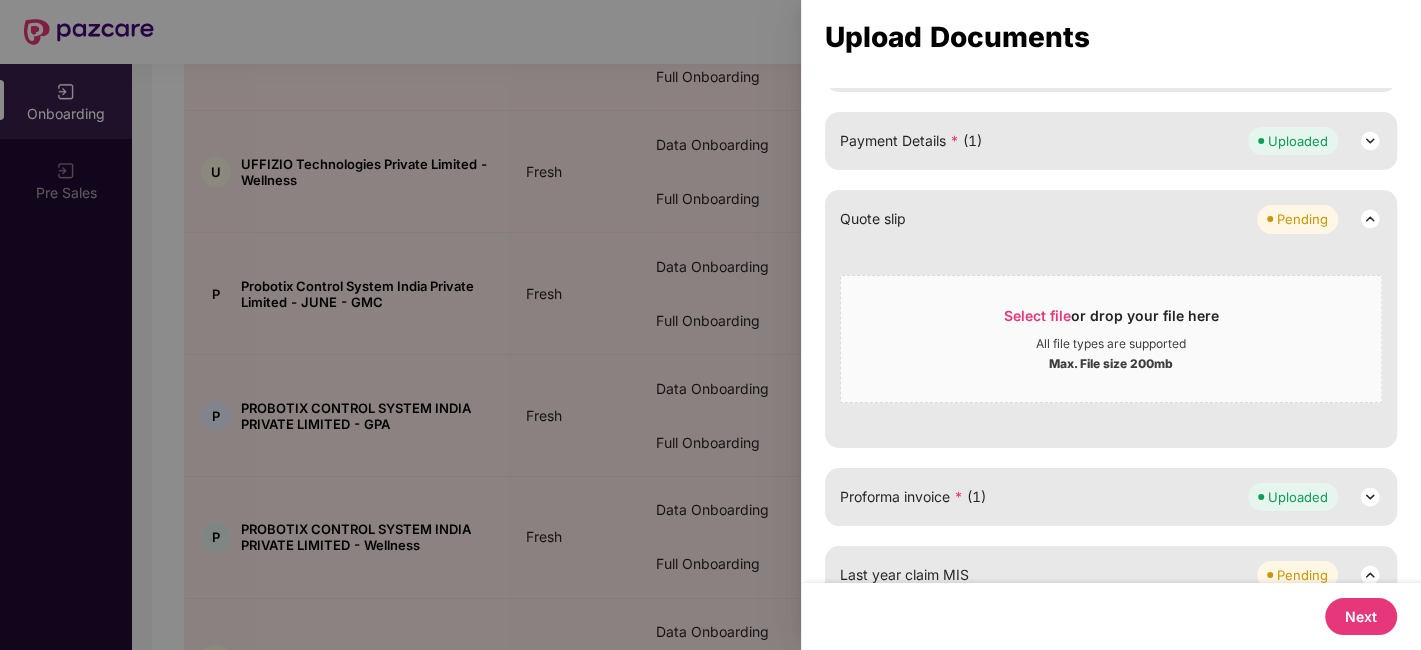 click on "Next" at bounding box center [1361, 616] 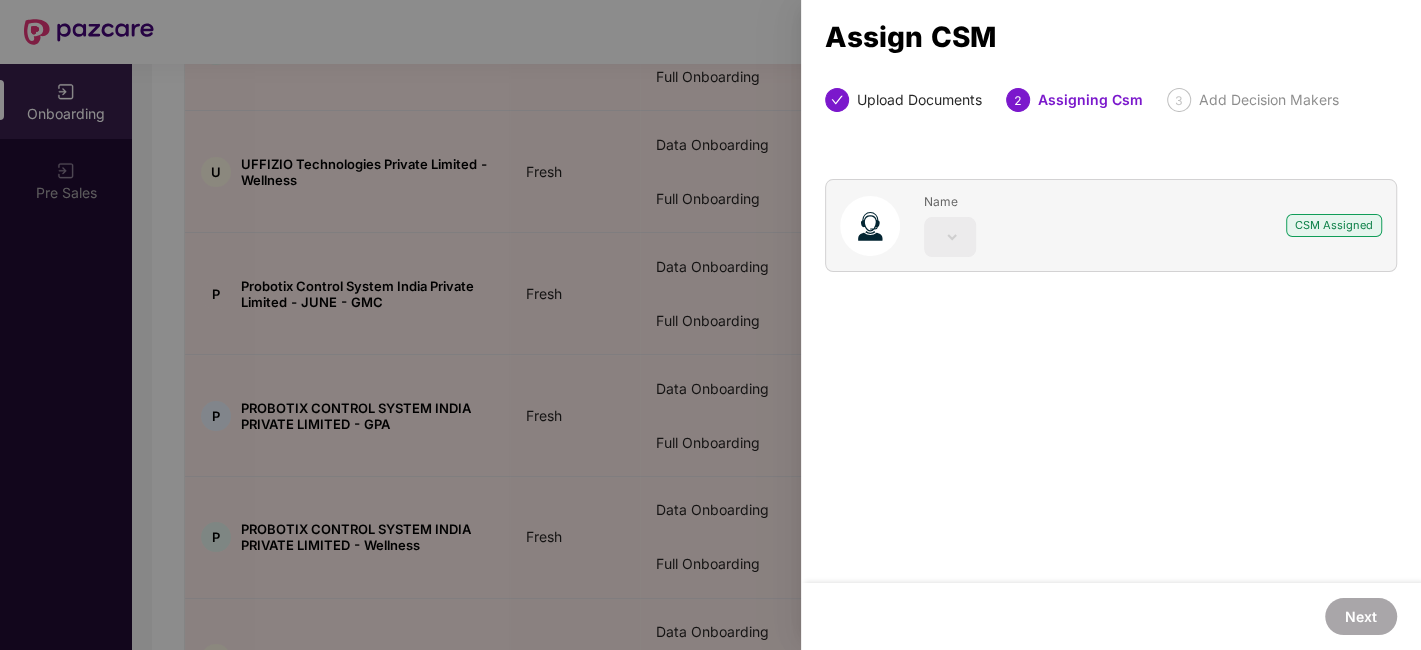 scroll, scrollTop: 0, scrollLeft: 0, axis: both 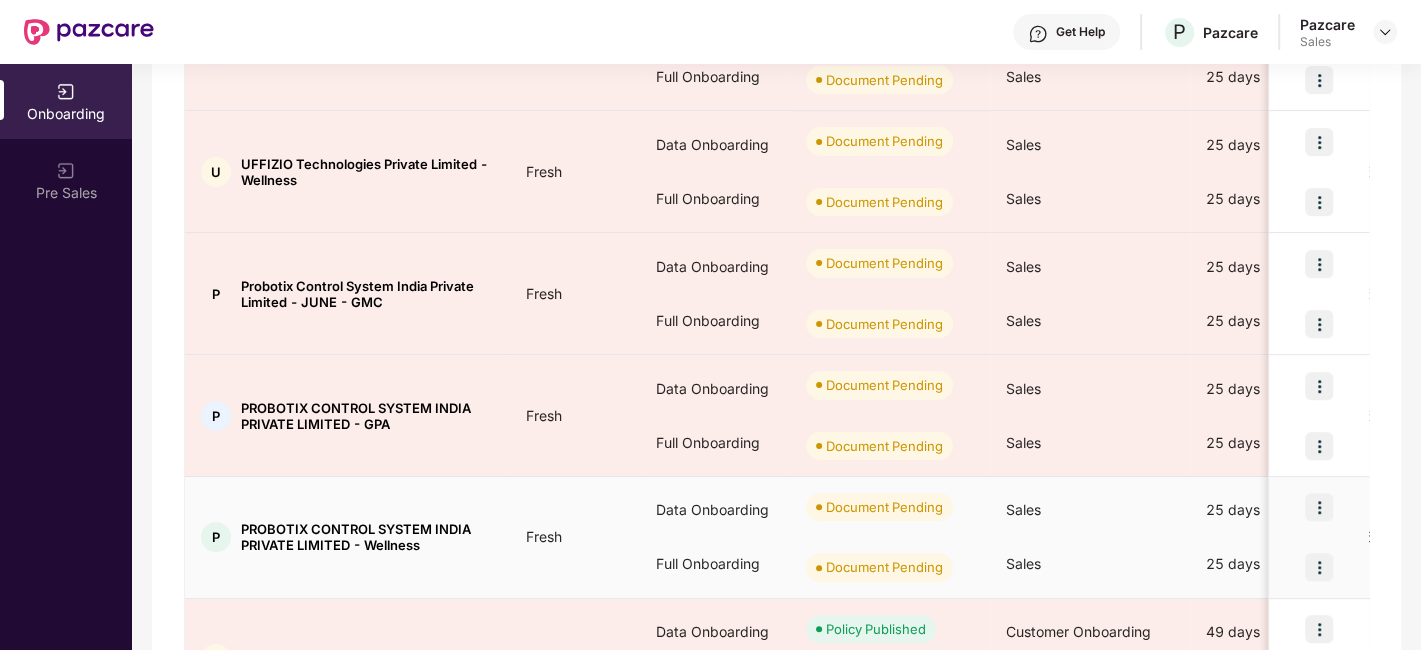 click at bounding box center (1319, 507) 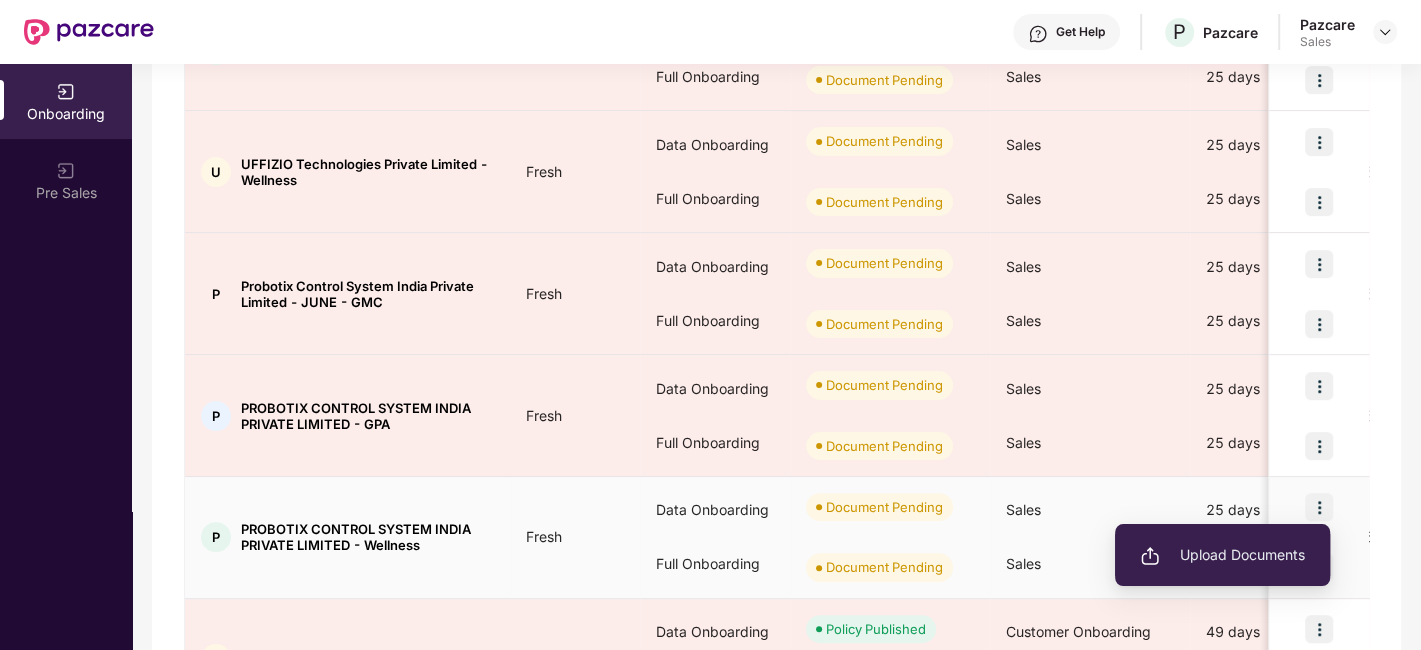 click on "Upload Documents" at bounding box center (1222, 555) 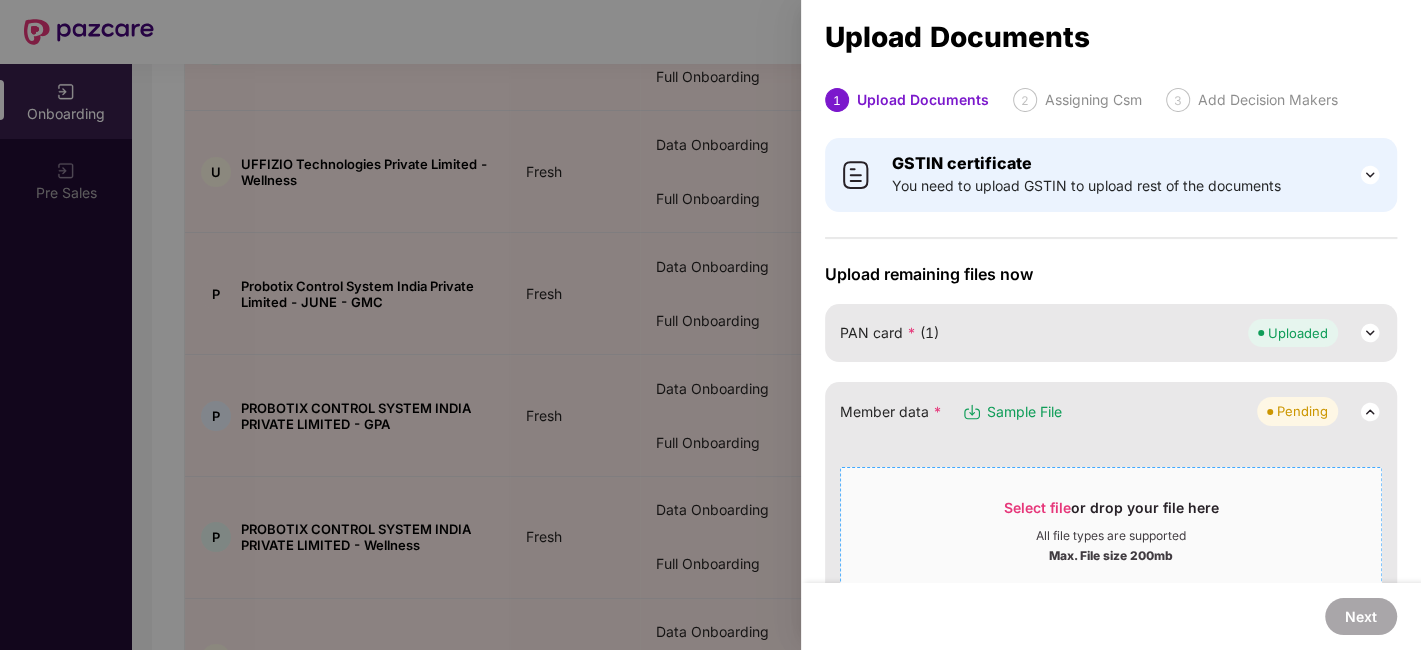 click on "All file types are supported" at bounding box center [1111, 536] 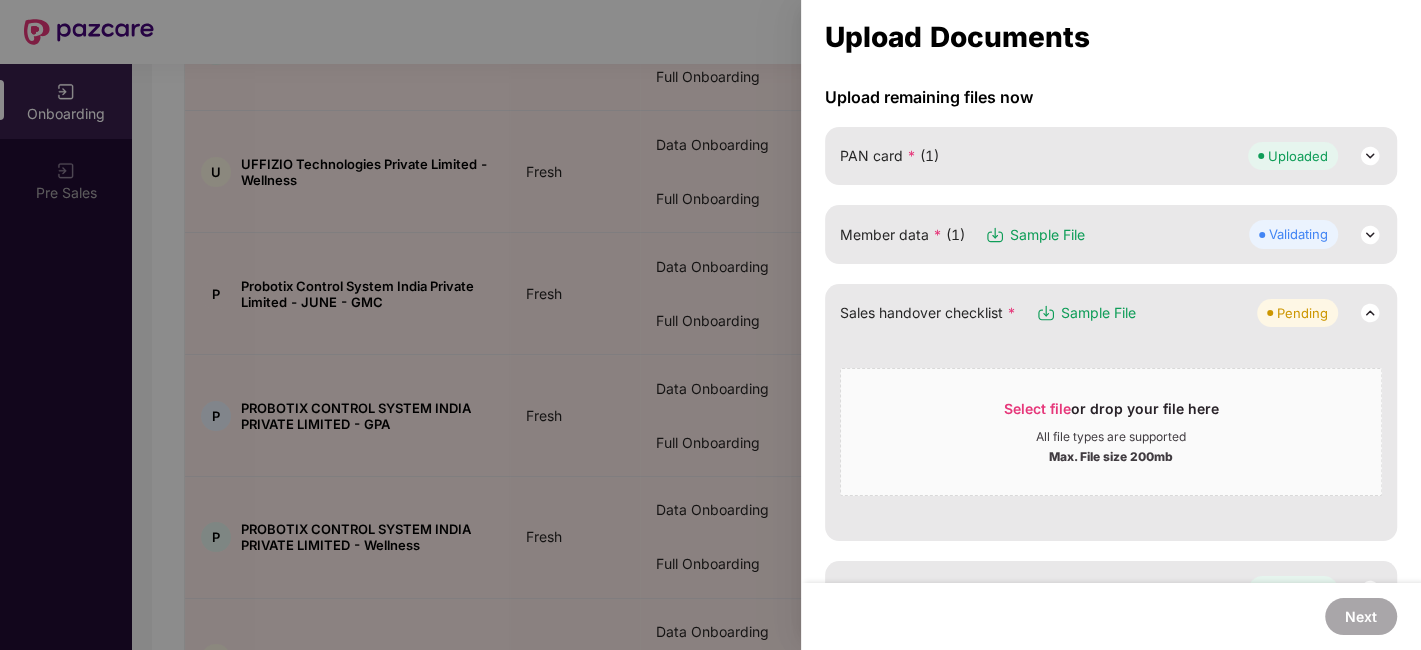 scroll, scrollTop: 177, scrollLeft: 0, axis: vertical 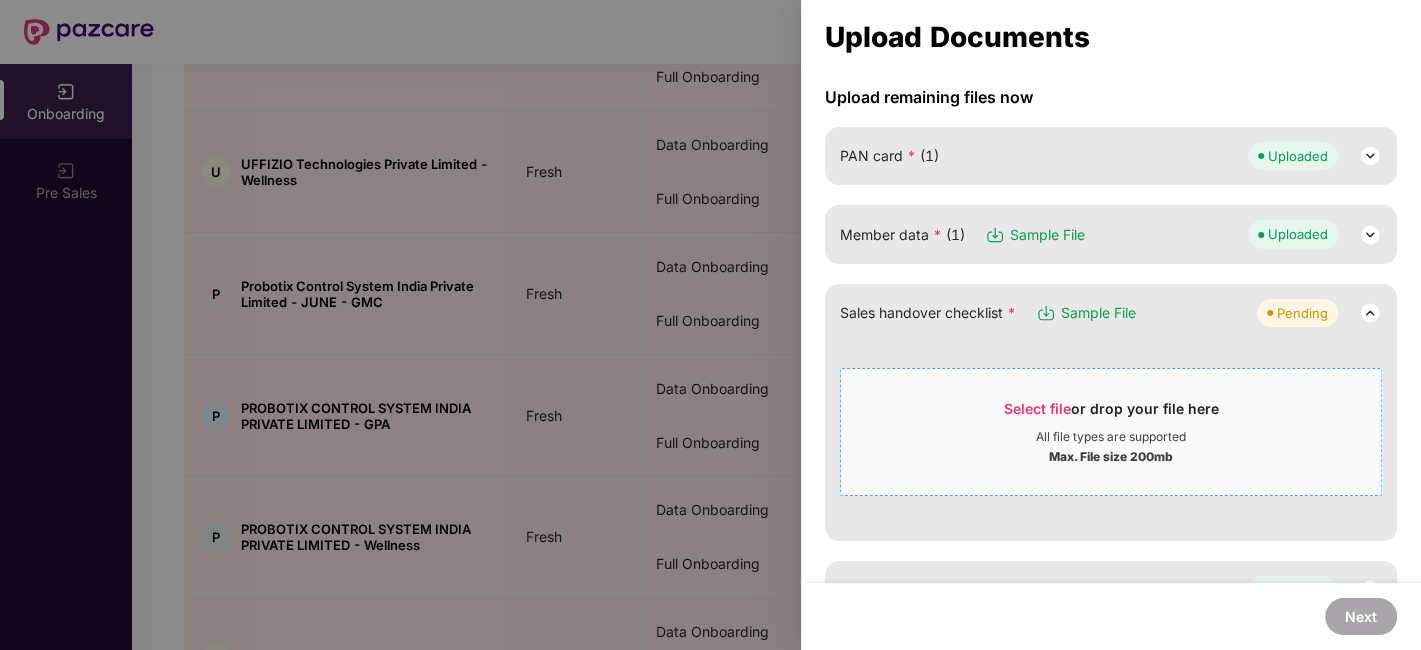 click on "All file types are supported" at bounding box center (1111, 437) 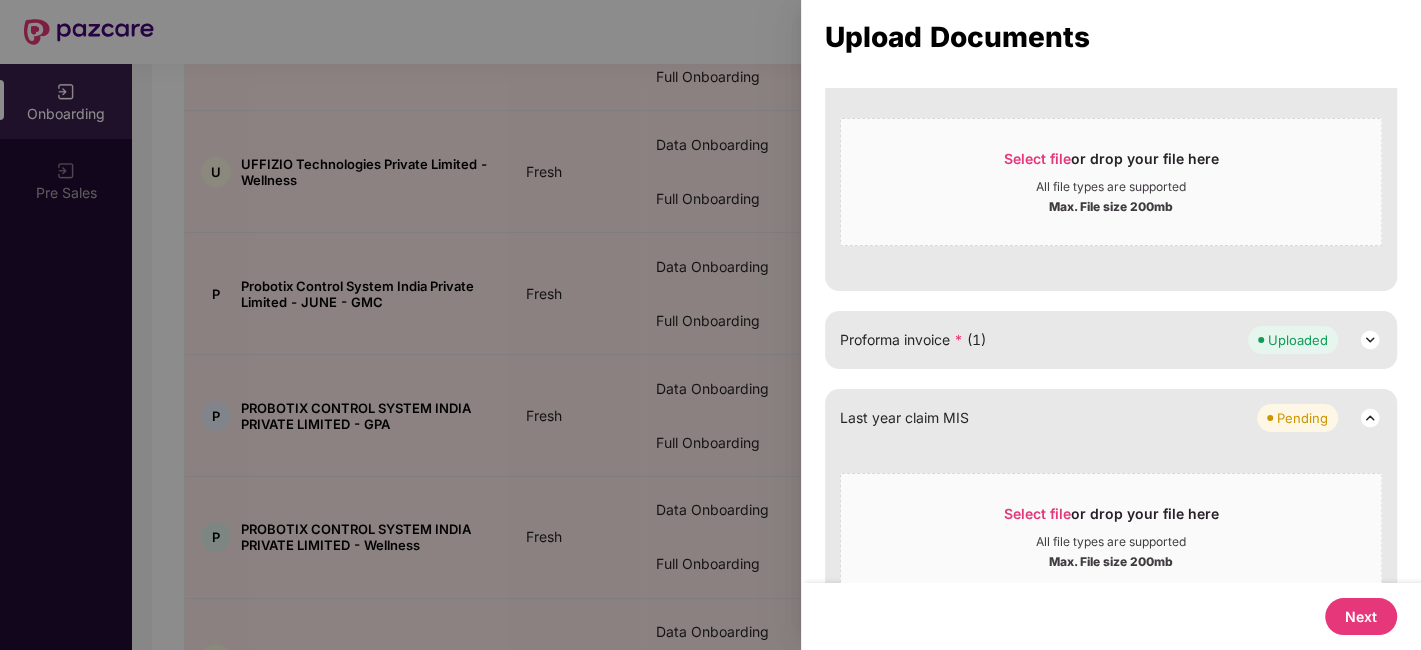 scroll, scrollTop: 665, scrollLeft: 0, axis: vertical 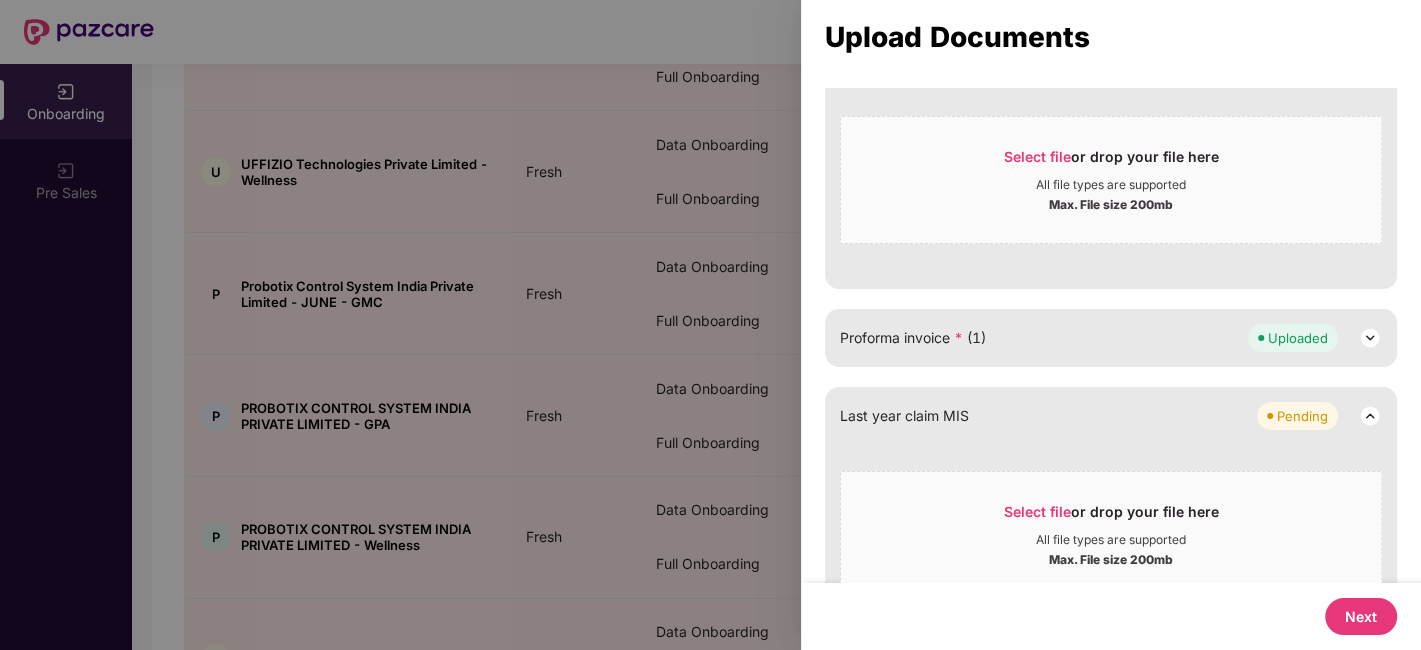 click on "Next" at bounding box center (1361, 616) 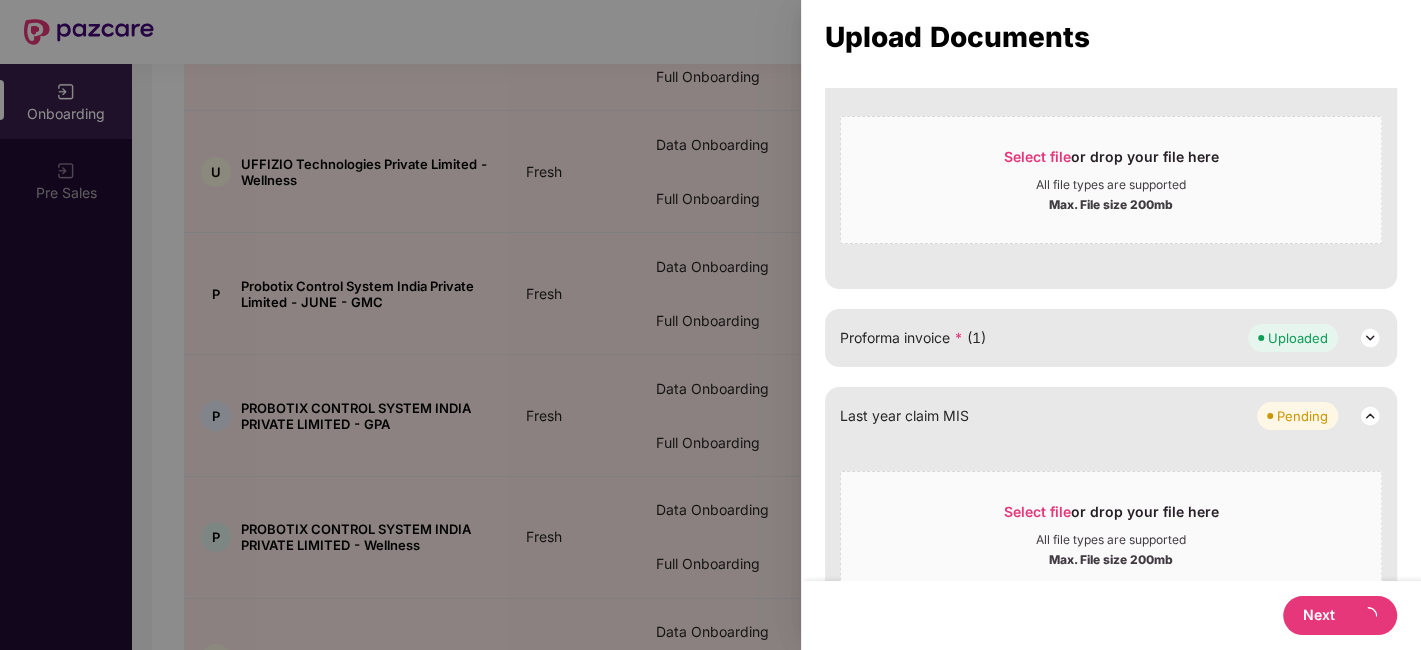 scroll, scrollTop: 0, scrollLeft: 0, axis: both 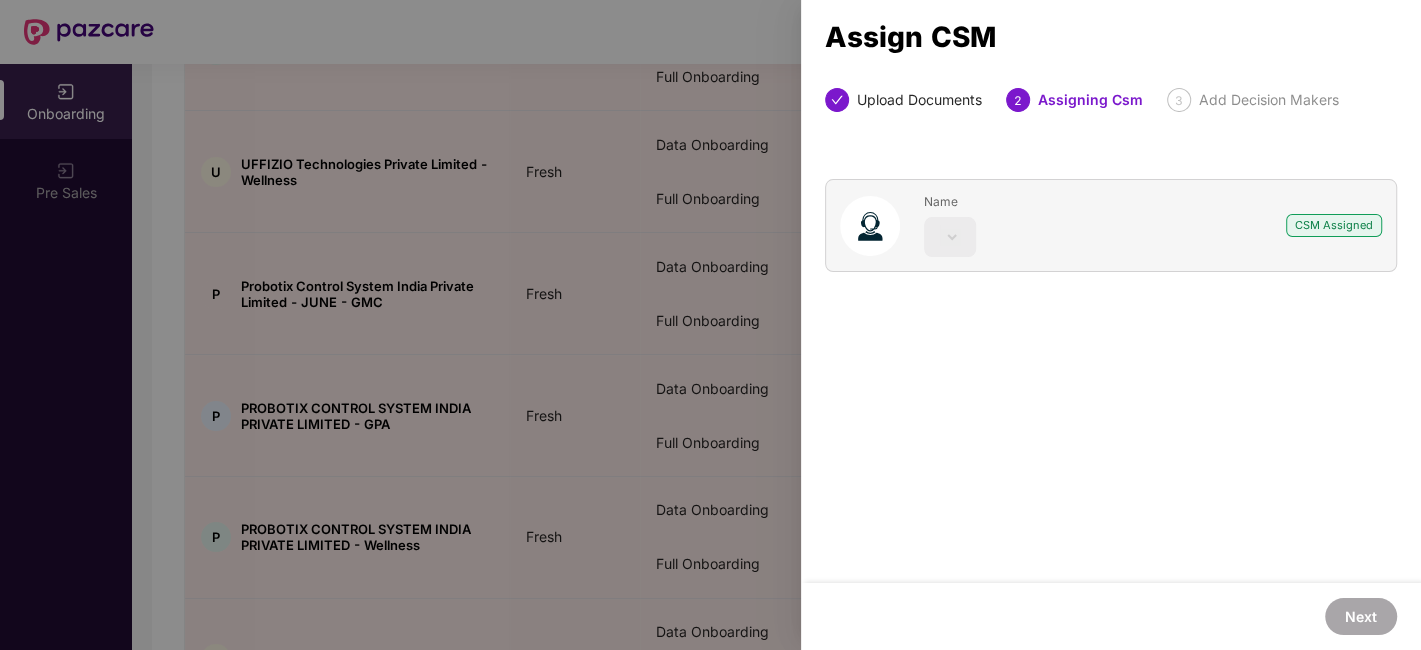click at bounding box center (710, 325) 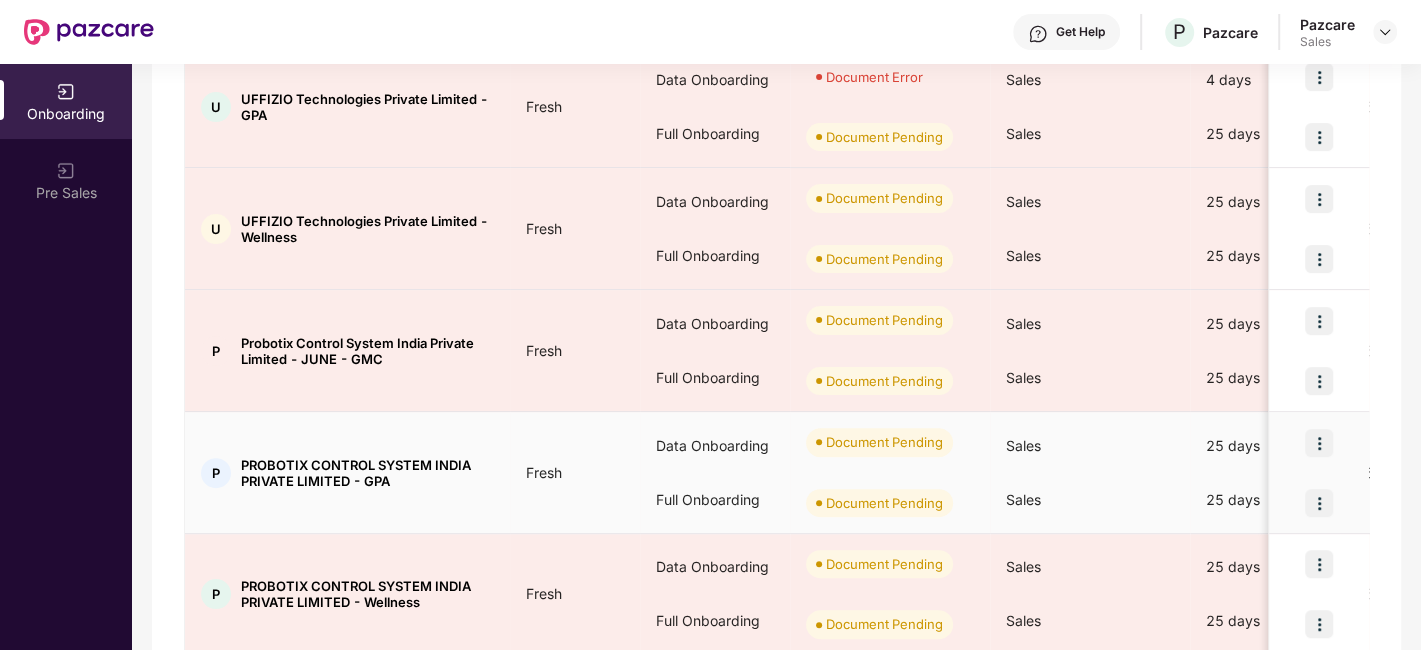 scroll, scrollTop: 821, scrollLeft: 0, axis: vertical 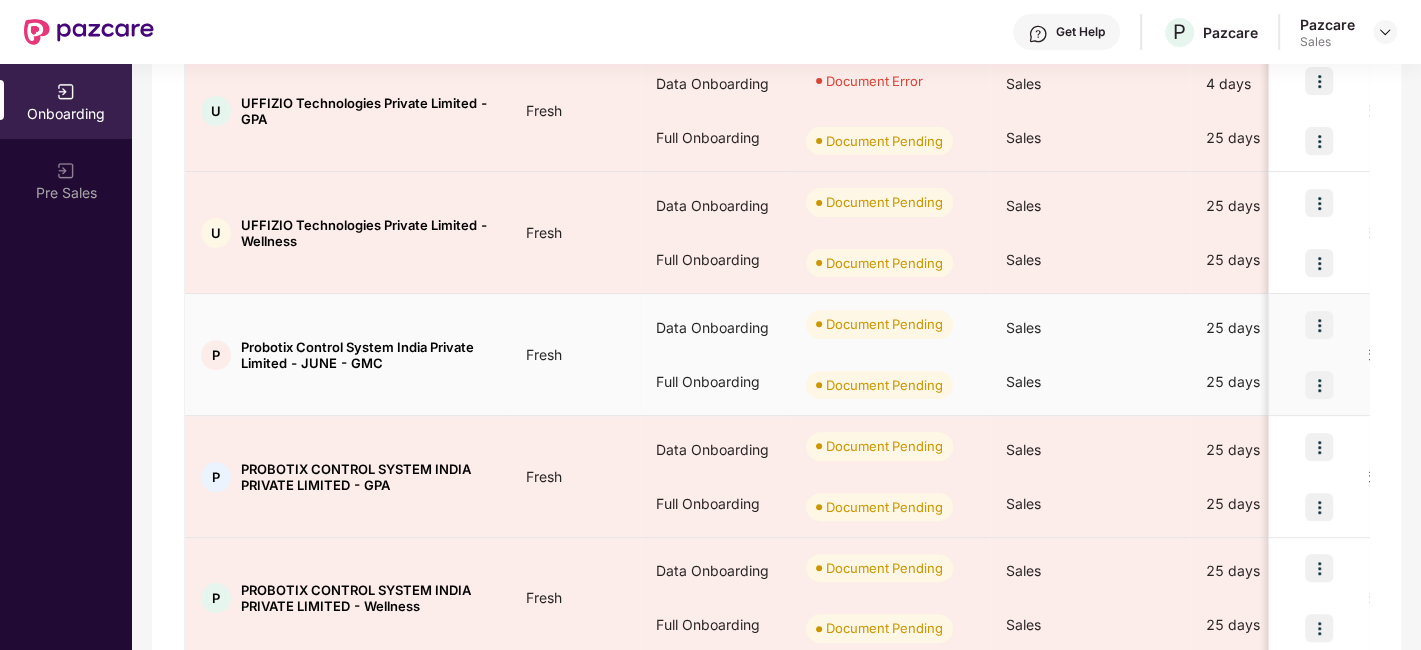 click at bounding box center [1319, 325] 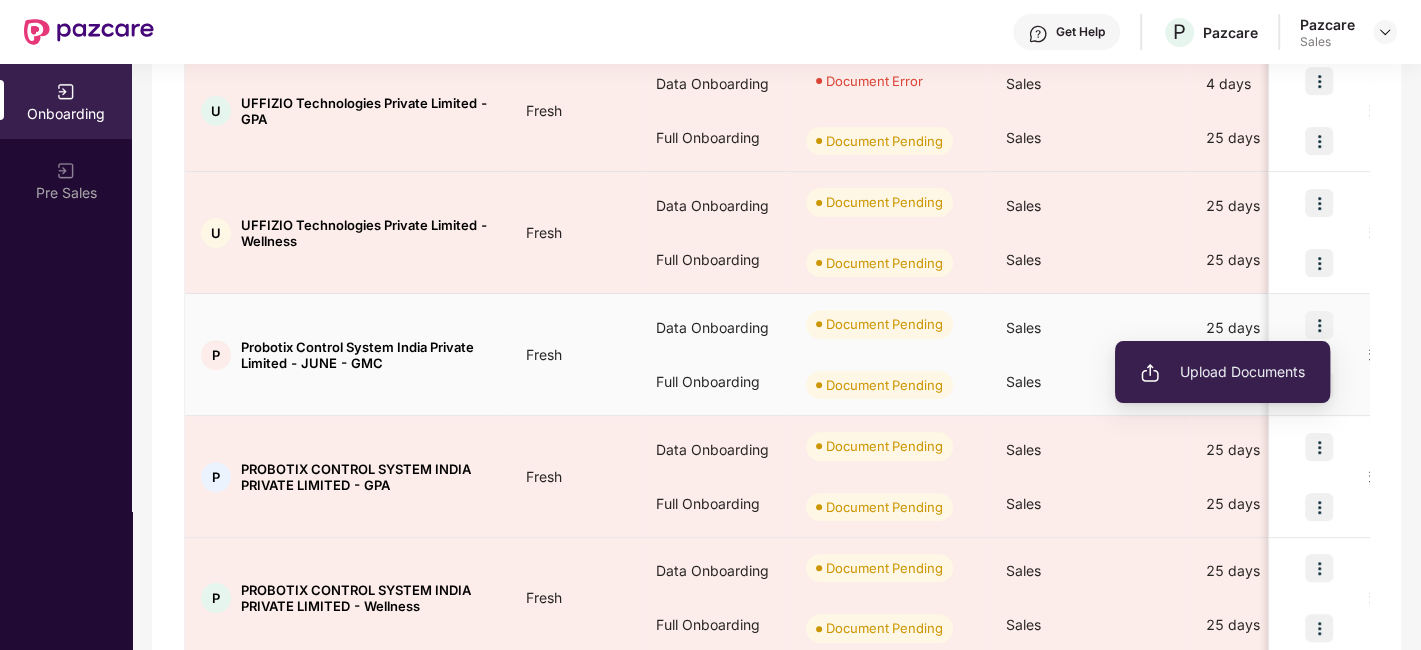 click on "Upload Documents" at bounding box center (1222, 372) 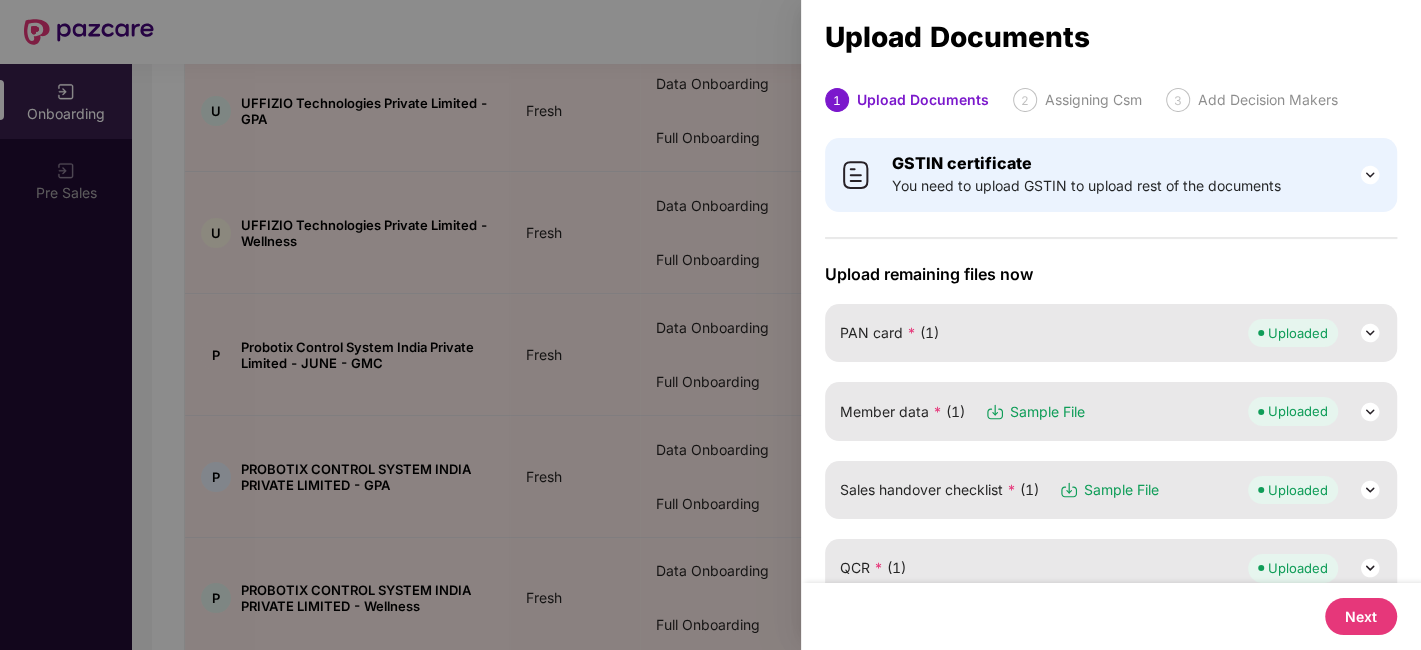 click on "Next" at bounding box center (1361, 616) 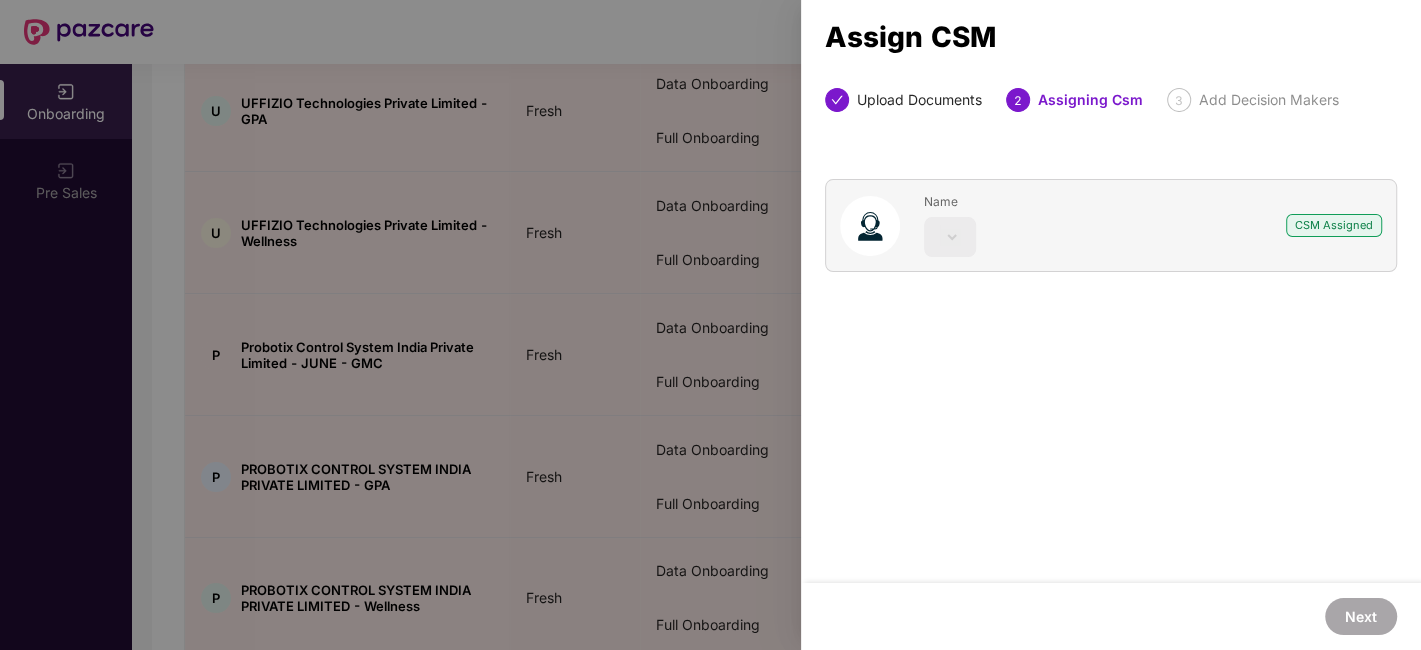 click at bounding box center [710, 325] 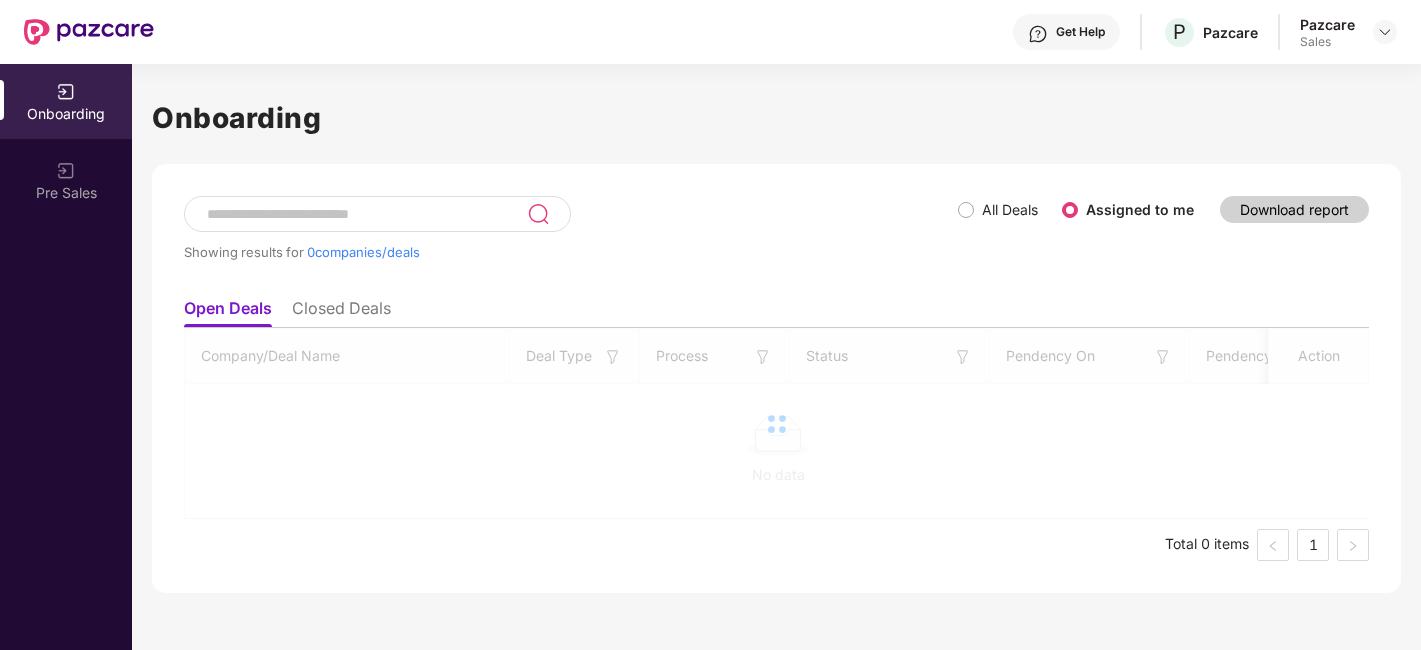 scroll, scrollTop: 0, scrollLeft: 0, axis: both 